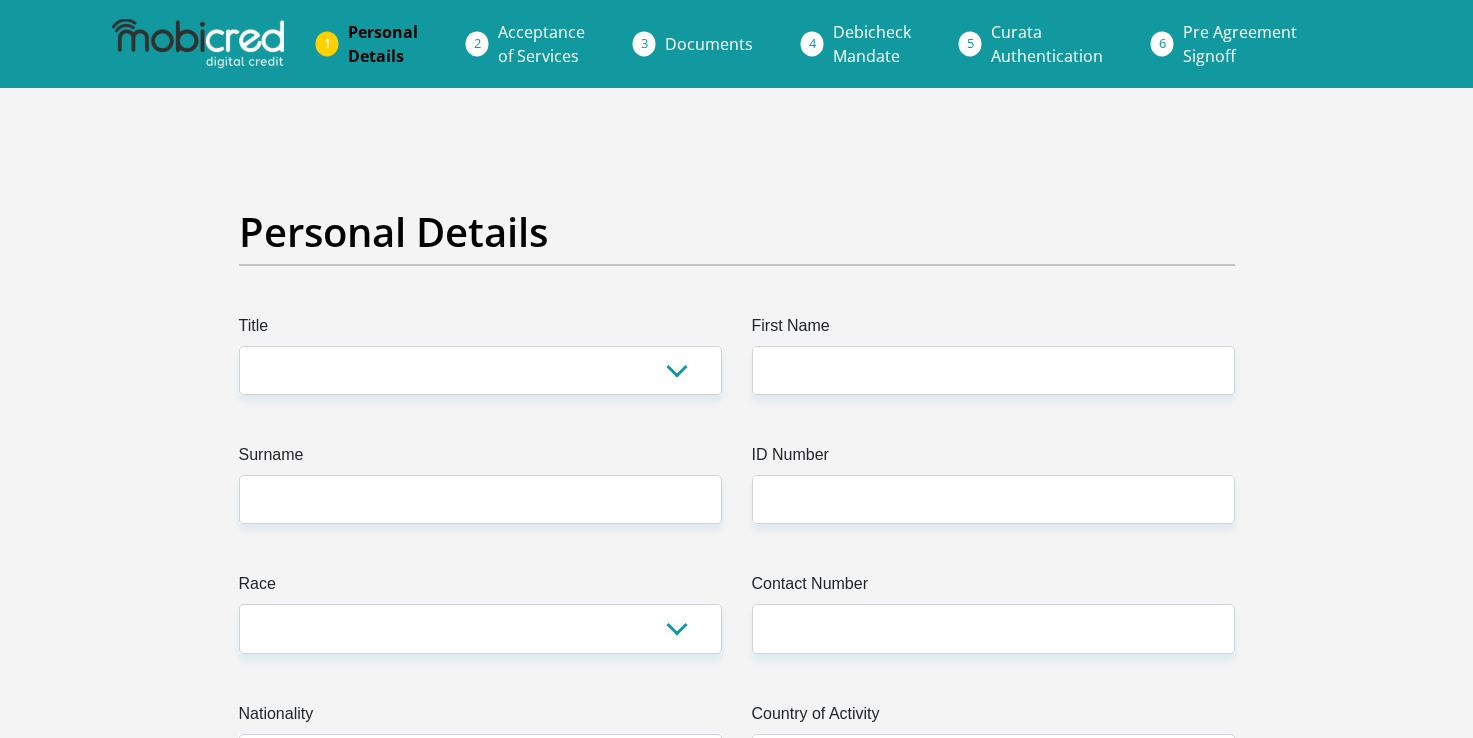 scroll, scrollTop: 0, scrollLeft: 0, axis: both 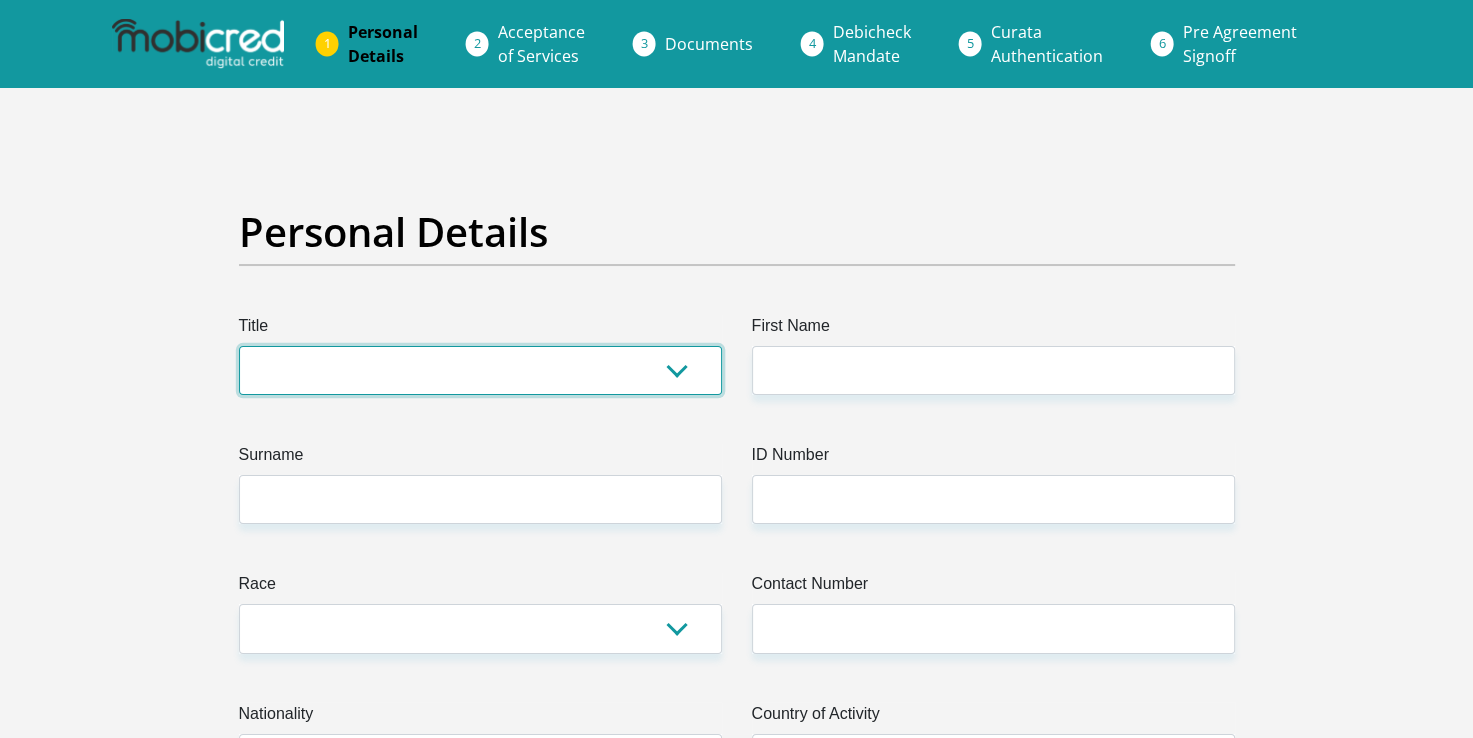 click on "Mr
Ms
Mrs
Dr
Other" at bounding box center (480, 370) 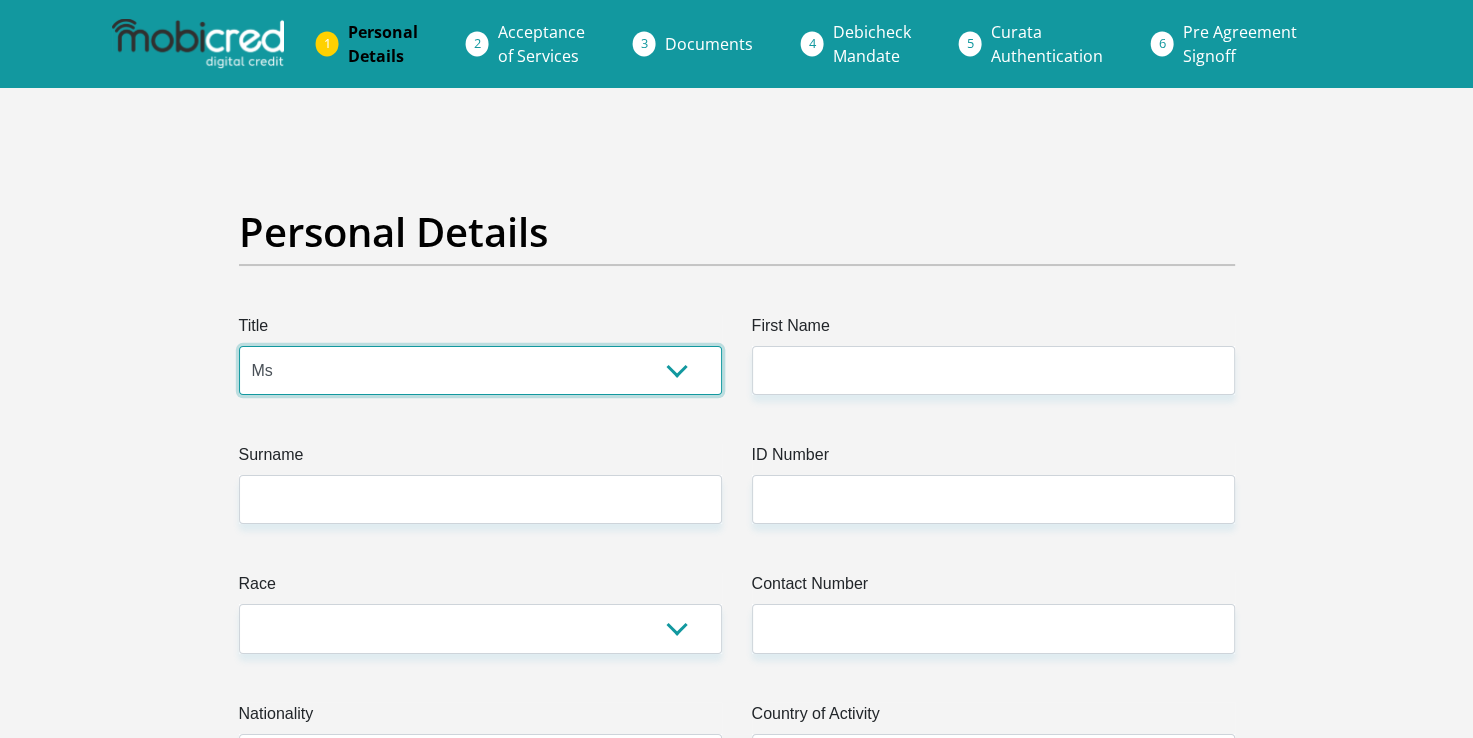 click on "Mr
Ms
Mrs
Dr
Other" at bounding box center [480, 370] 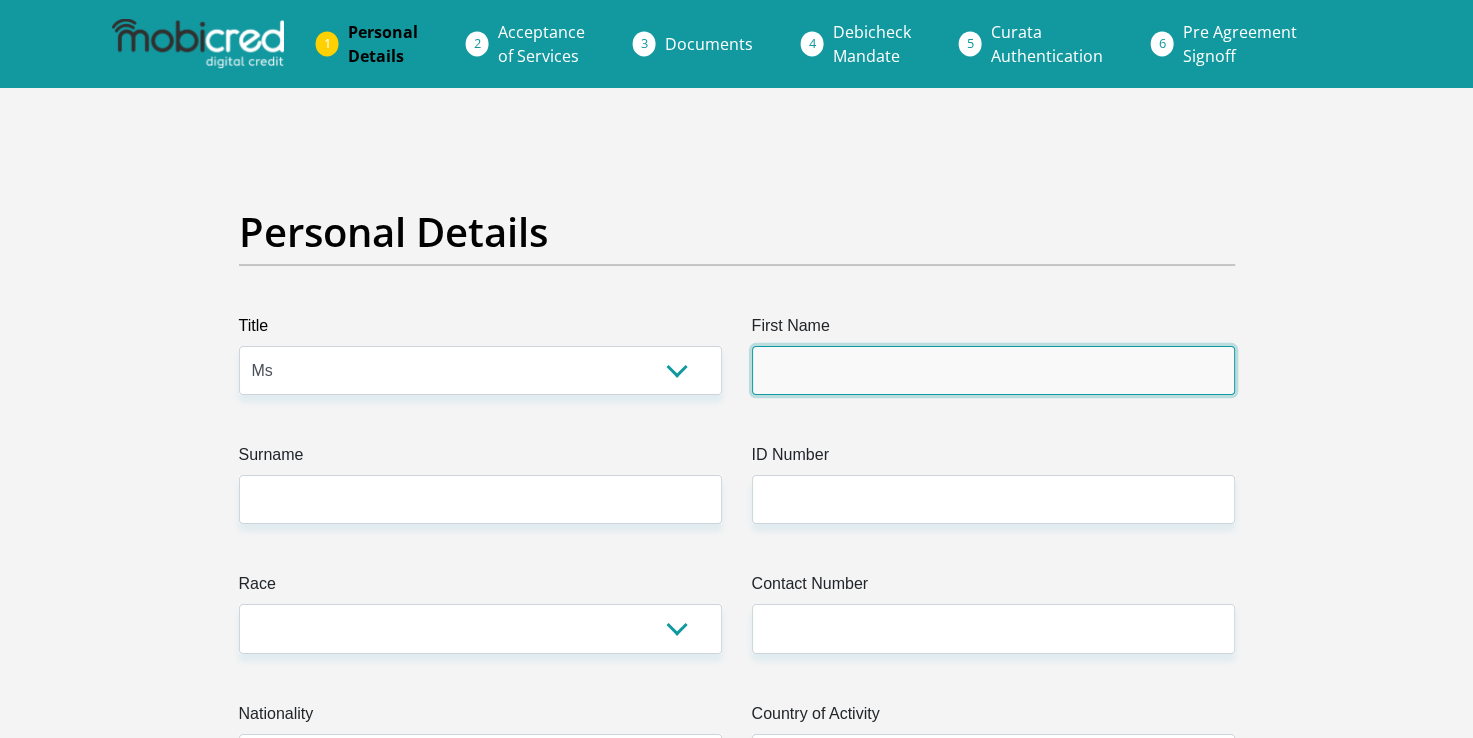 click on "First Name" at bounding box center [993, 370] 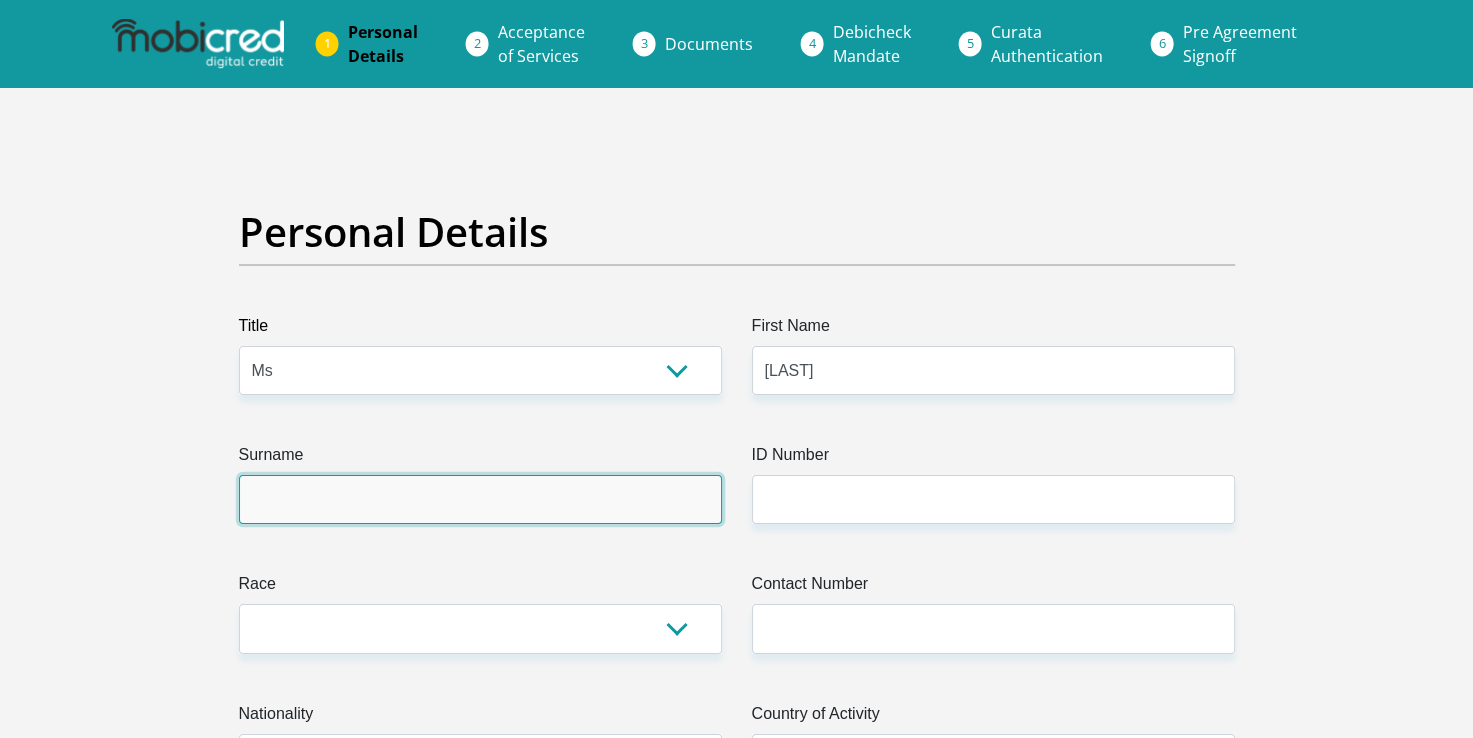 type on "[LAST]" 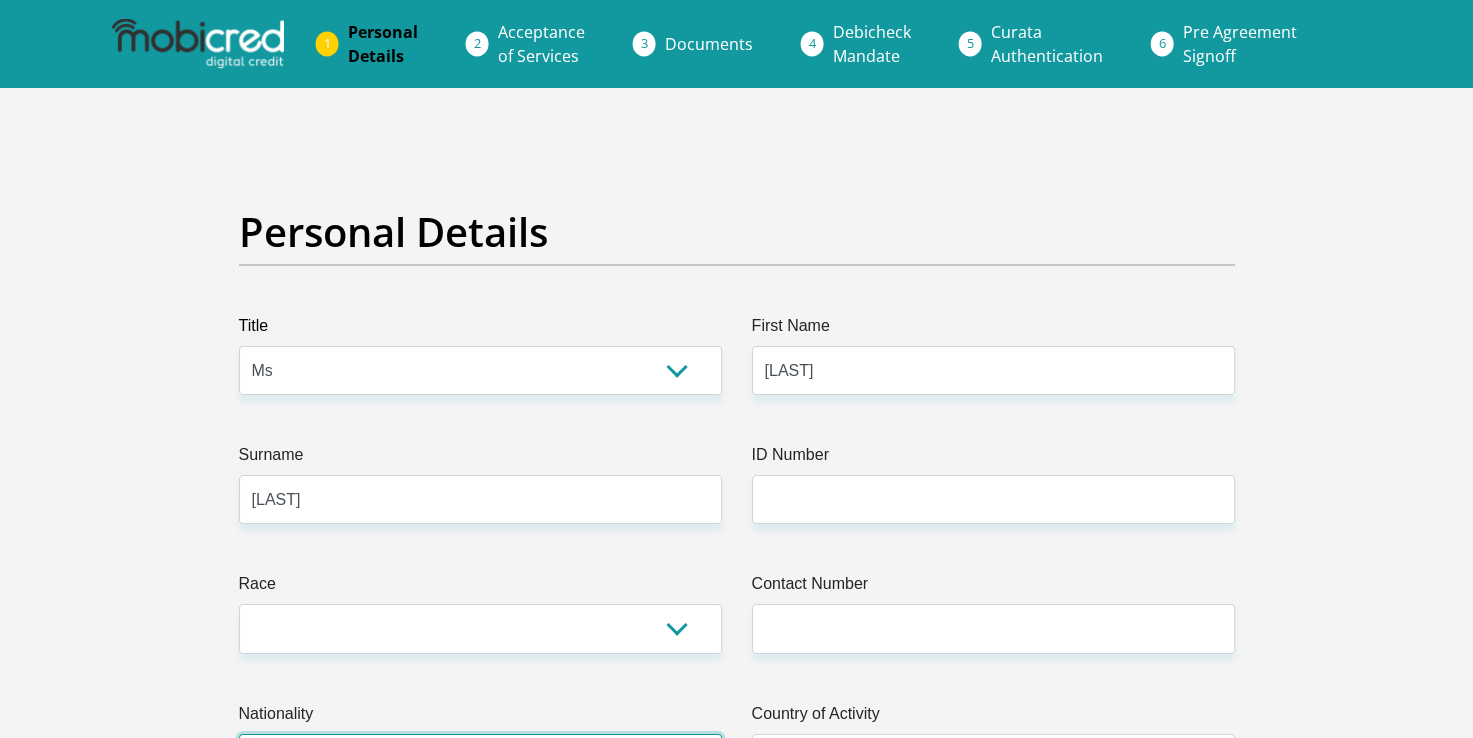 select on "ZAF" 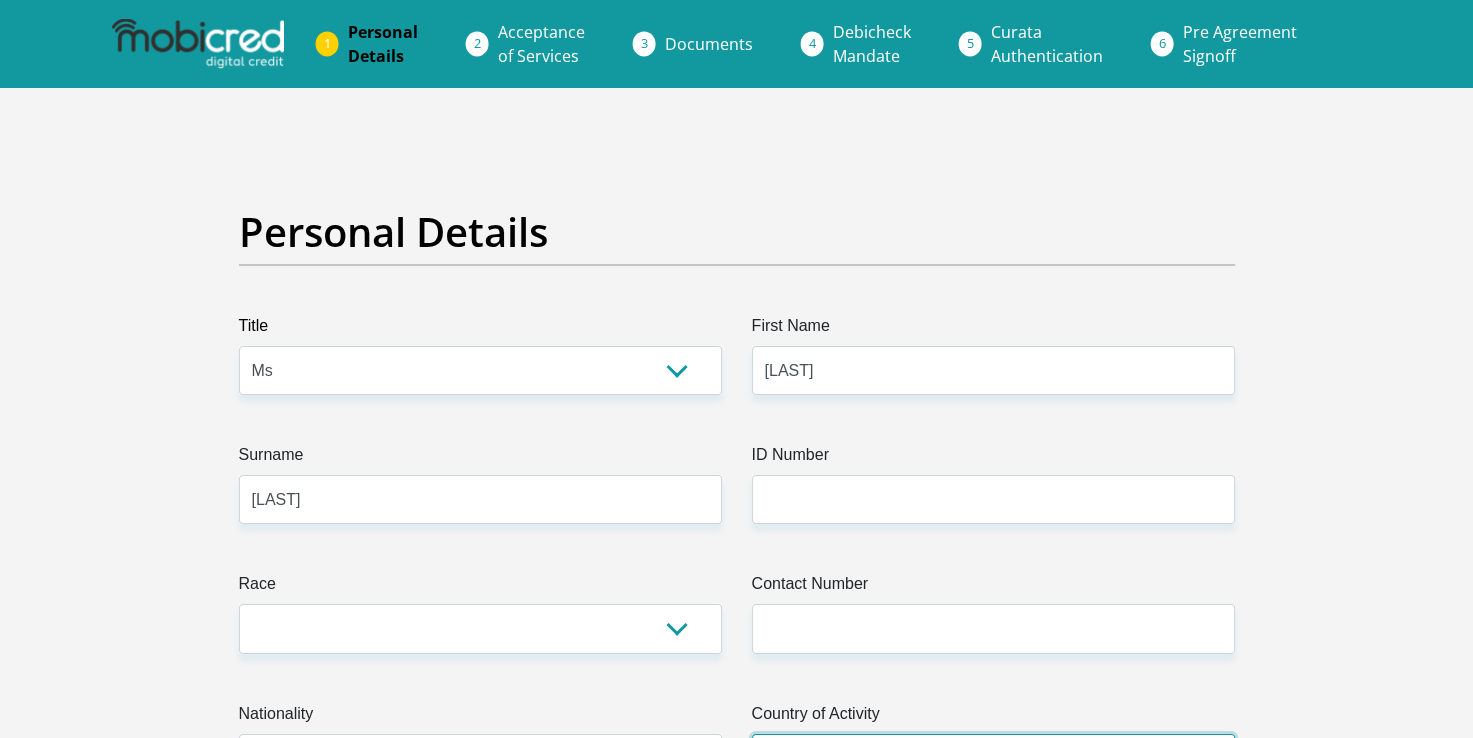 select on "ZAF" 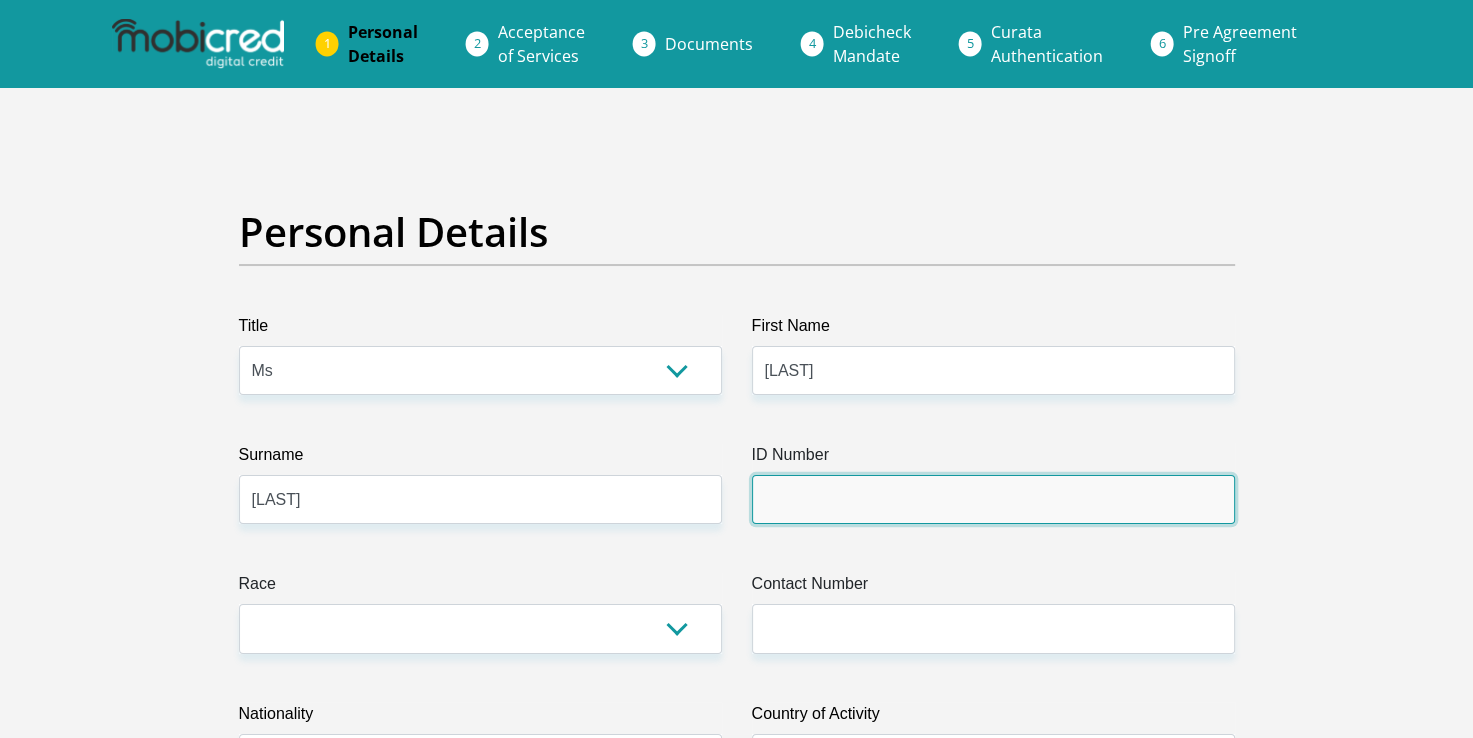 click on "ID Number" at bounding box center [993, 499] 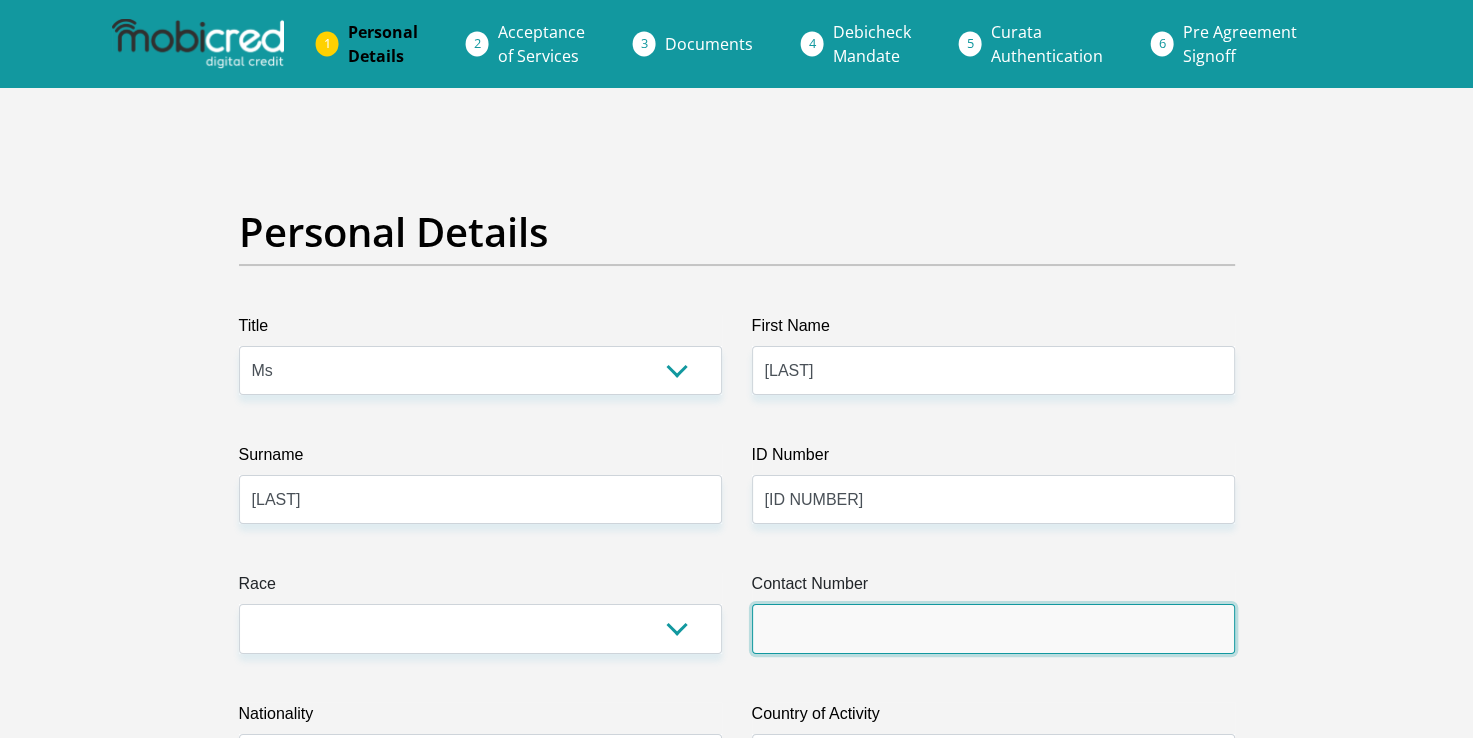 click on "Contact Number" at bounding box center [993, 628] 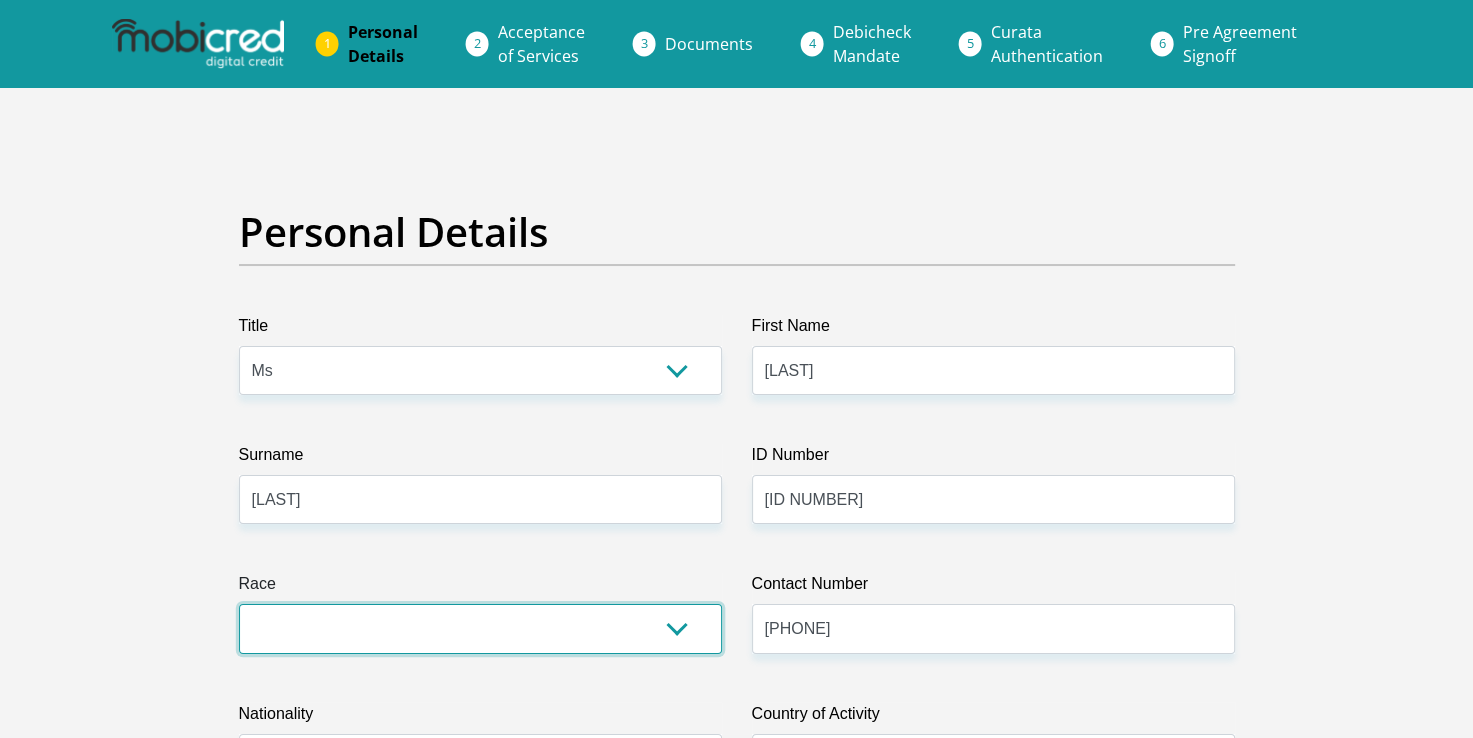 click on "Black
Coloured
Indian
White
Other" at bounding box center [480, 628] 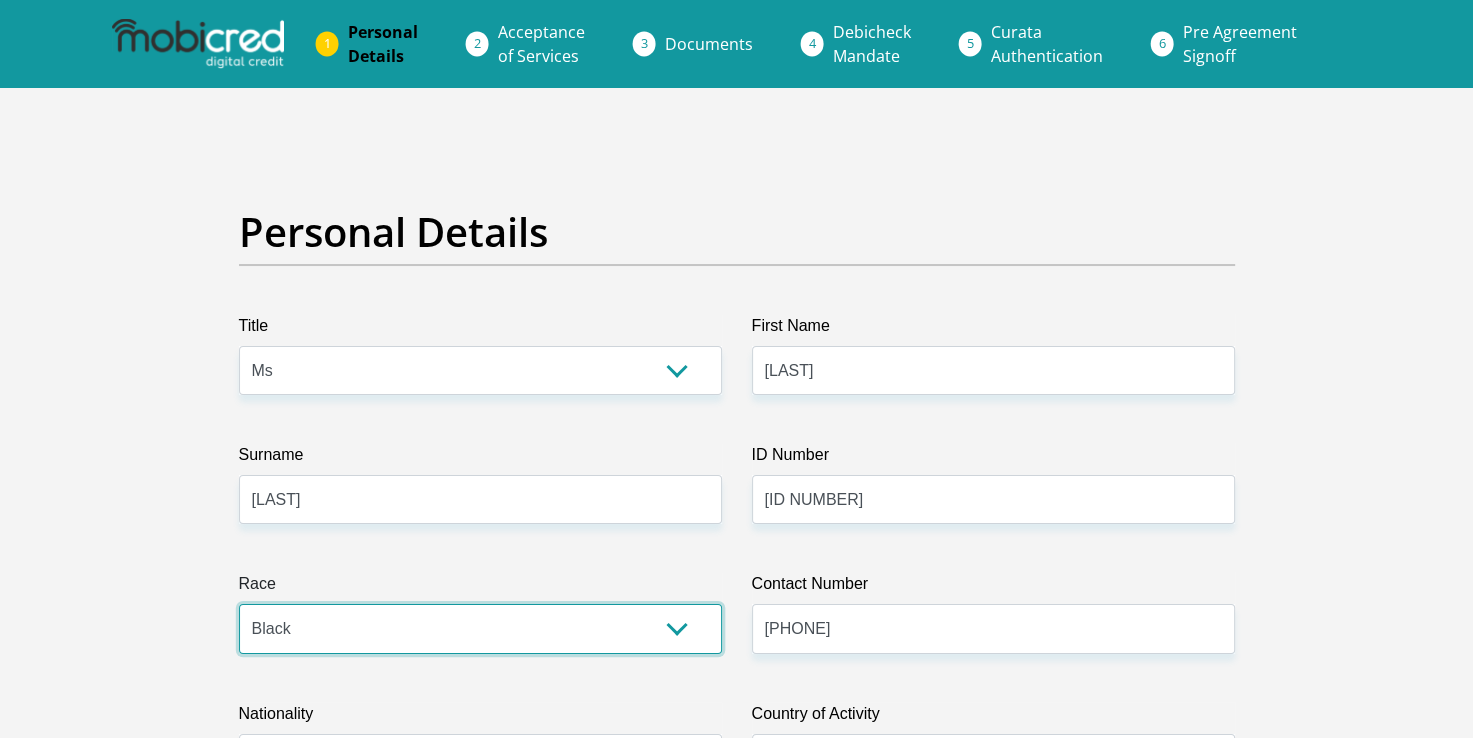 click on "Black
Coloured
Indian
White
Other" at bounding box center [480, 628] 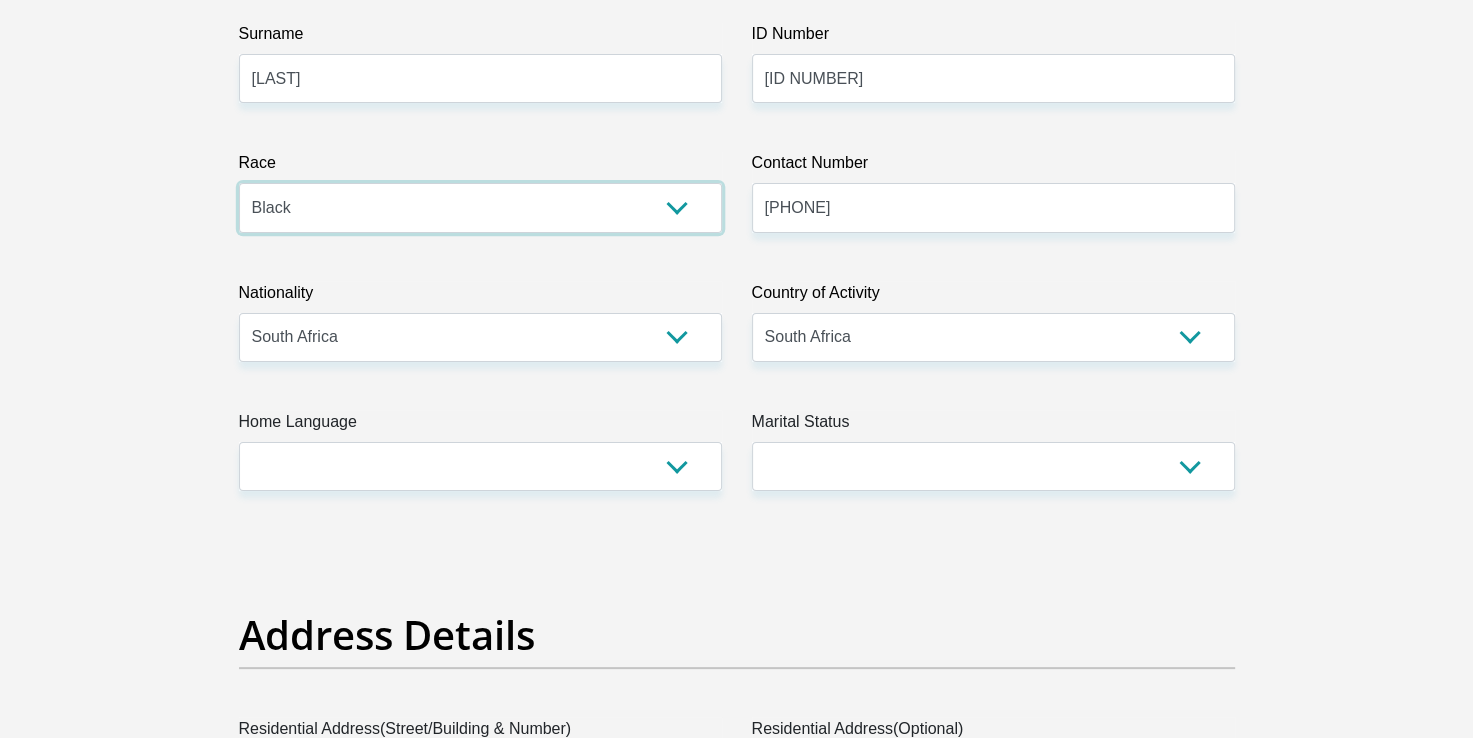 scroll, scrollTop: 440, scrollLeft: 0, axis: vertical 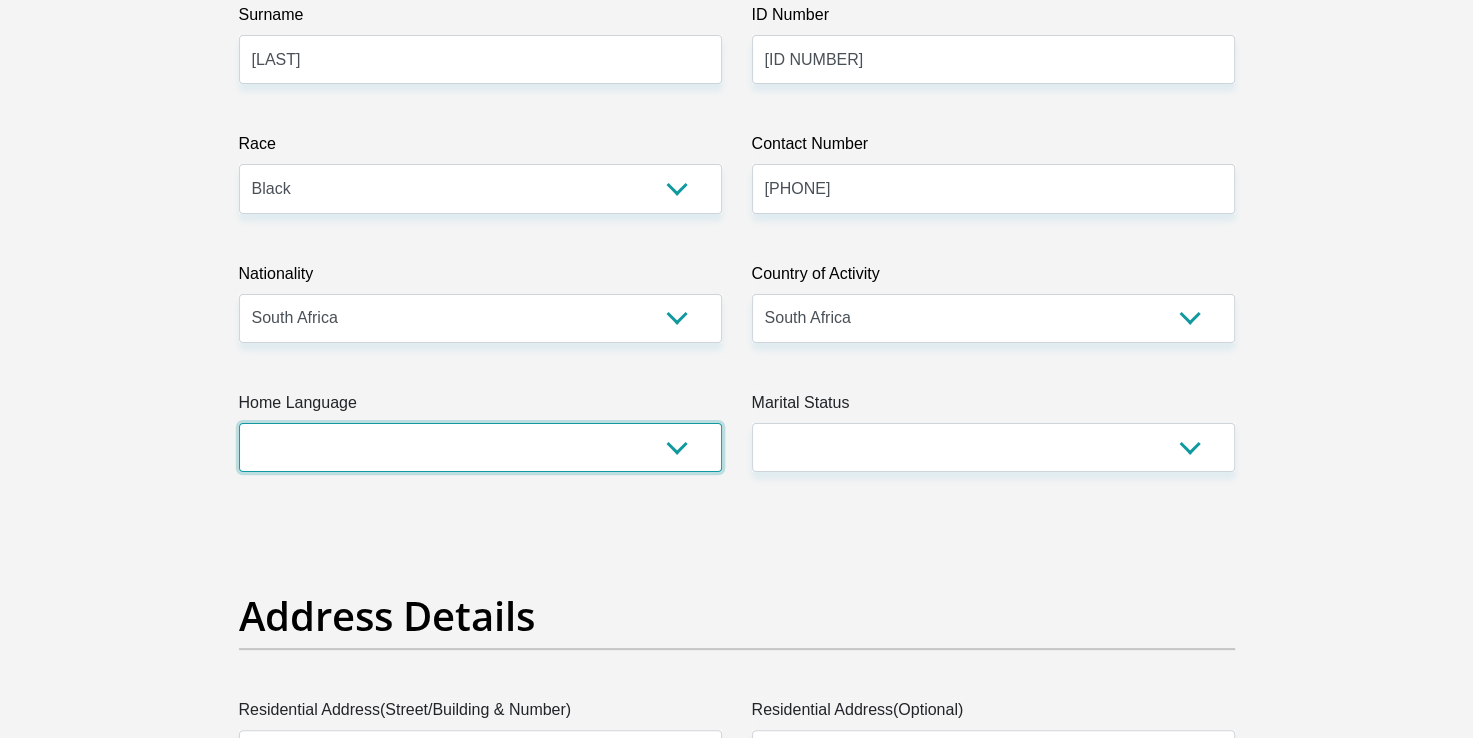 click on "Afrikaans
English
Sepedi
South Ndebele
Southern Sotho
Swati
Tsonga
Tswana
Venda
Xhosa
Zulu
Other" at bounding box center [480, 447] 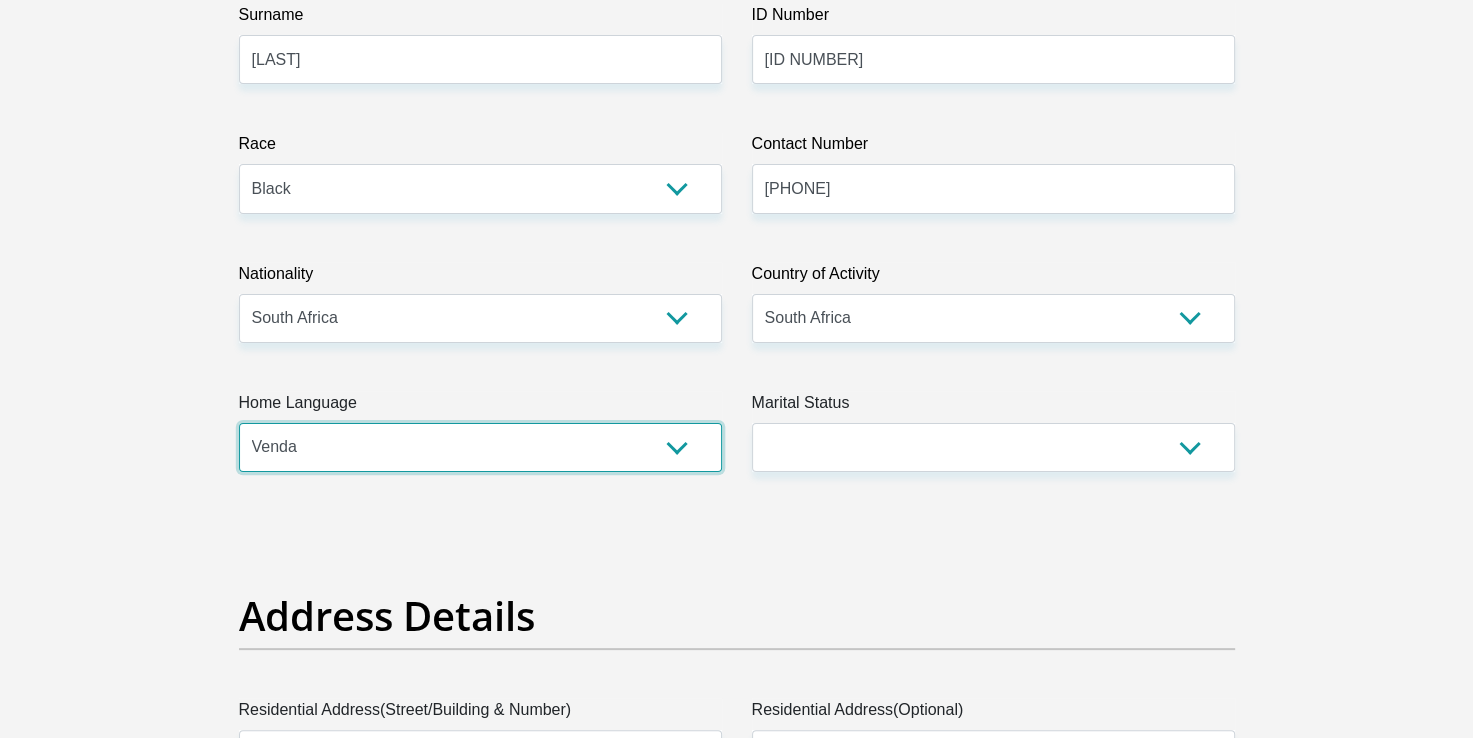click on "Afrikaans
English
Sepedi
South Ndebele
Southern Sotho
Swati
Tsonga
Tswana
Venda
Xhosa
Zulu
Other" at bounding box center (480, 447) 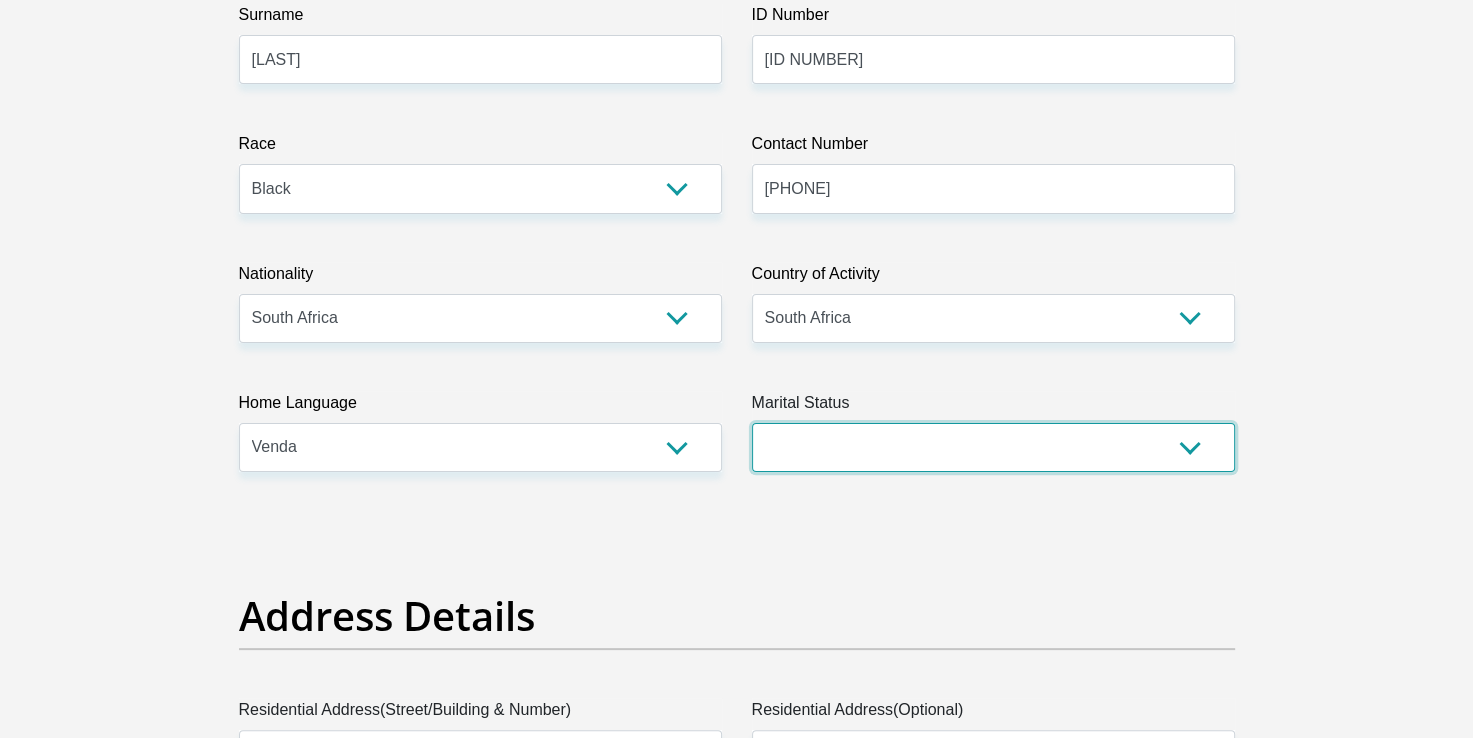 click on "Married ANC
Single
Divorced
Widowed
Married COP or Customary Law" at bounding box center [993, 447] 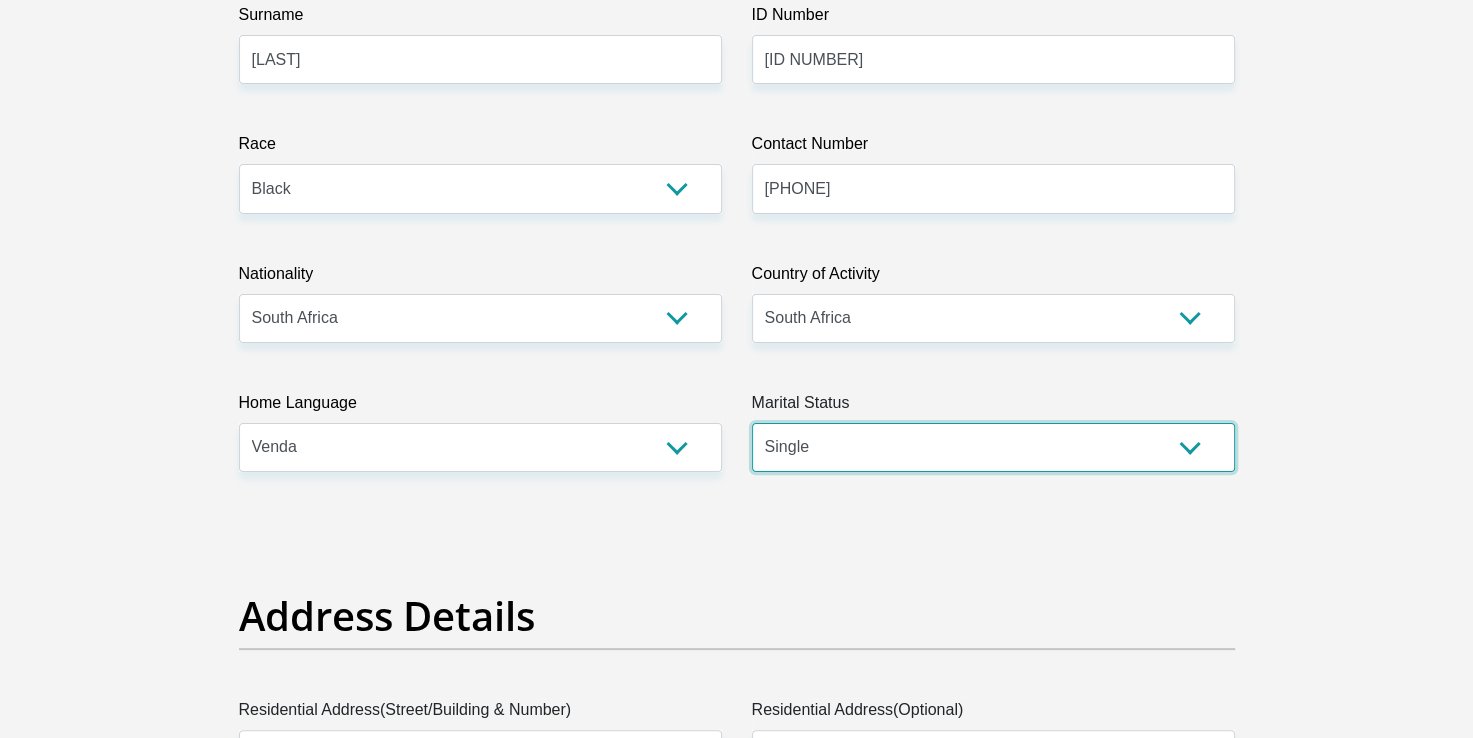 click on "Married ANC
Single
Divorced
Widowed
Married COP or Customary Law" at bounding box center (993, 447) 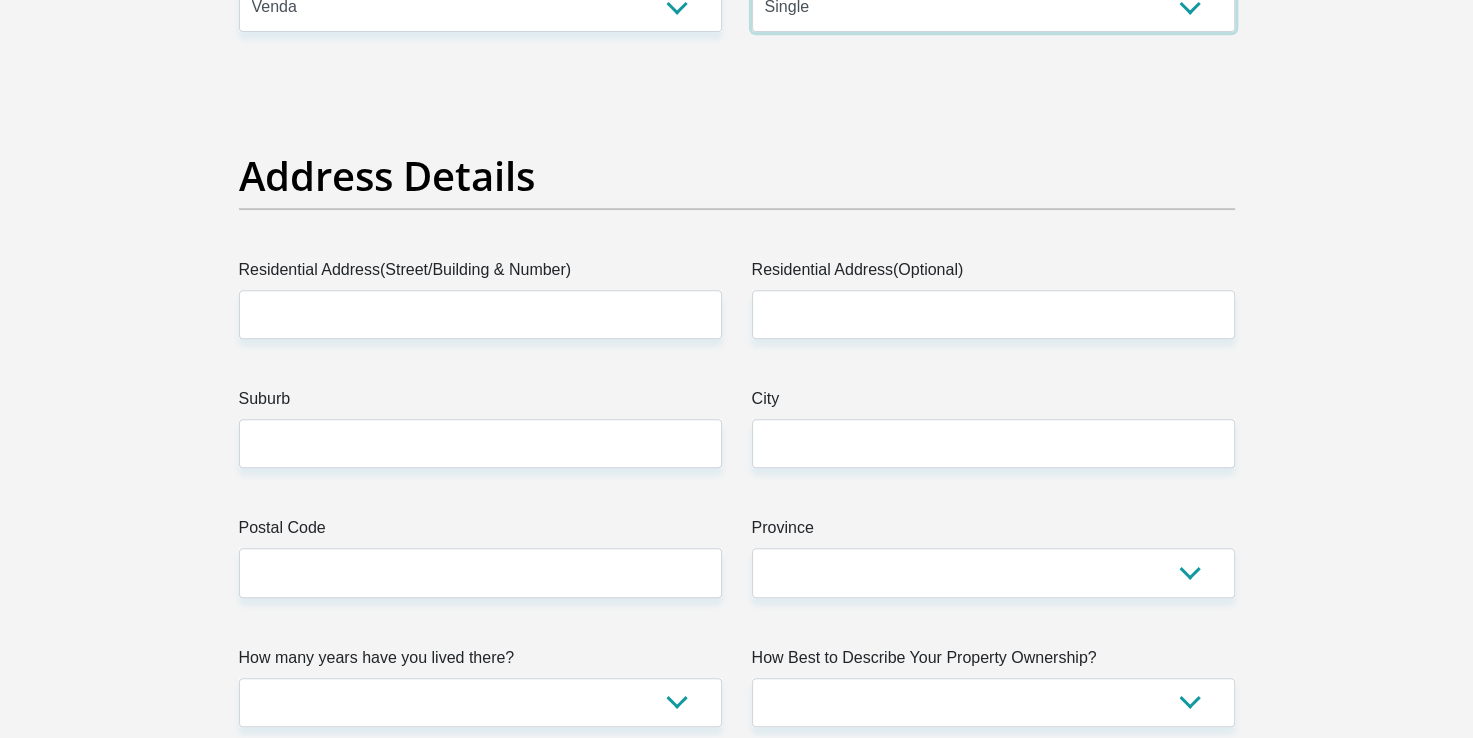scroll, scrollTop: 920, scrollLeft: 0, axis: vertical 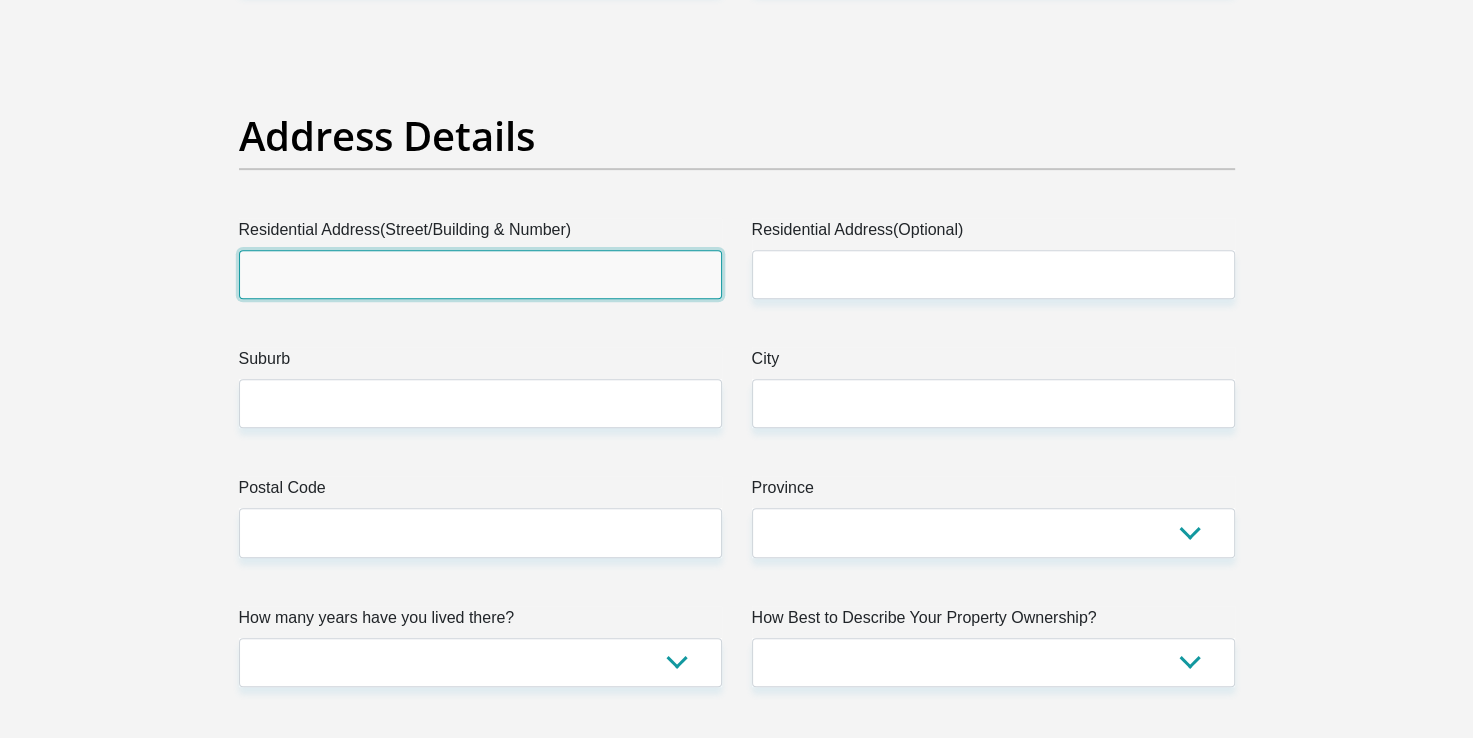 click on "Residential Address(Street/Building & Number)" at bounding box center [480, 274] 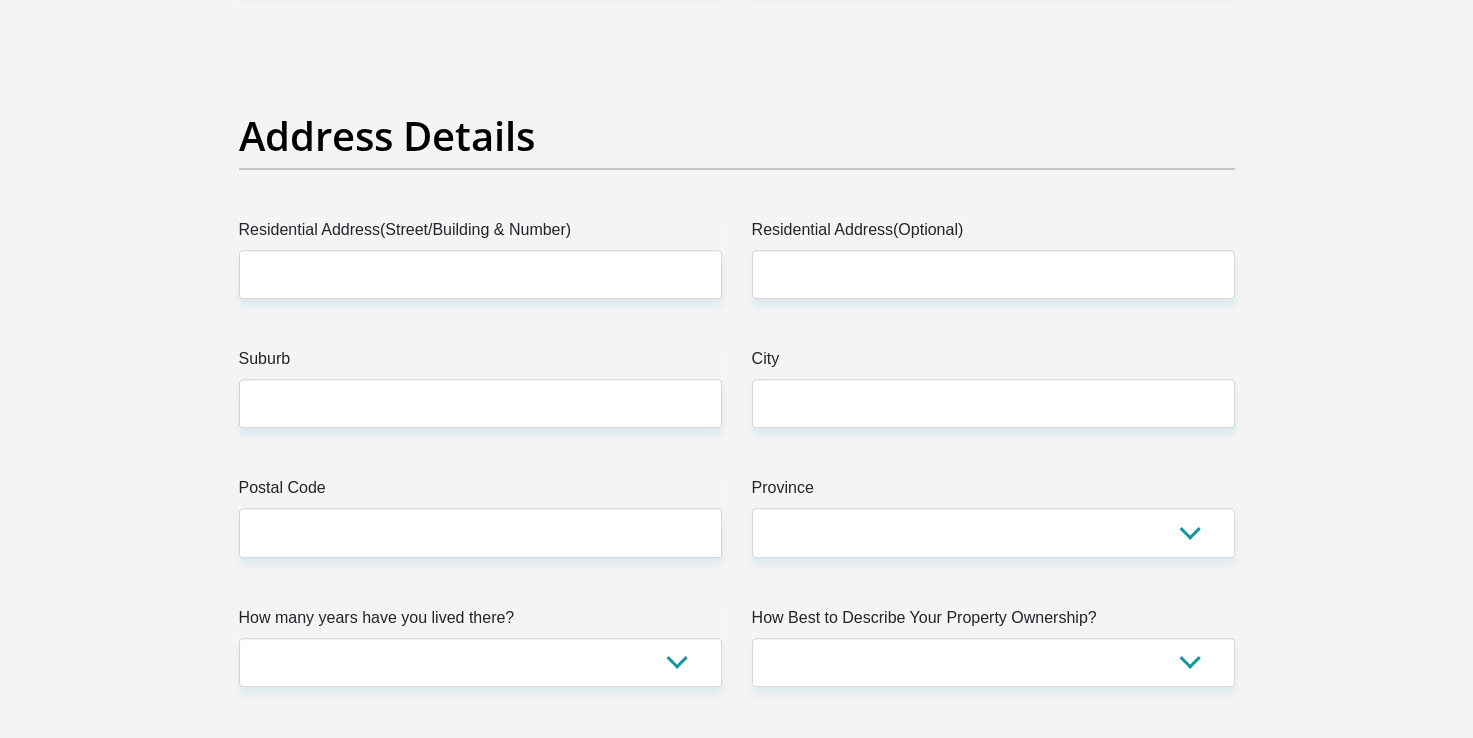 click on "Personal Details
Title
Mr
Ms
Mrs
Dr
Other
First Name
[FIRST]
Surname
[LAST]
ID Number
[ID NUMBER]
Please input valid ID number
Race
Black
Coloured
Indian
White
Other
Contact Number
[PHONE]
Please input valid contact number" at bounding box center (736, 2653) 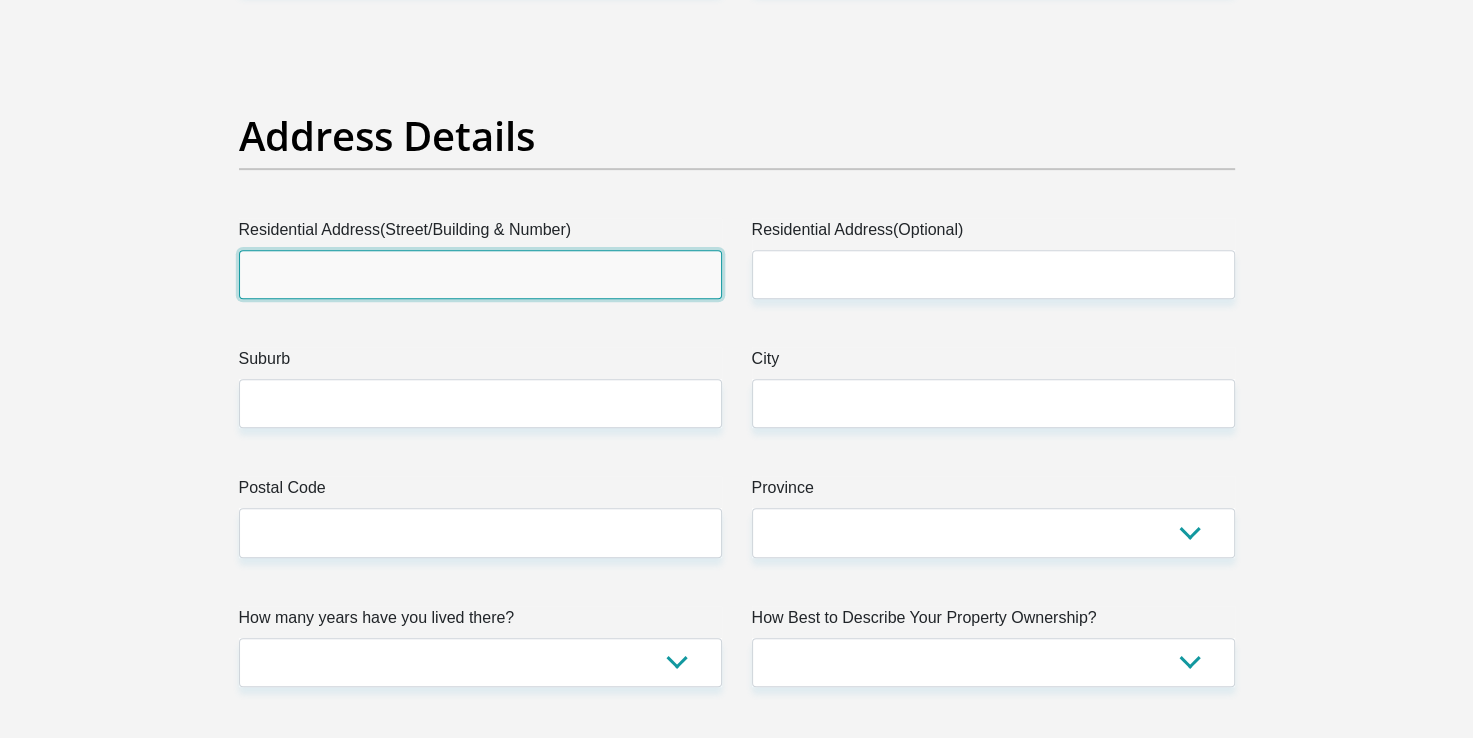 click on "Residential Address(Street/Building & Number)" at bounding box center [480, 274] 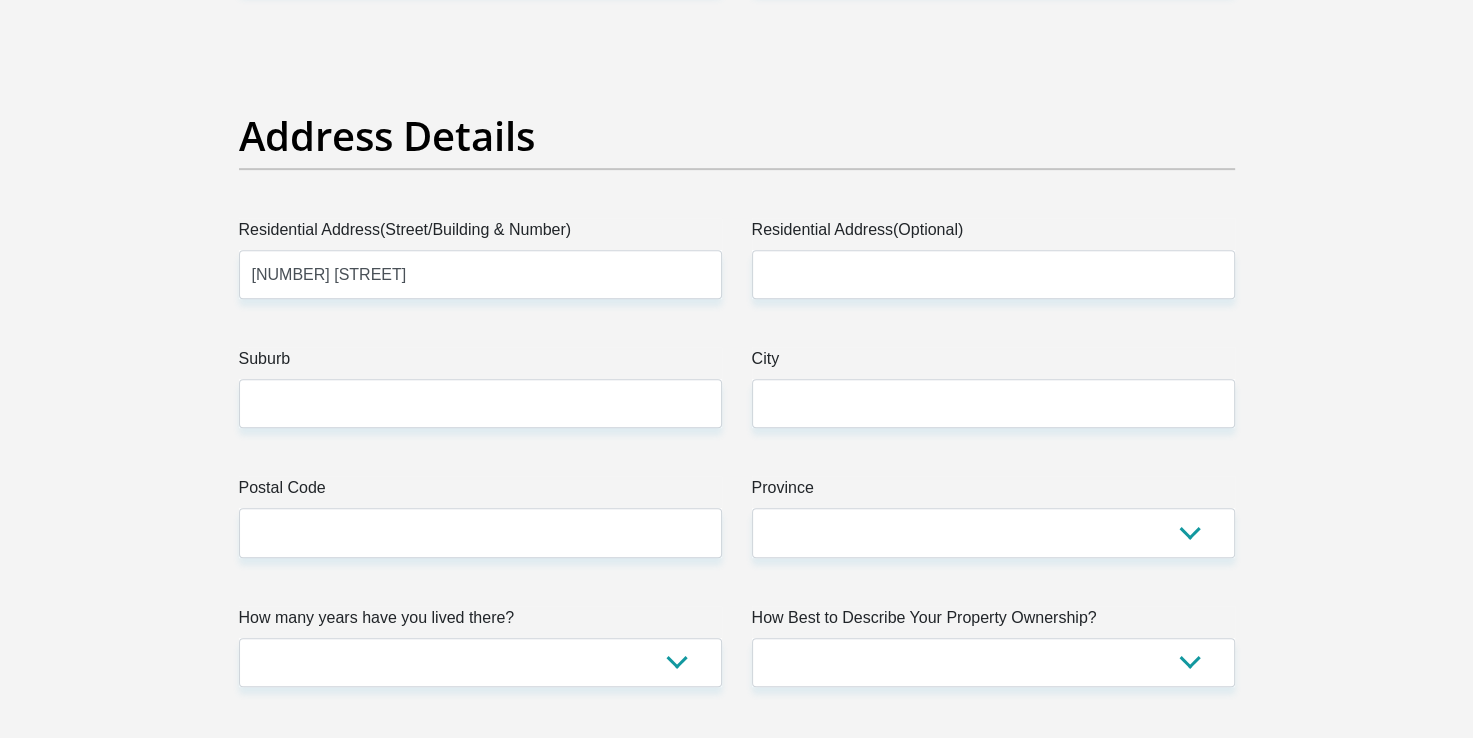 type on "[CITY]" 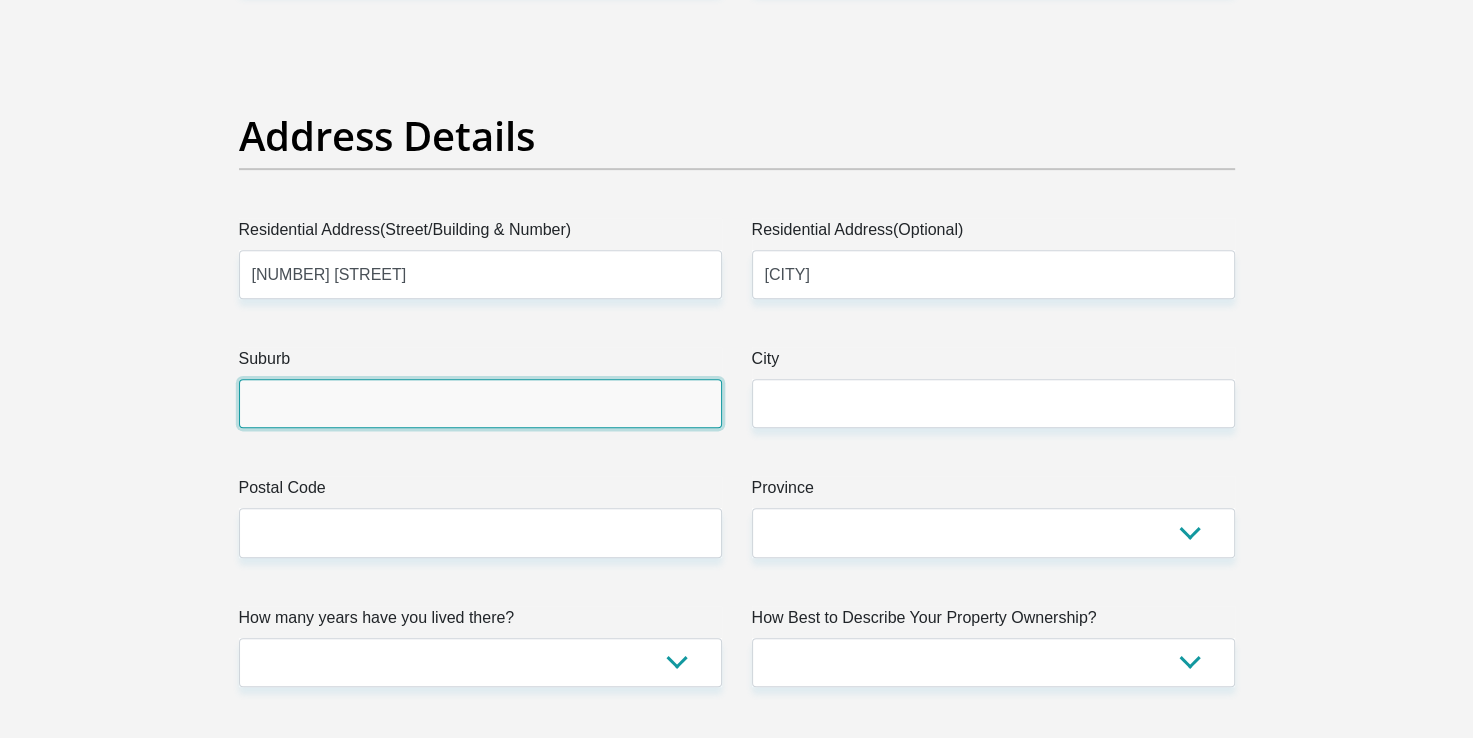 type on "African" 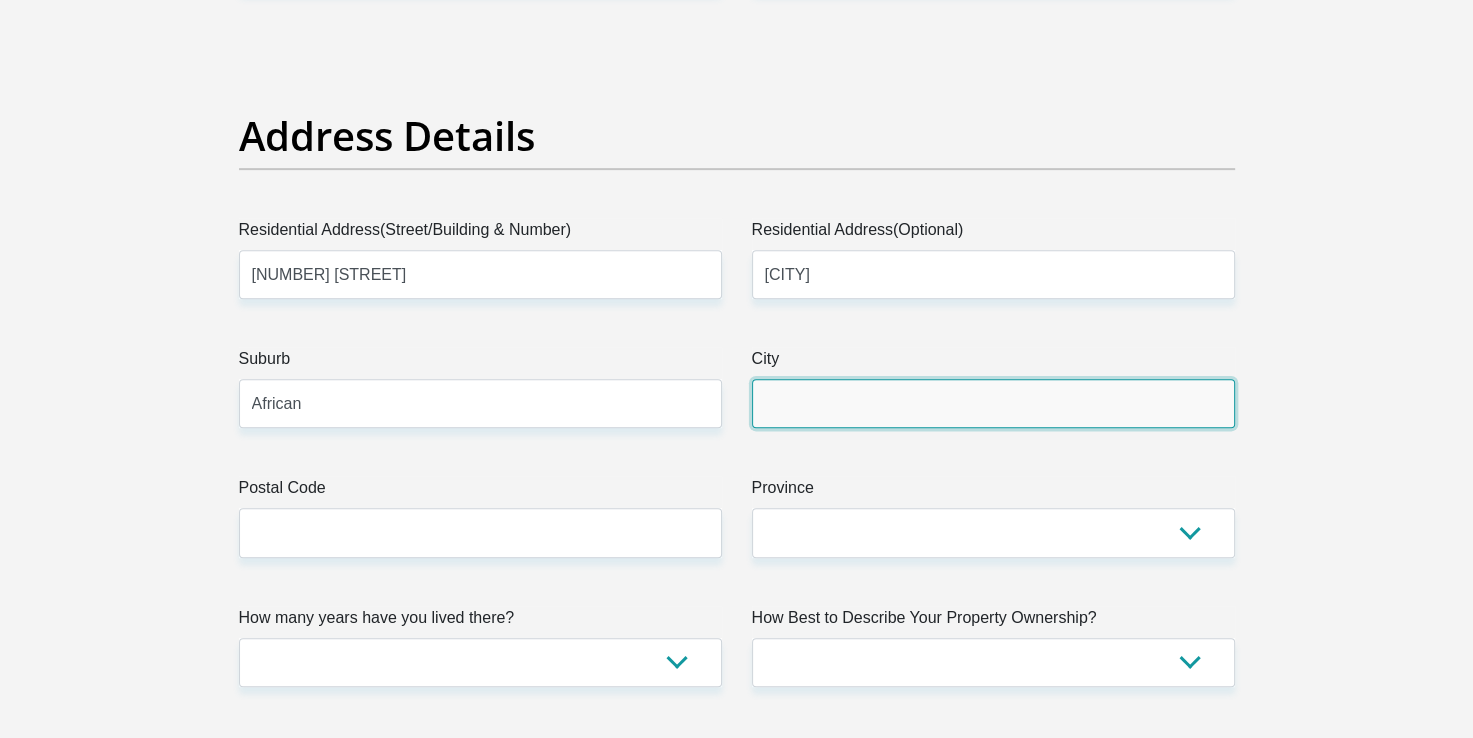 type on "African" 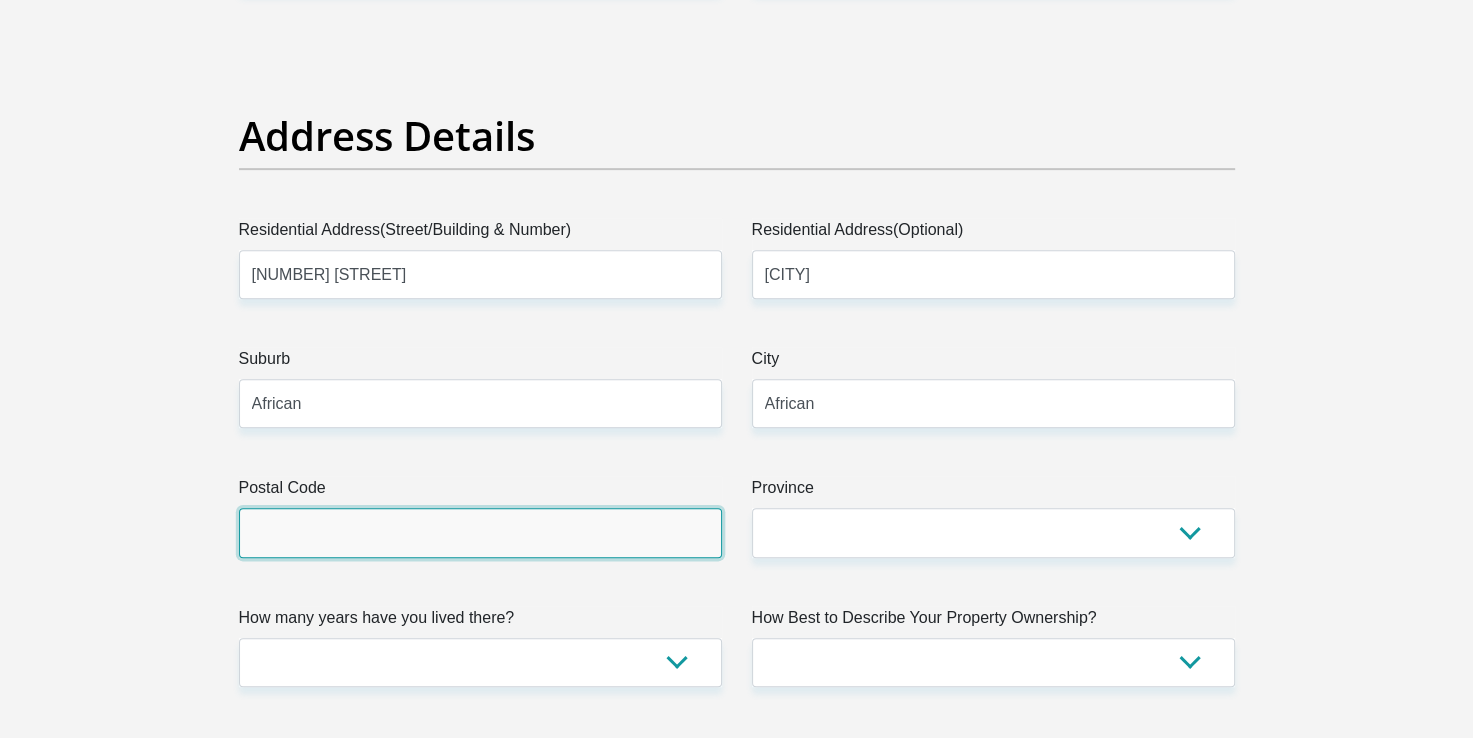 type on "[NUMBER]" 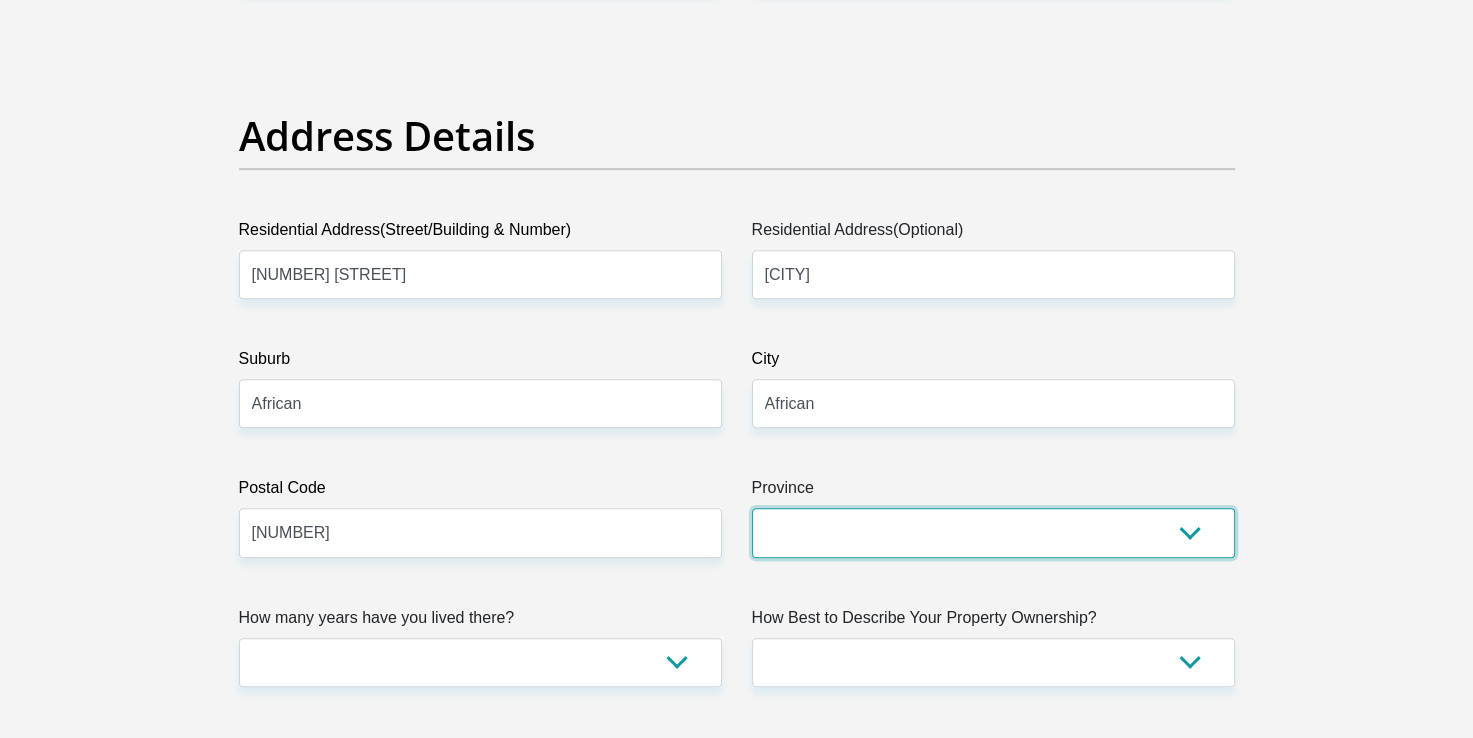 click on "Eastern Cape
Free State
Gauteng
KwaZulu-Natal
Limpopo
Mpumalanga
Northern Cape
North West
Western Cape" at bounding box center [993, 532] 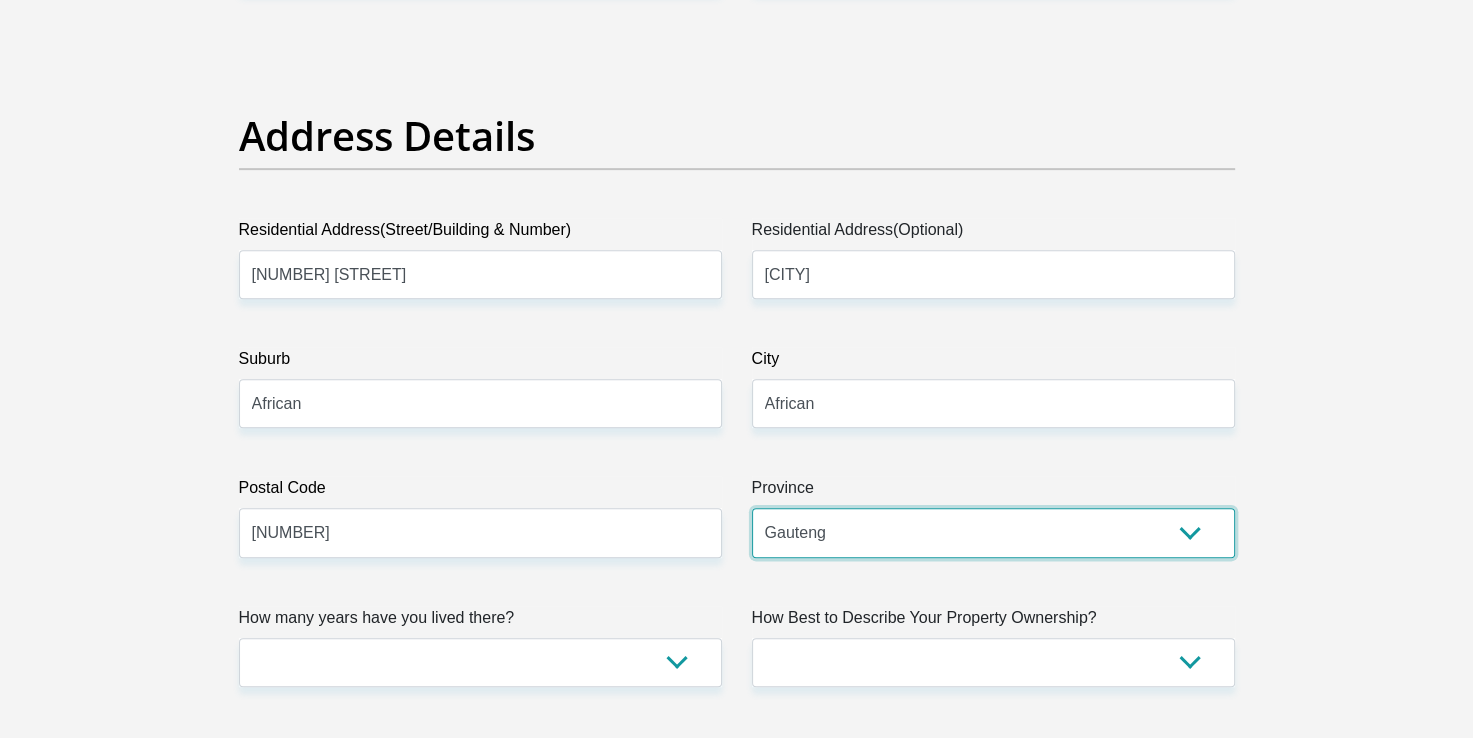 click on "Eastern Cape
Free State
Gauteng
KwaZulu-Natal
Limpopo
Mpumalanga
Northern Cape
North West
Western Cape" at bounding box center [993, 532] 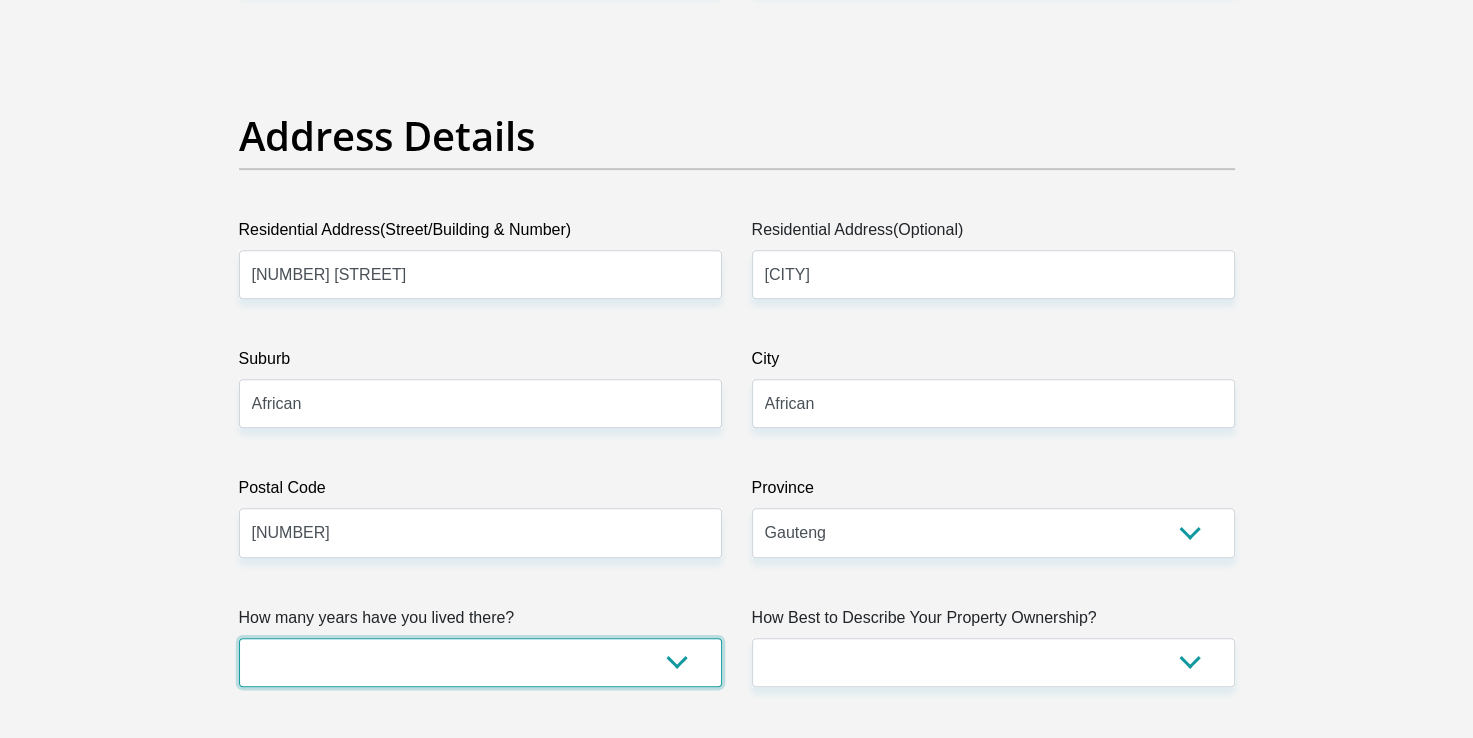 click on "less than 1 year
1-3 years
3-5 years
5+ years" at bounding box center [480, 662] 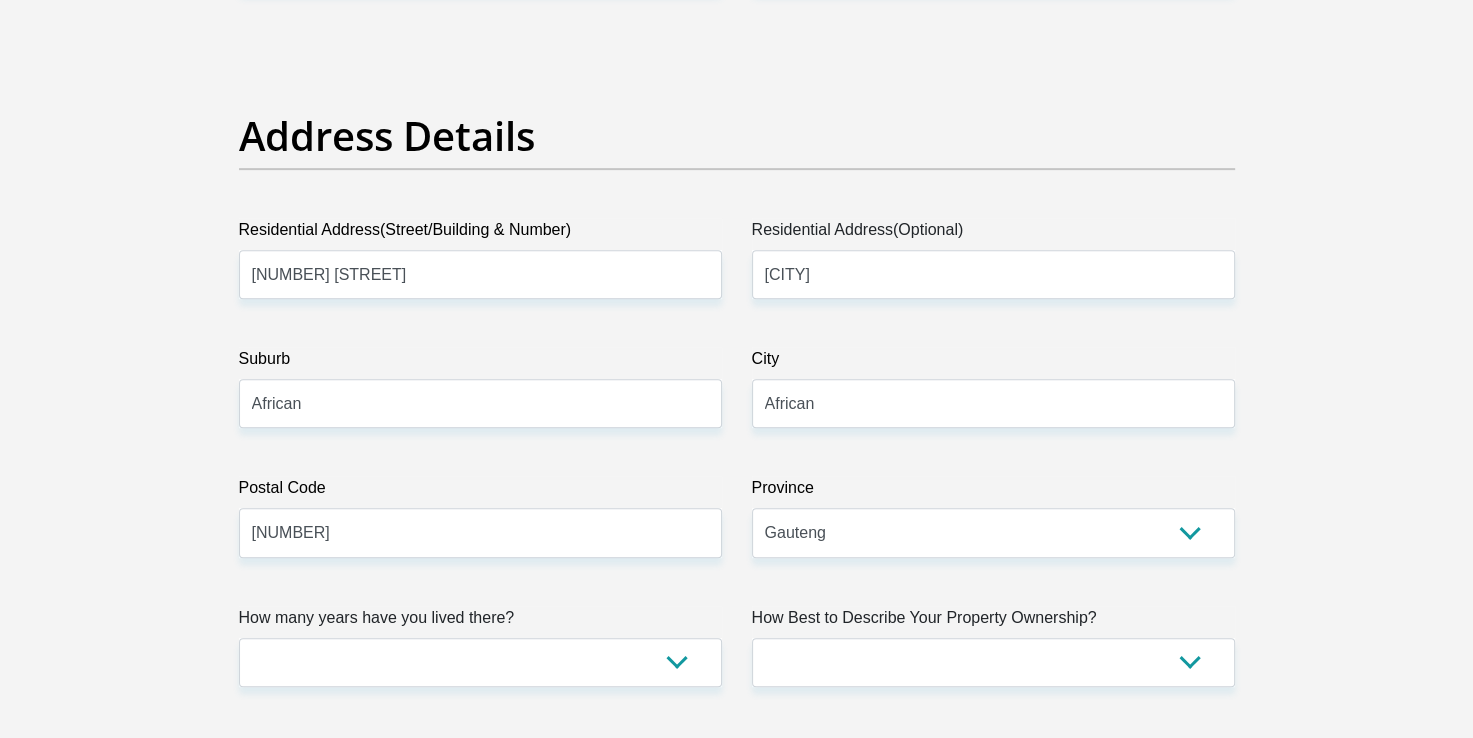 click on "Title
Mr
Ms
Mrs
Dr
Other
First Name
[FIRST]
Surname
[LAST]
ID Number
[ID NUMBER]
Please input valid ID number
Race
Black
Coloured
Indian
White
Other
Contact Number
[PHONE]
Please input valid contact number
Nationality
South Africa
Afghanistan
Aland Islands  Albania  Algeria" at bounding box center [737, 2647] 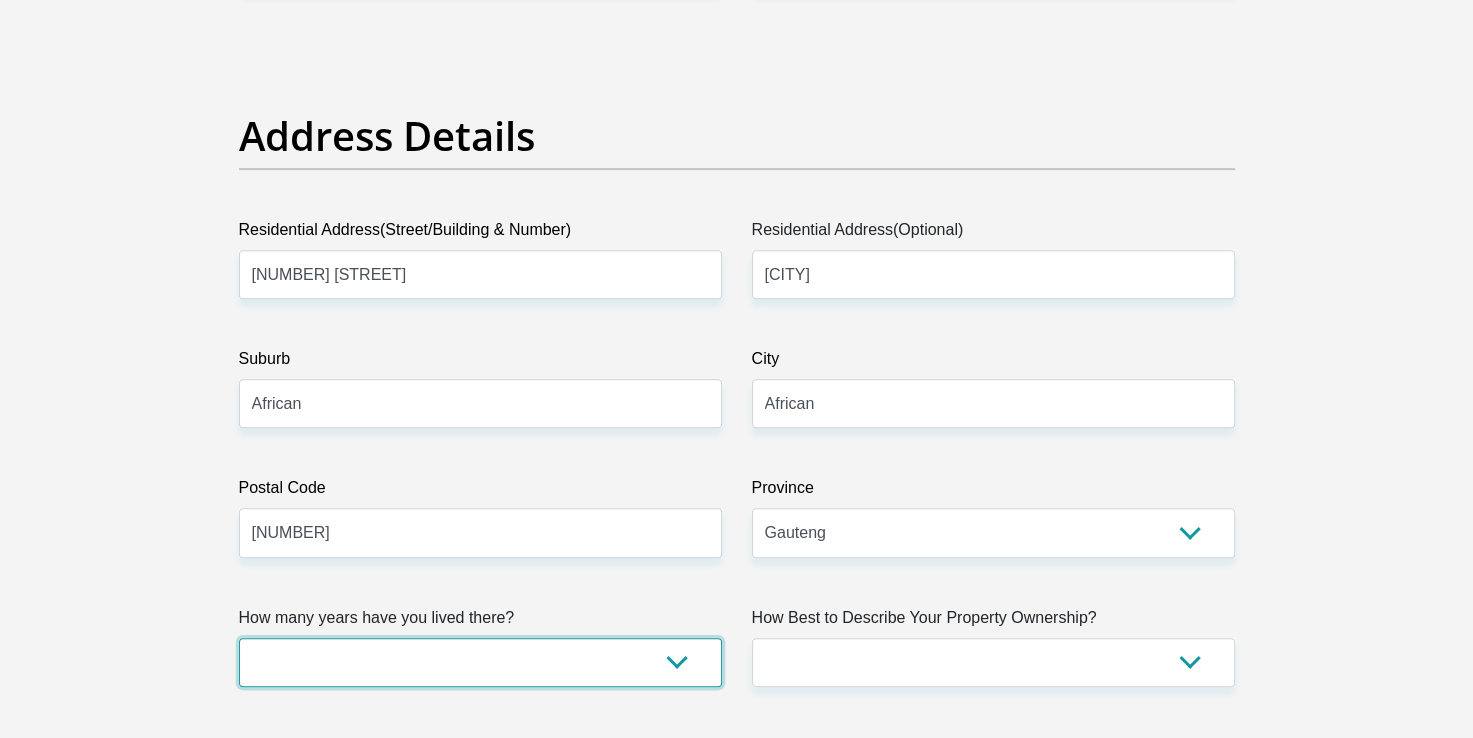 click on "less than 1 year
1-3 years
3-5 years
5+ years" at bounding box center [480, 662] 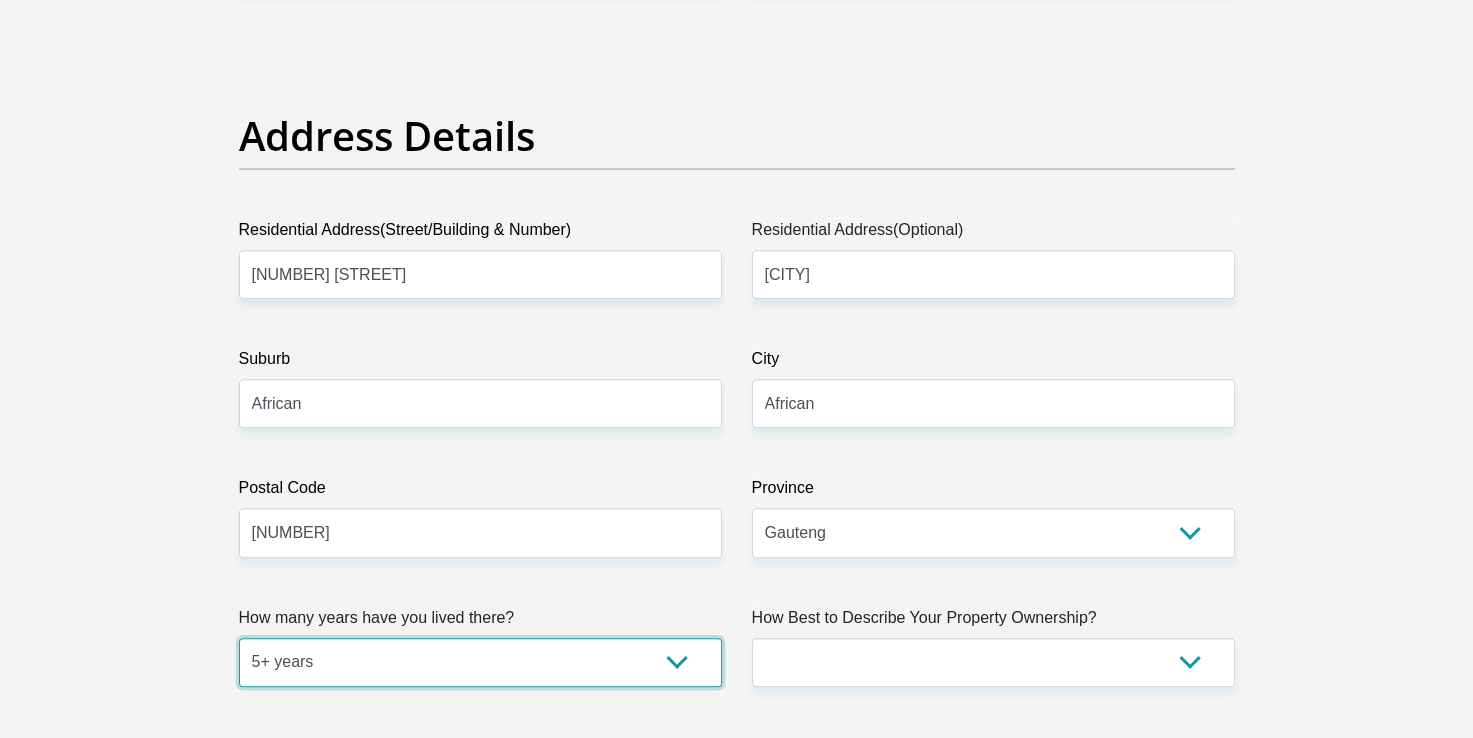 click on "less than 1 year
1-3 years
3-5 years
5+ years" at bounding box center (480, 662) 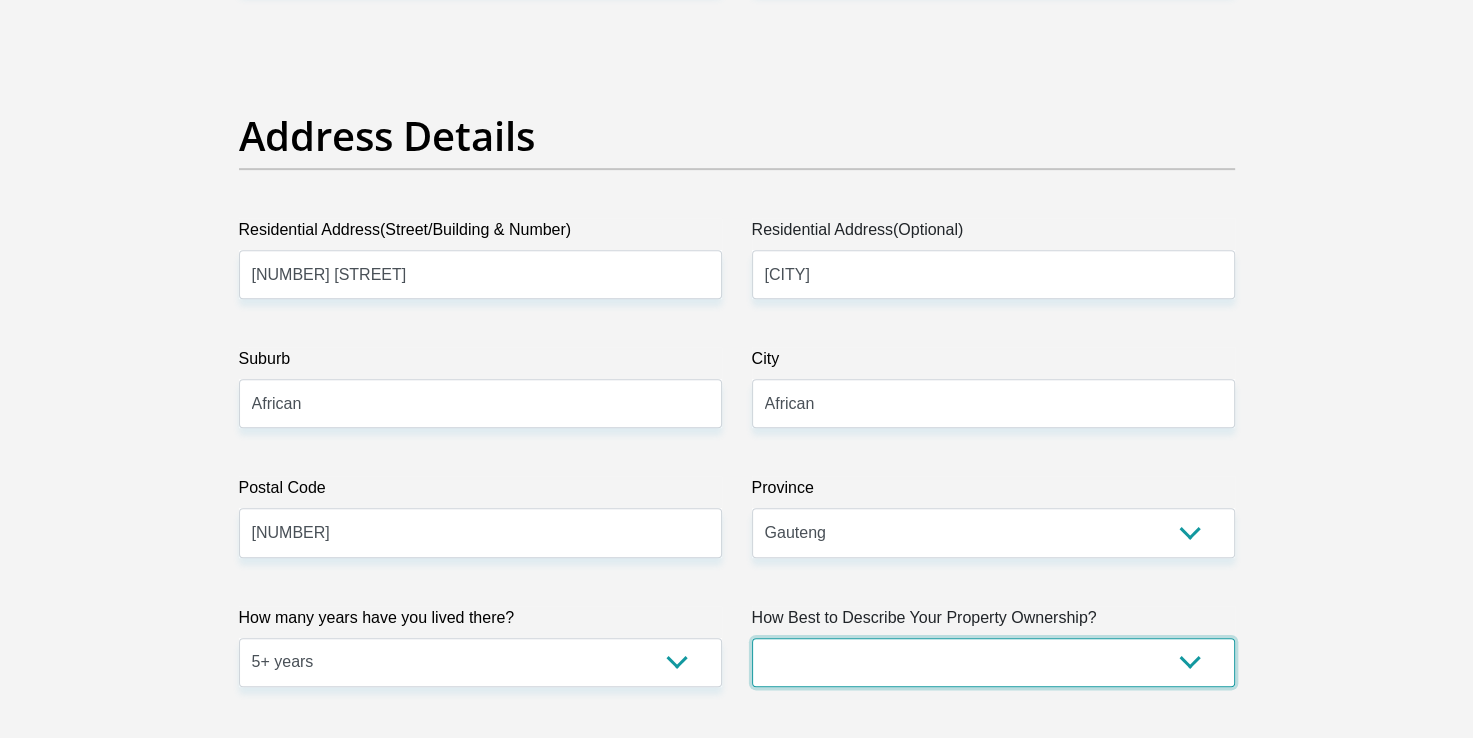 click on "Owned
Rented
Family Owned
Company Dwelling" at bounding box center [993, 662] 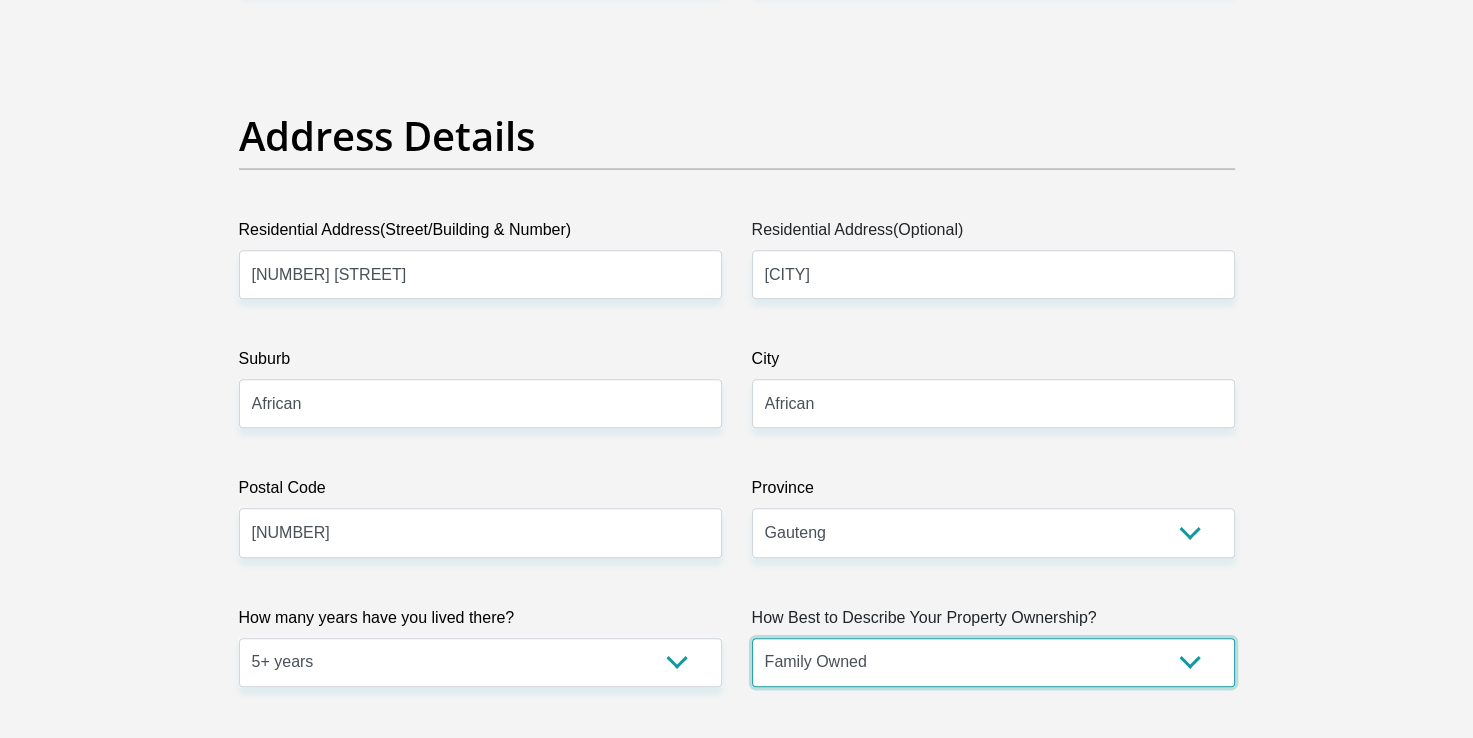 click on "Owned
Rented
Family Owned
Company Dwelling" at bounding box center [993, 662] 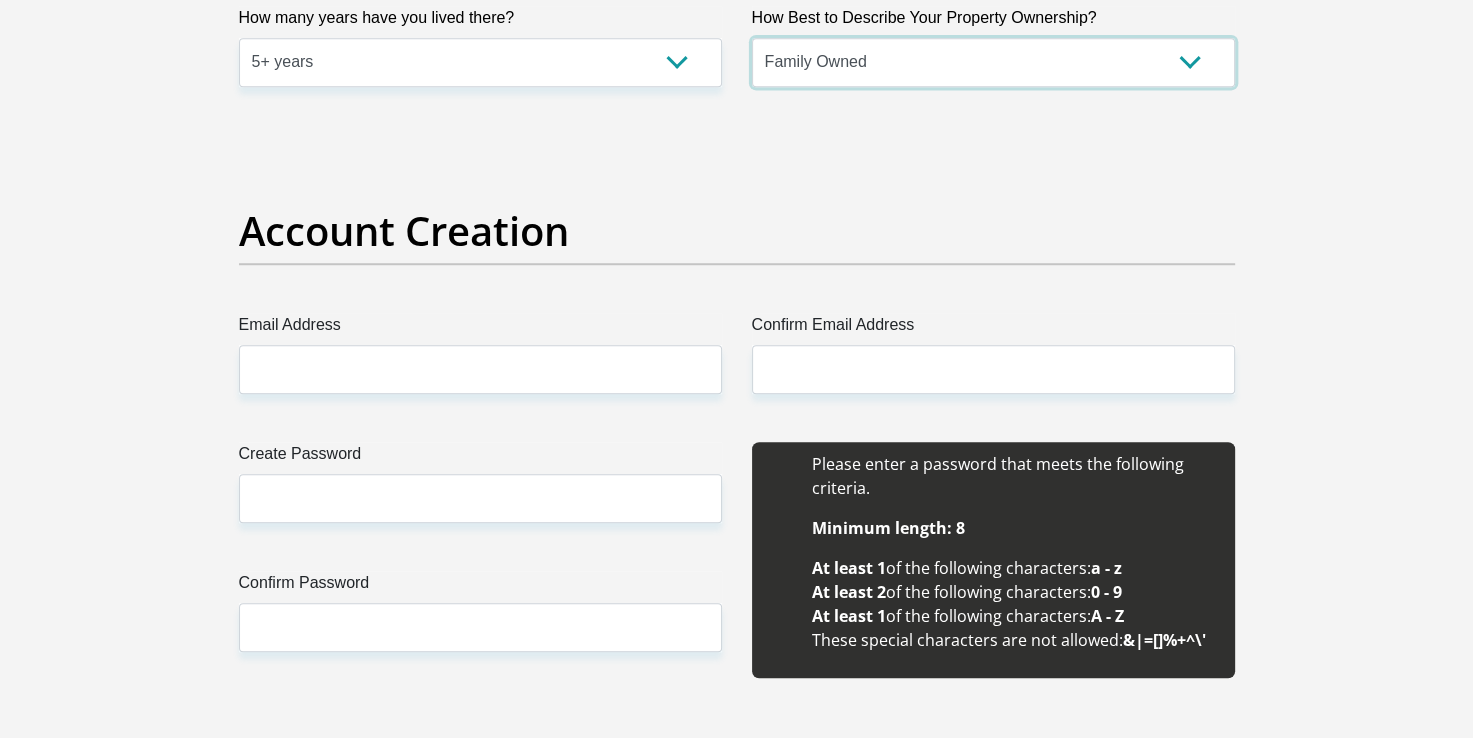 scroll, scrollTop: 1560, scrollLeft: 0, axis: vertical 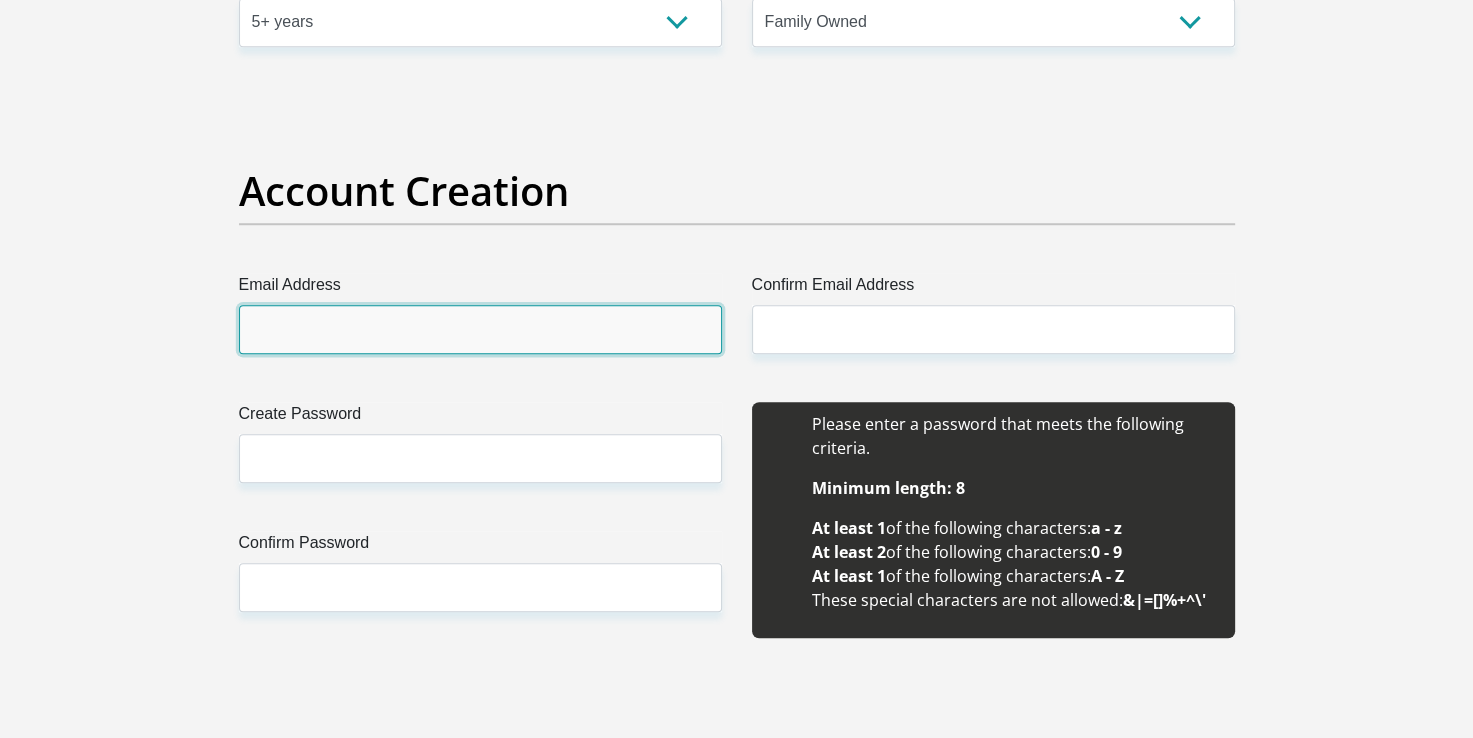 click on "Email Address" at bounding box center [480, 329] 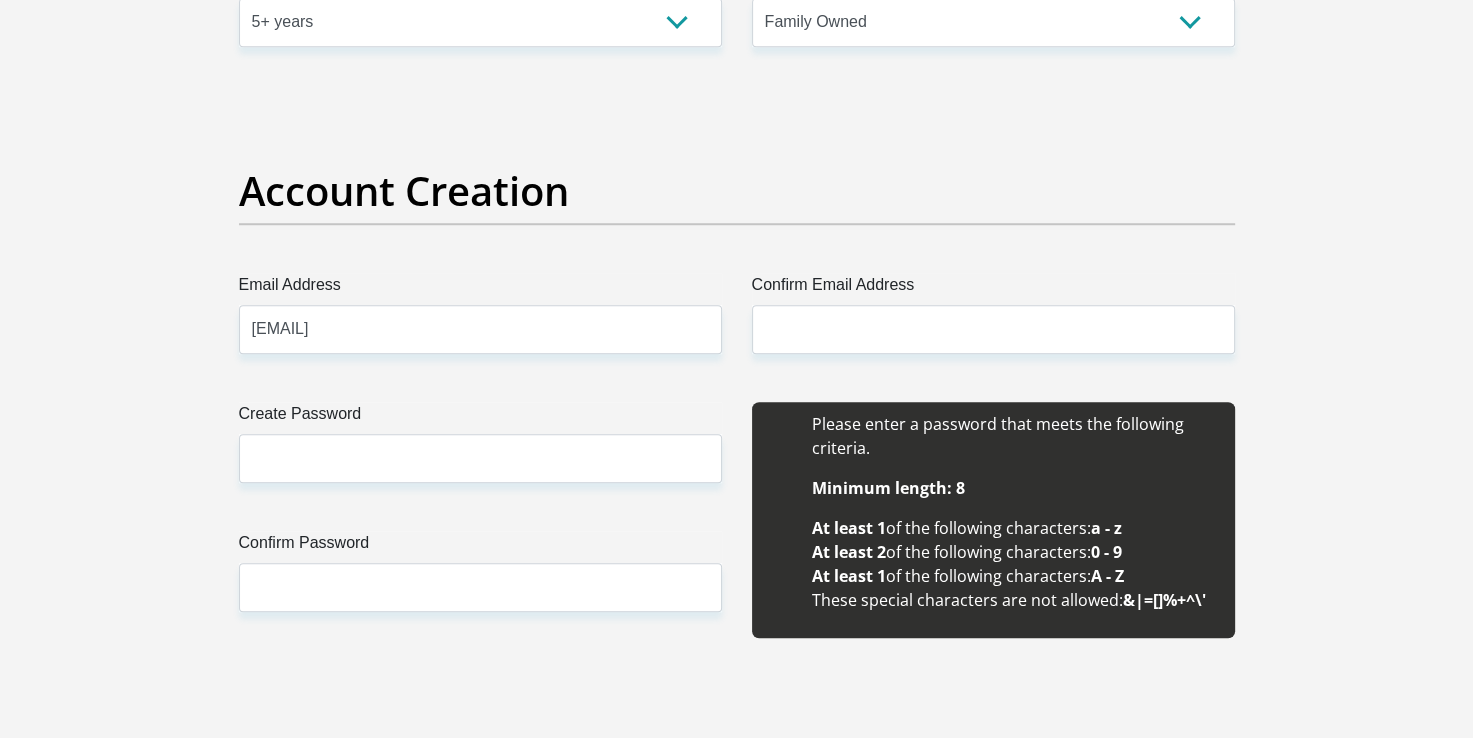 type on "[EMAIL]" 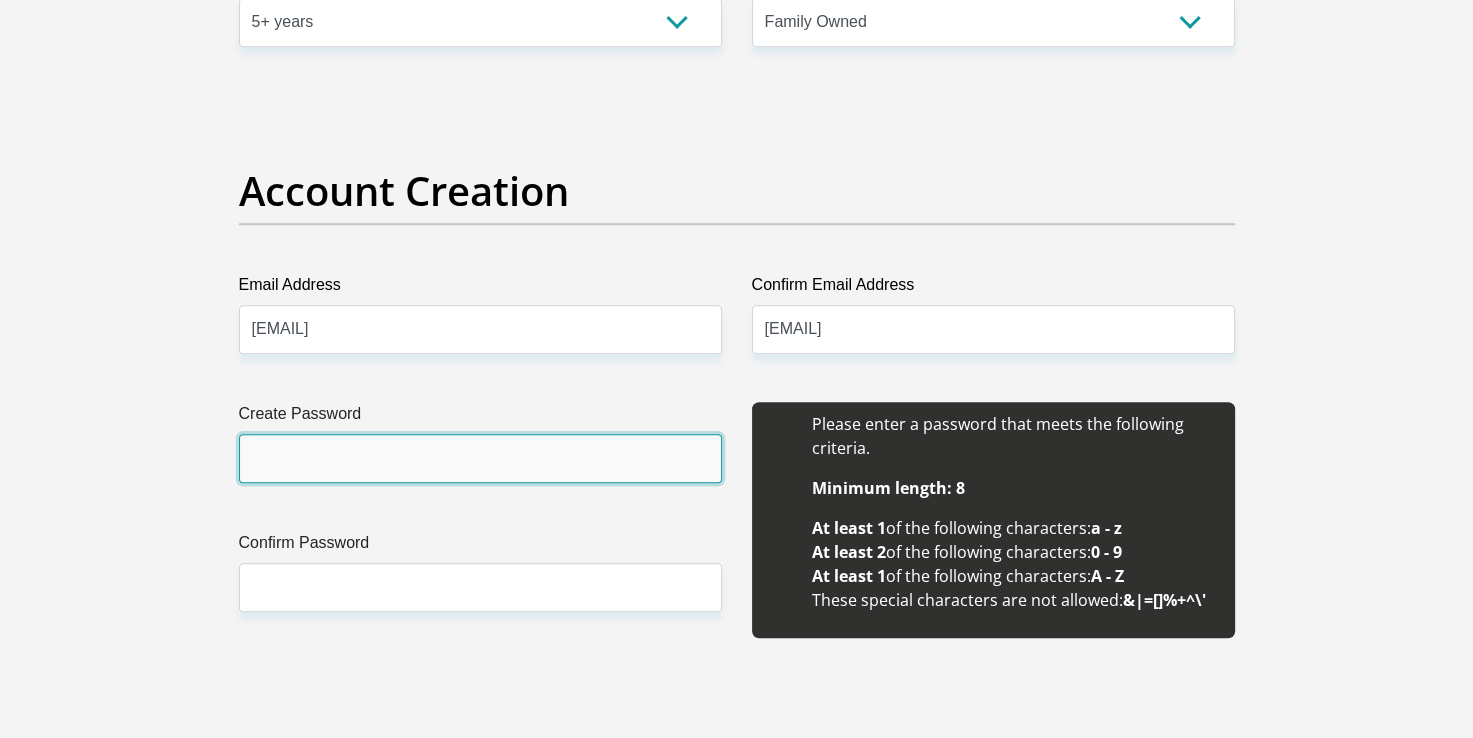 click on "Create Password" at bounding box center [480, 458] 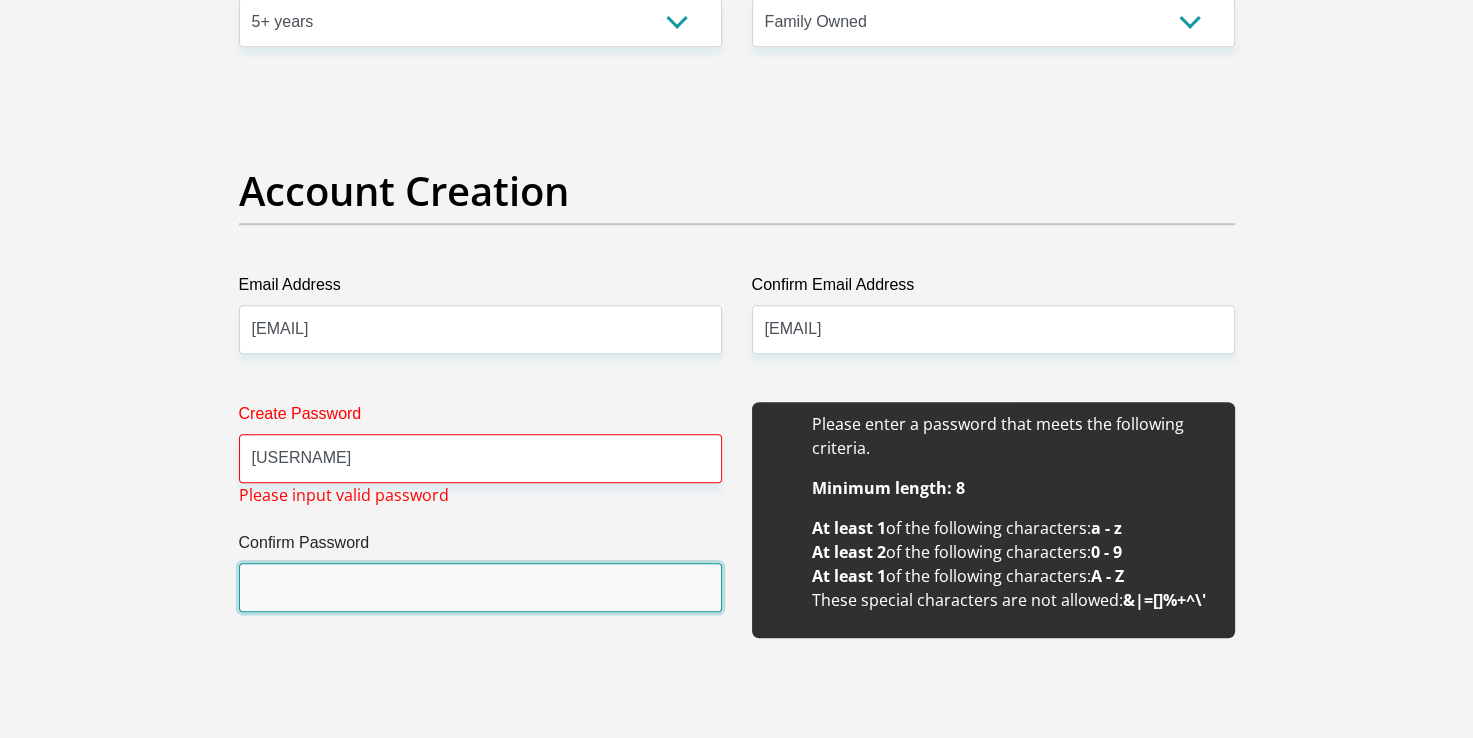 click on "Confirm Password" at bounding box center (480, 587) 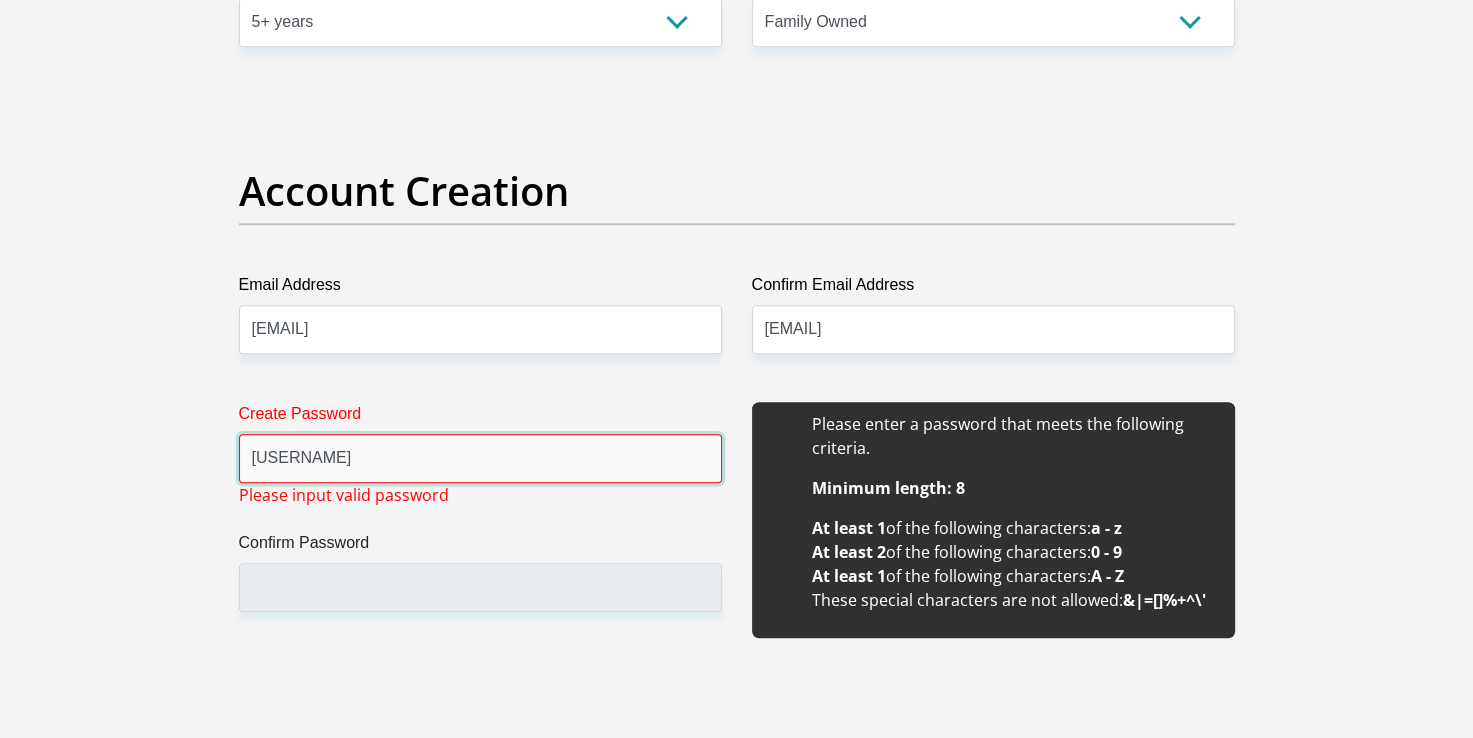 click on "[USERNAME]" at bounding box center [480, 458] 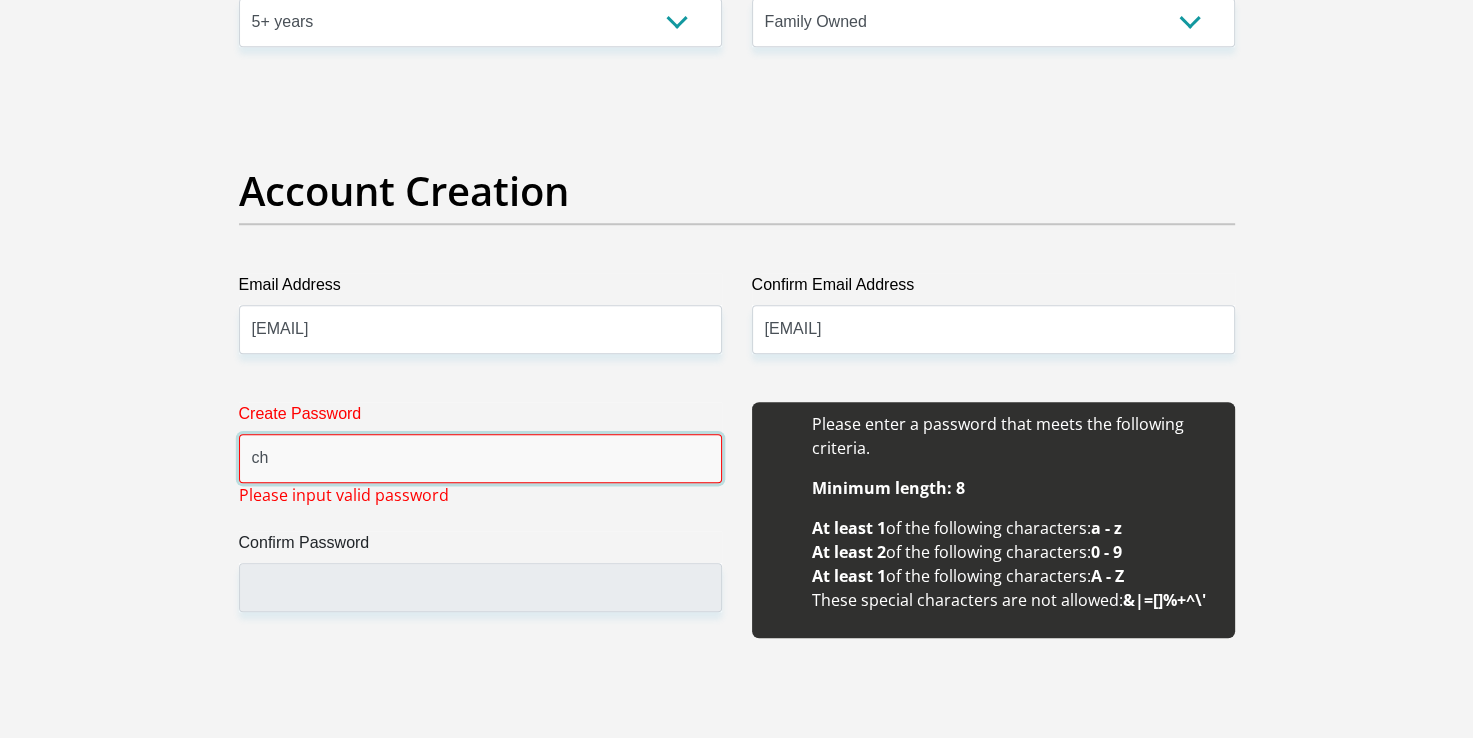 type on "c" 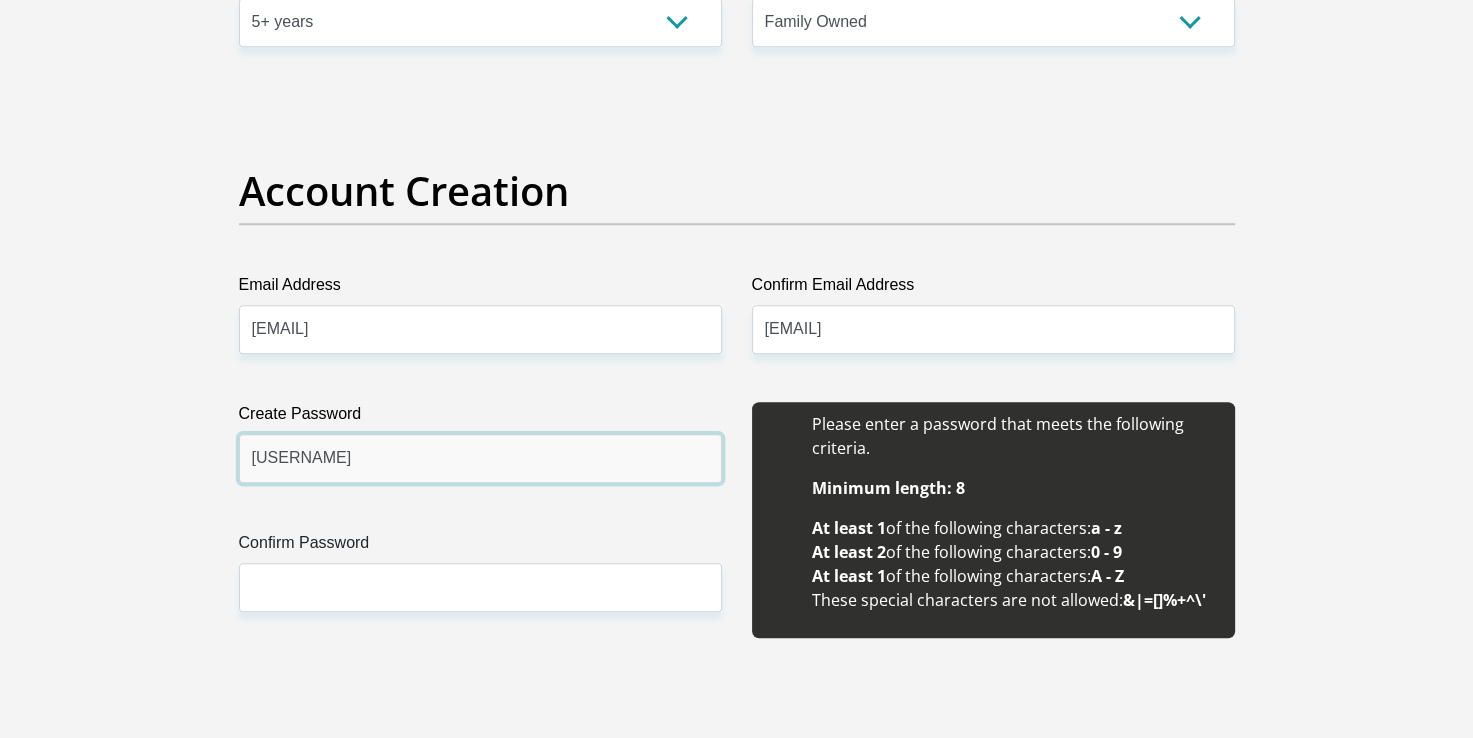 type on "[USERNAME]" 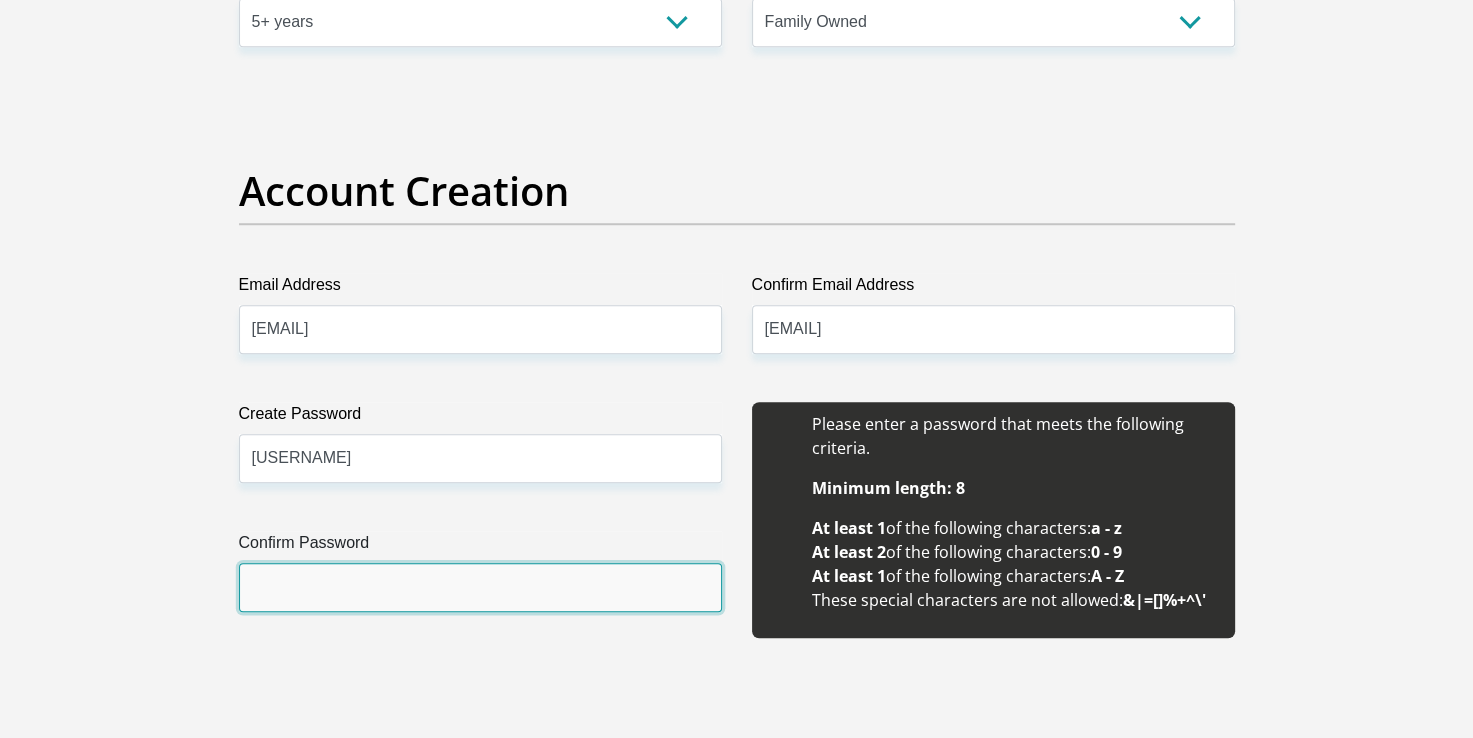 click on "Confirm Password" at bounding box center [480, 587] 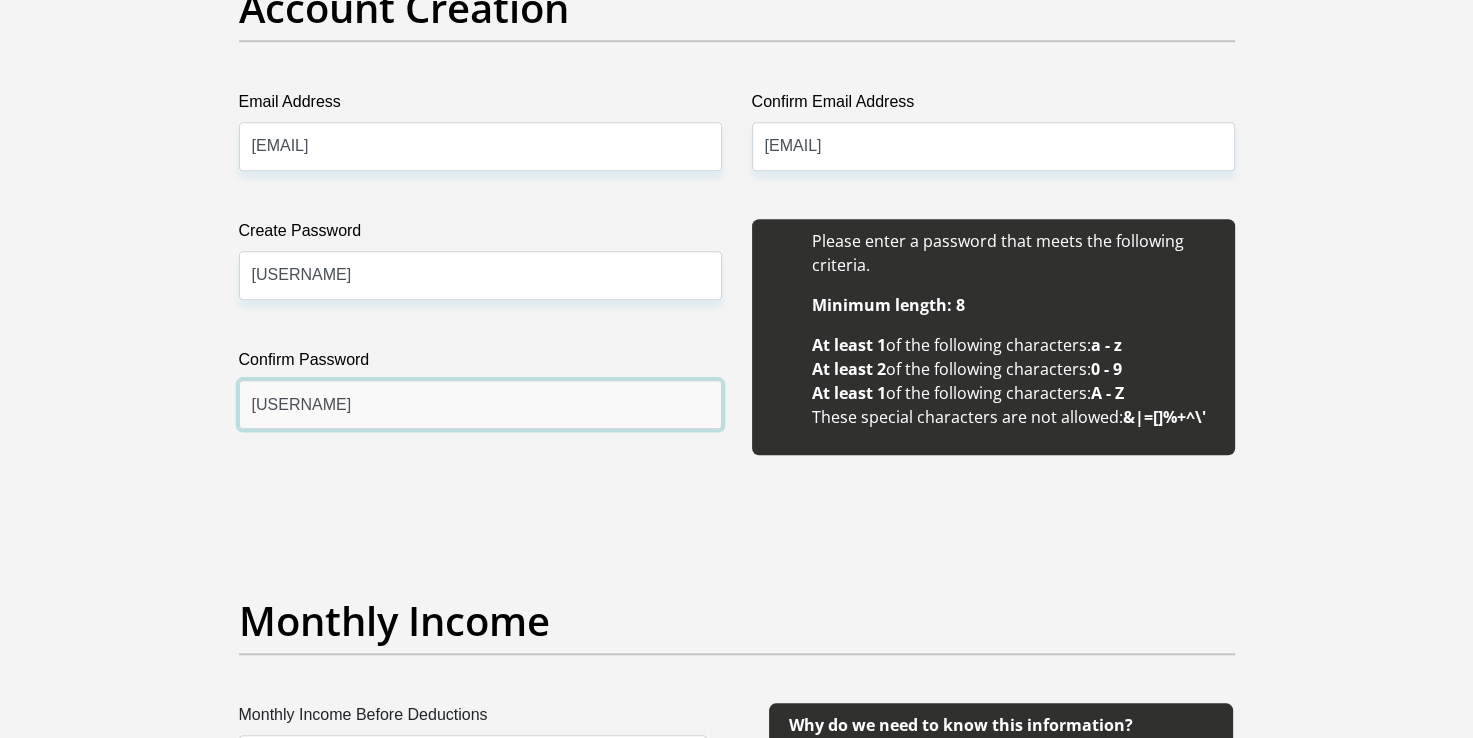 scroll, scrollTop: 1760, scrollLeft: 0, axis: vertical 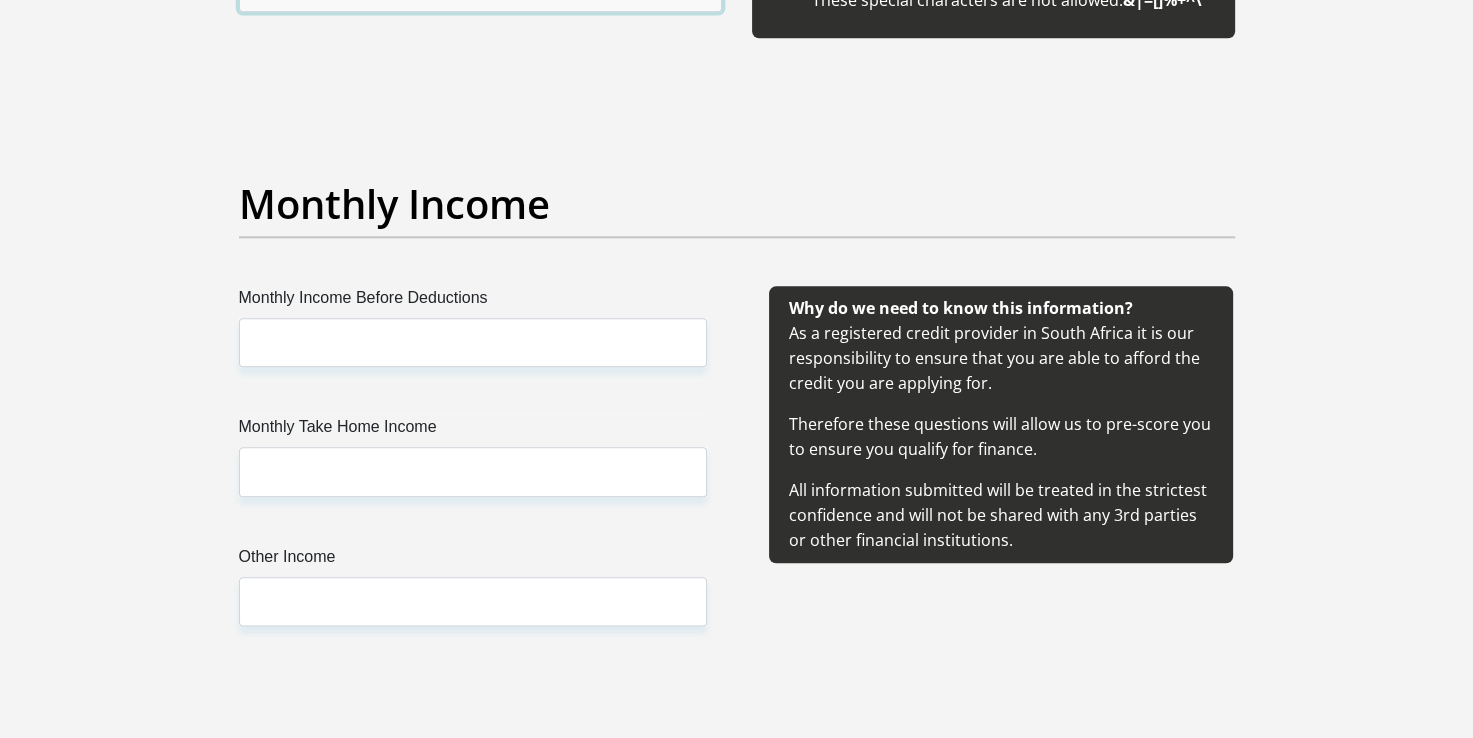 type on "[USERNAME]" 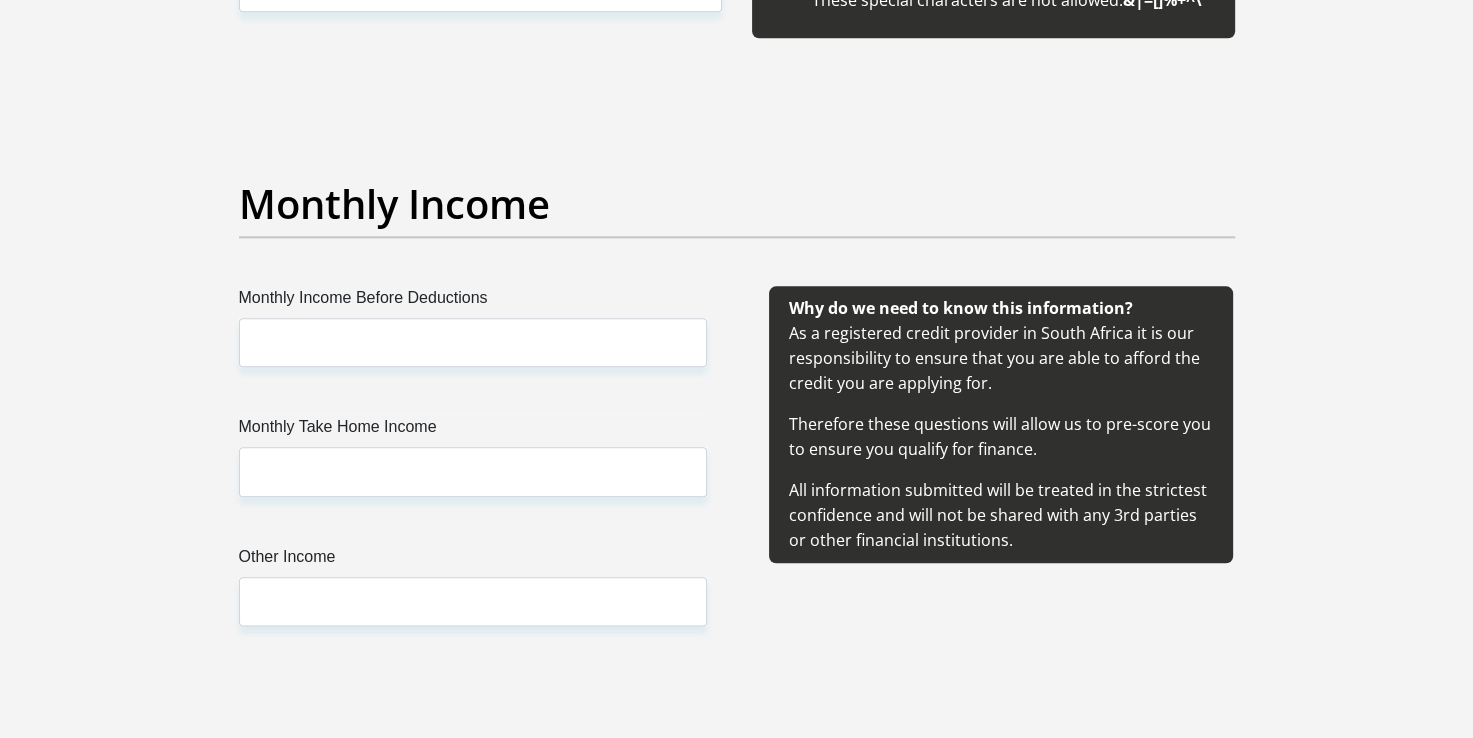 click on "Monthly Income Before Deductions" at bounding box center (473, 302) 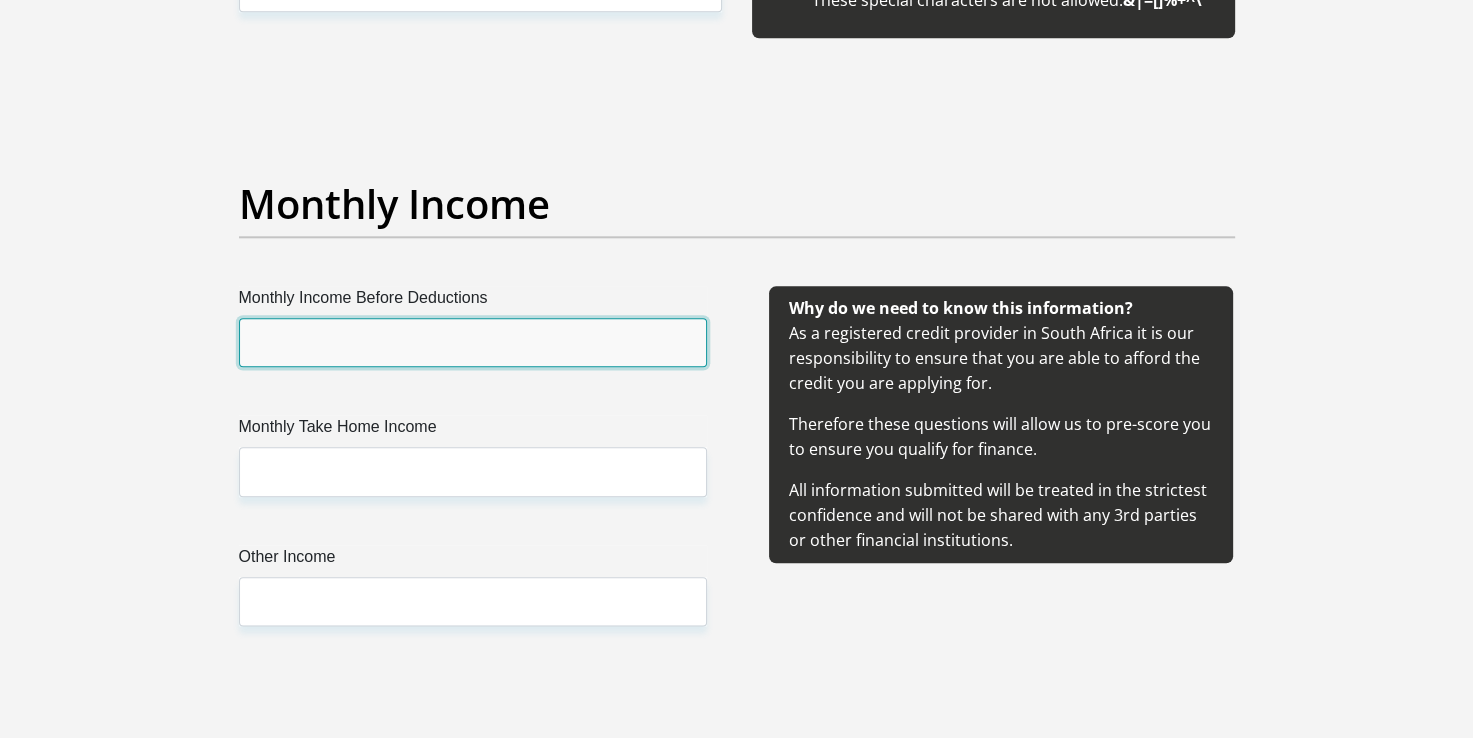 click on "Monthly Income Before Deductions" at bounding box center (473, 342) 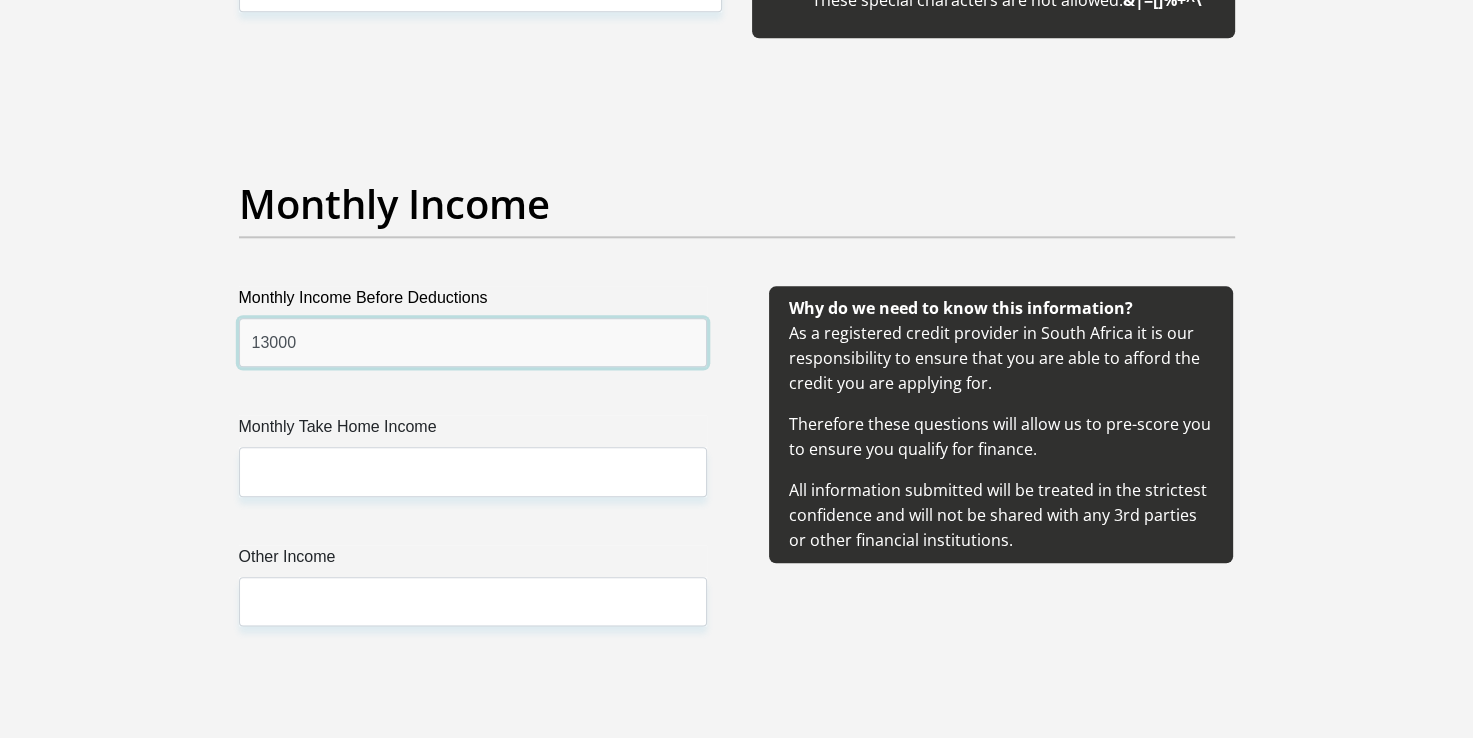 type on "13000" 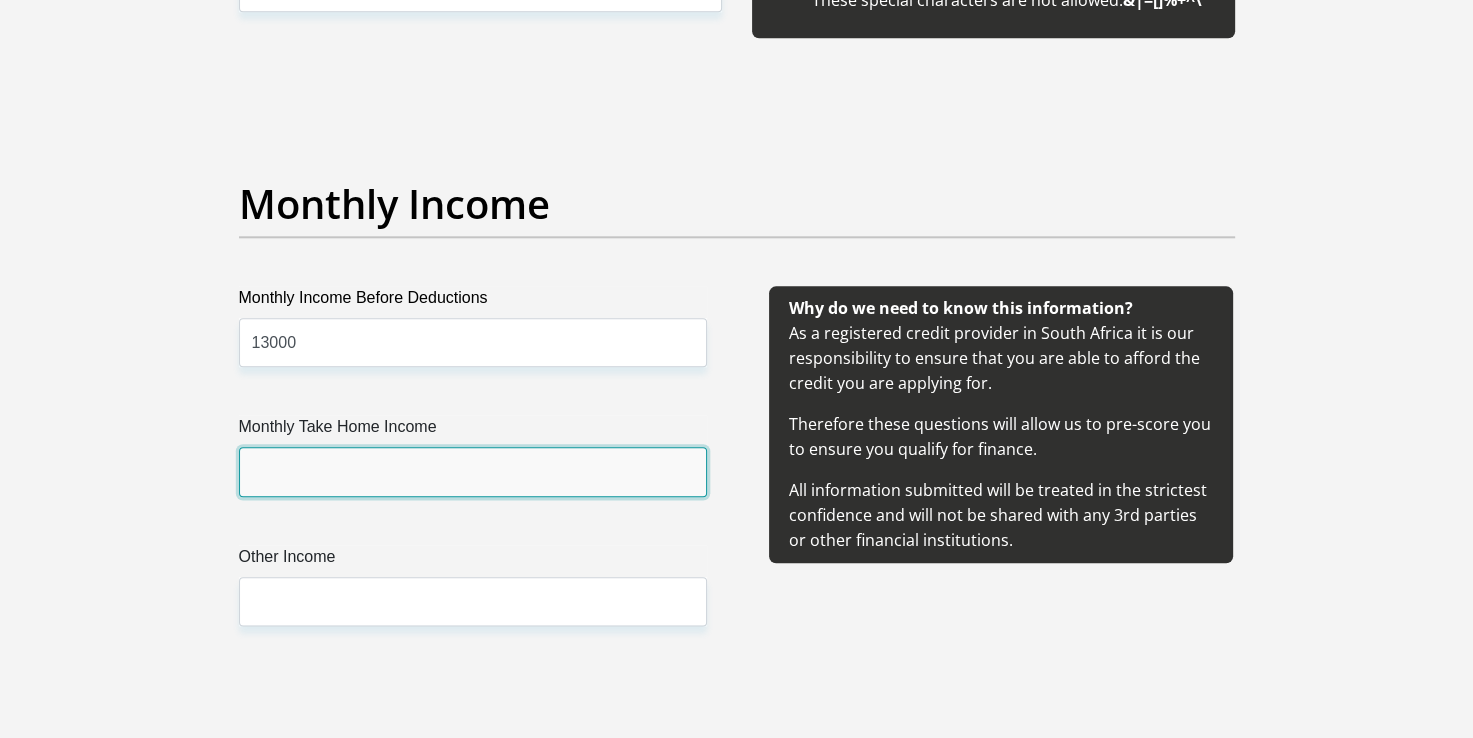 click on "Monthly Take Home Income" at bounding box center (473, 471) 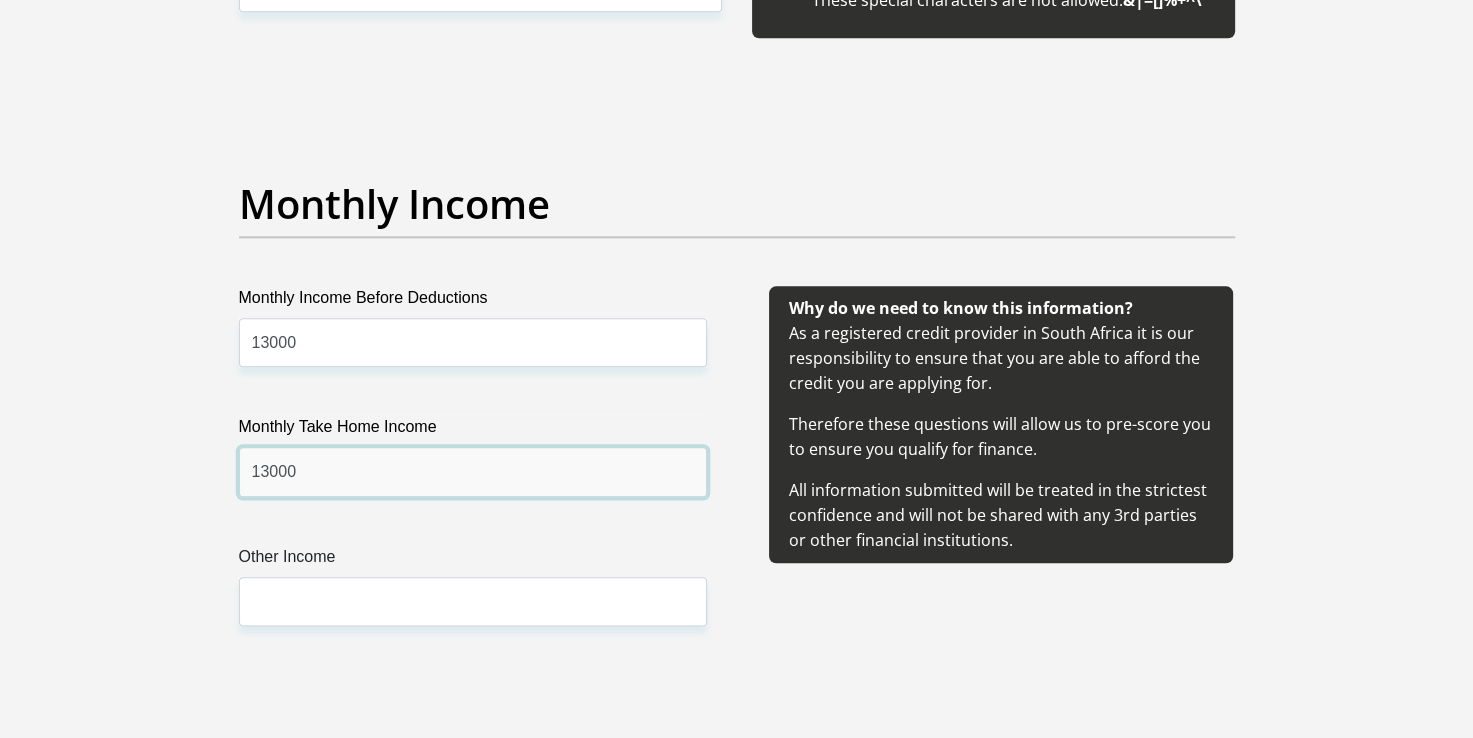 type on "13000" 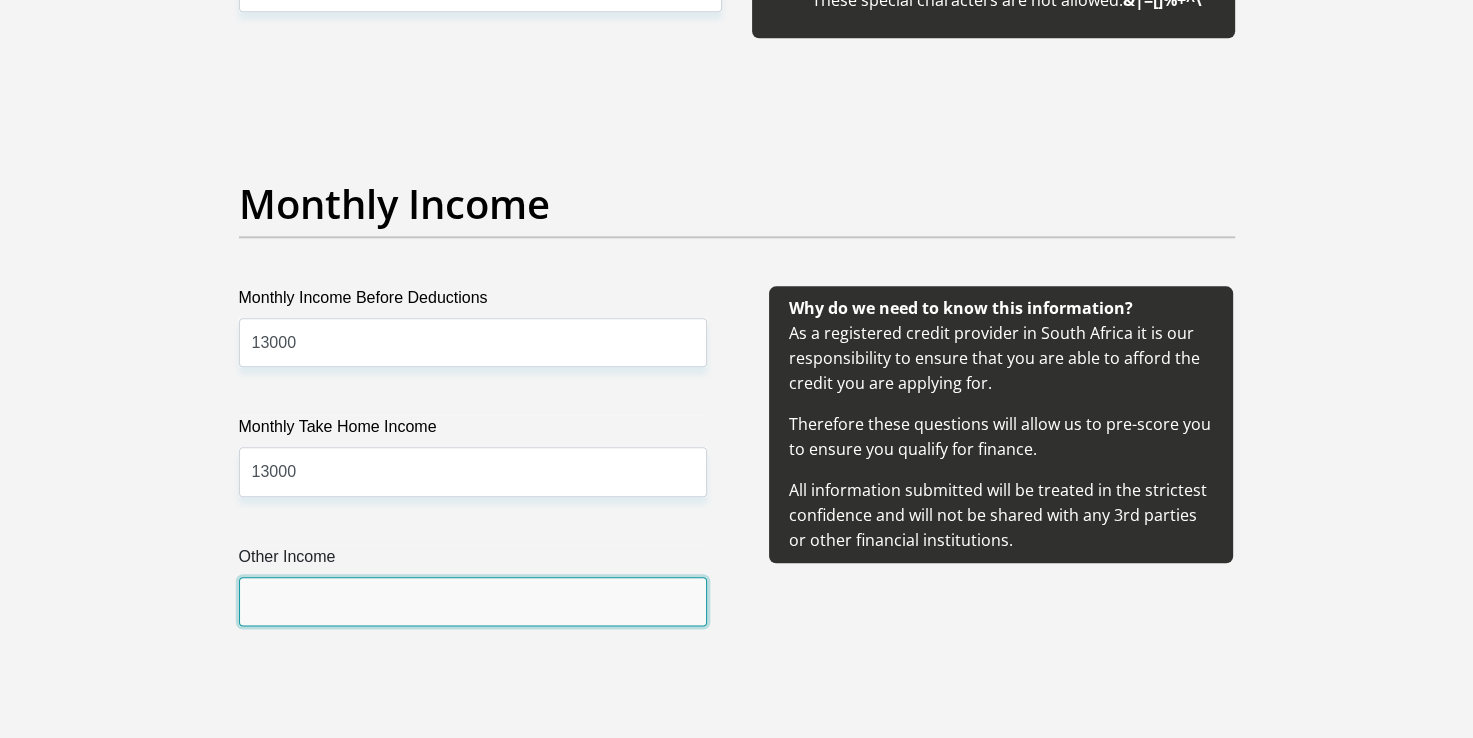 click on "Other Income" at bounding box center (473, 601) 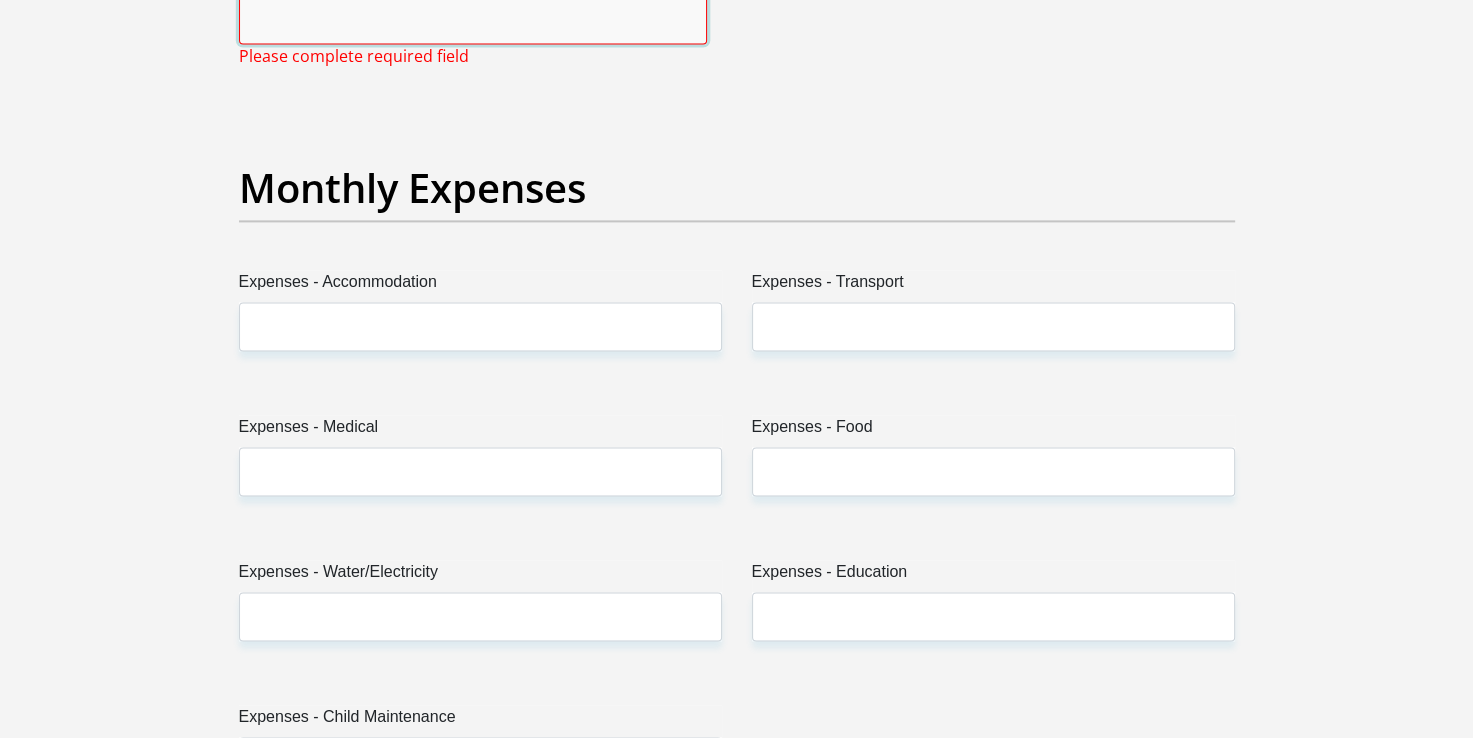 scroll, scrollTop: 2760, scrollLeft: 0, axis: vertical 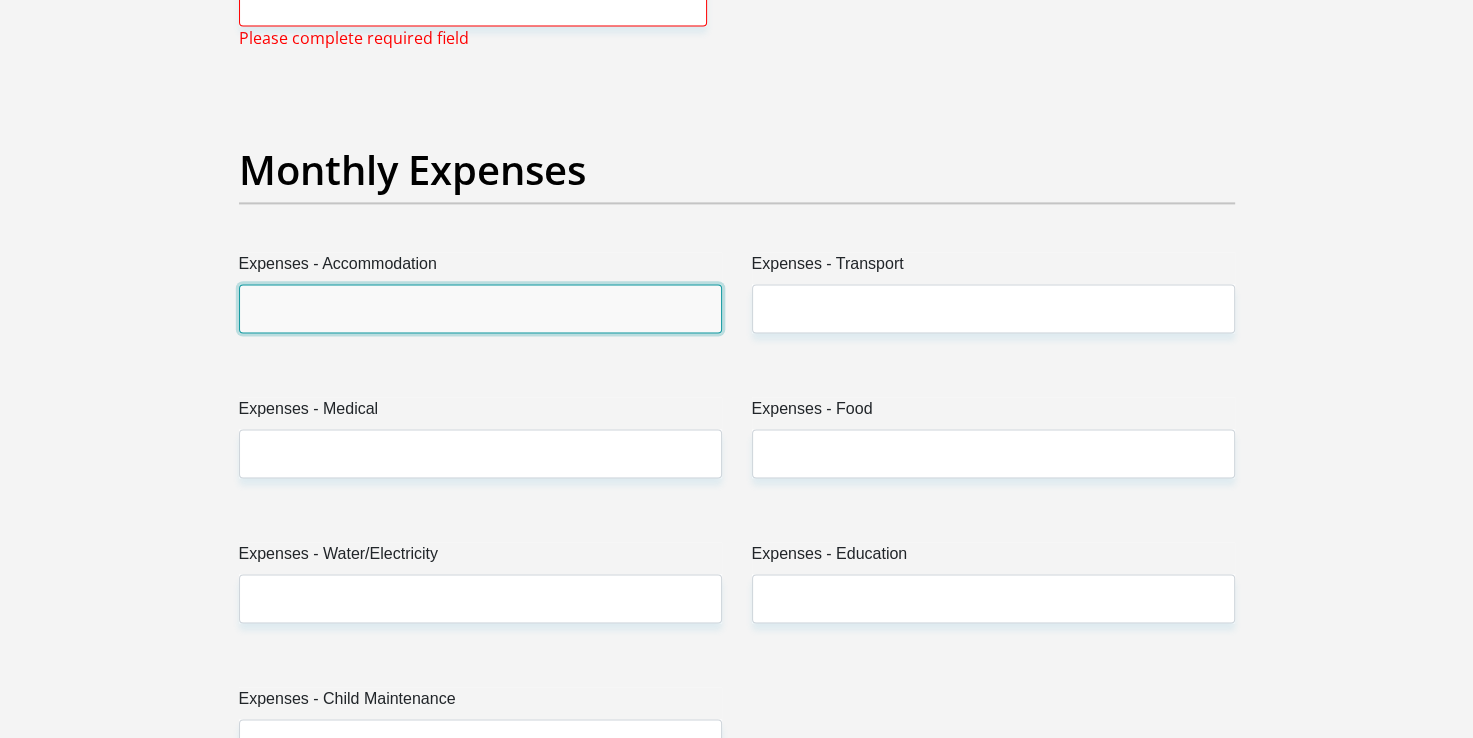 click on "Expenses - Accommodation" at bounding box center (480, 308) 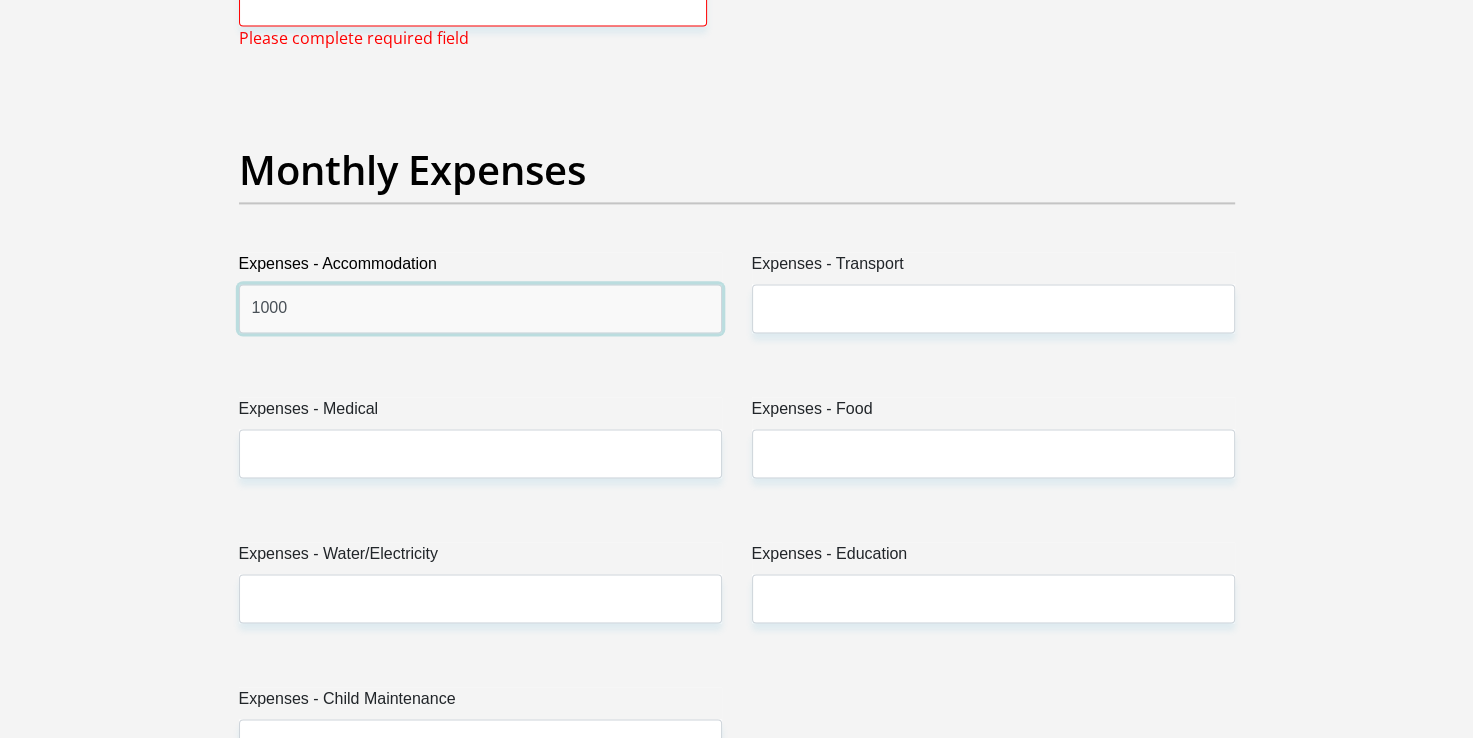 type on "1000" 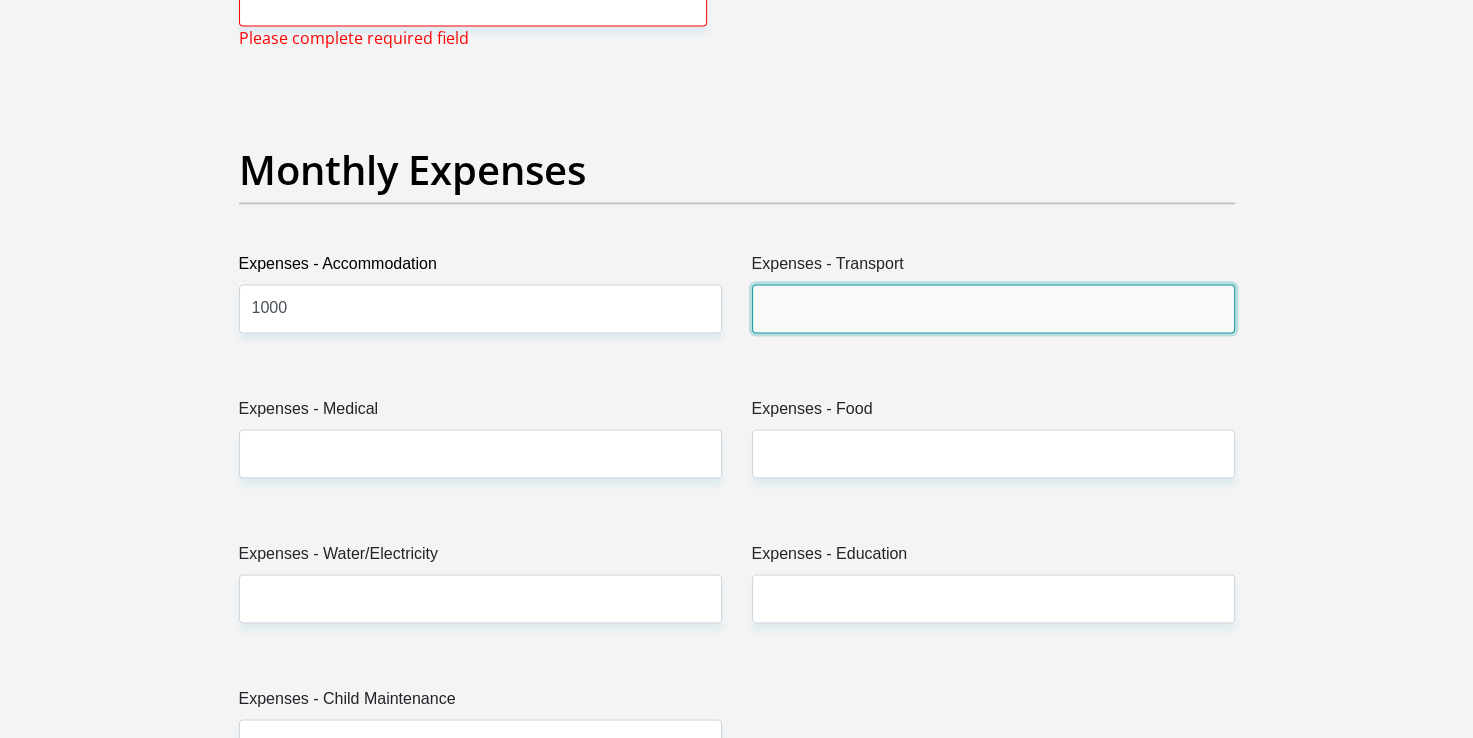 click on "Expenses - Transport" at bounding box center (993, 308) 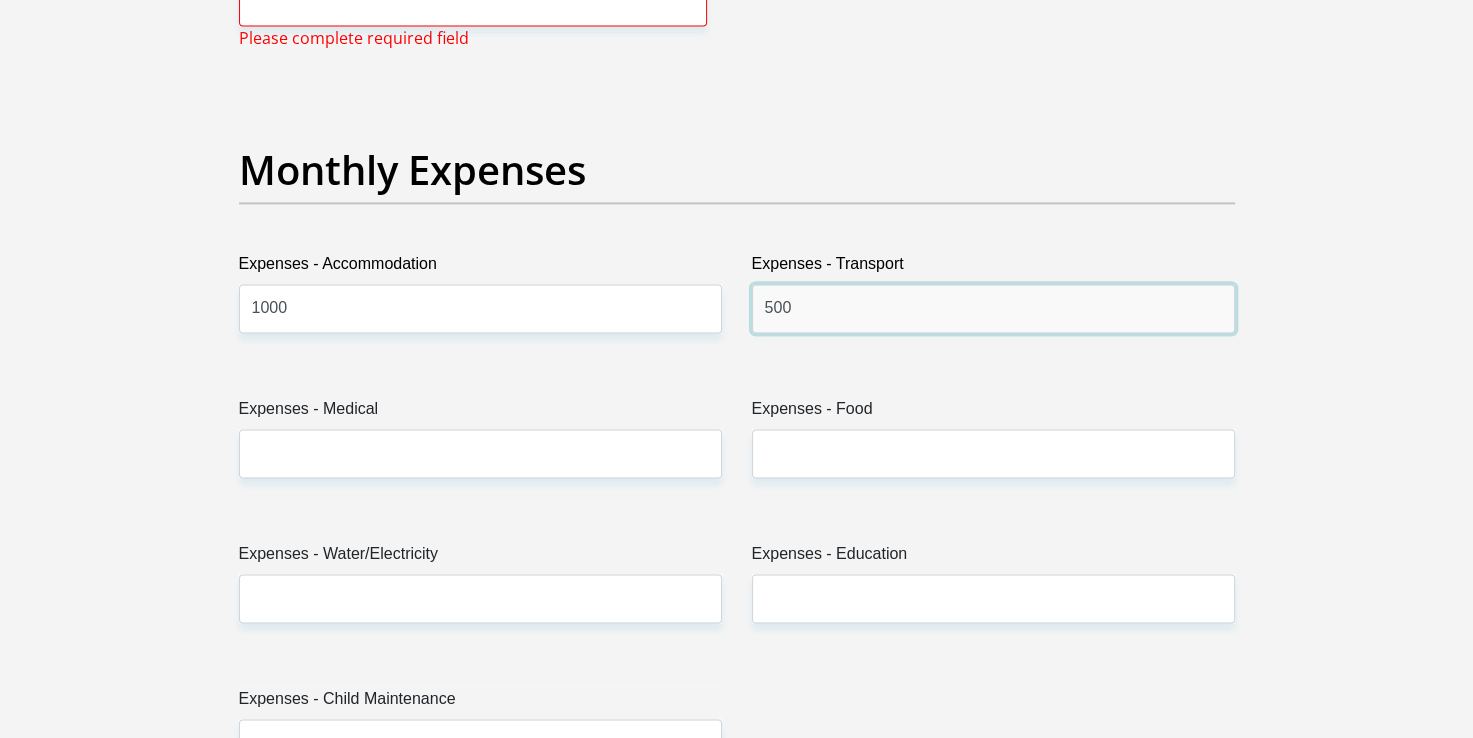 type on "500" 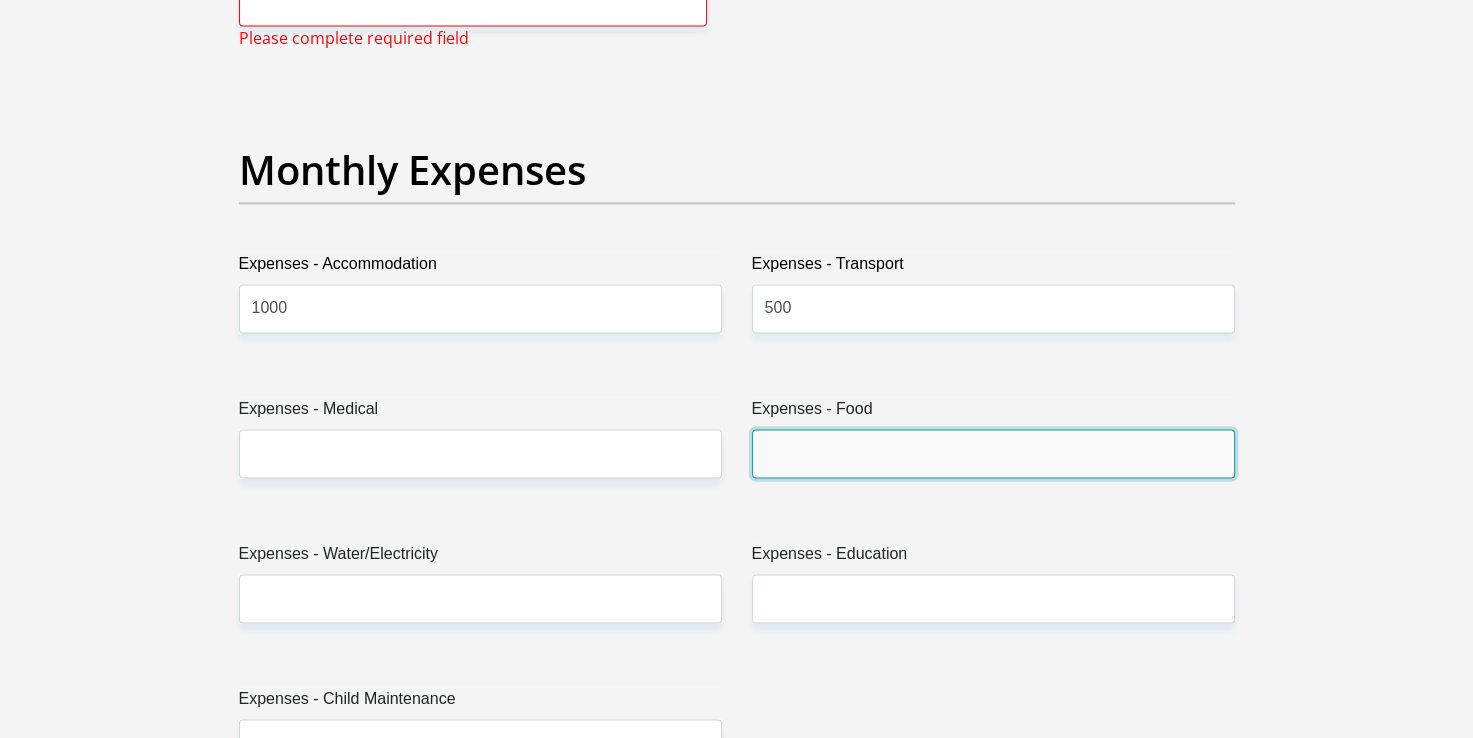 click on "Expenses - Food" at bounding box center (993, 453) 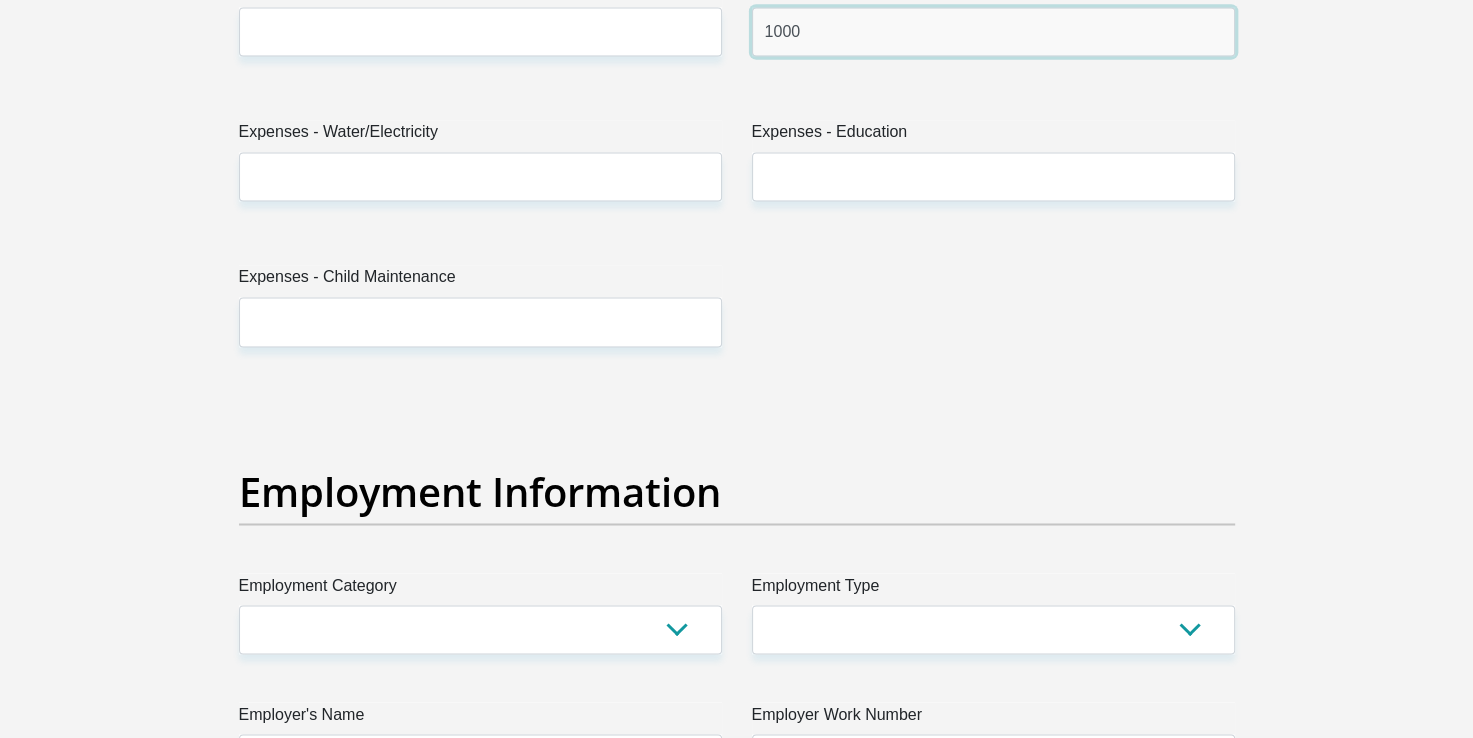 scroll, scrollTop: 3200, scrollLeft: 0, axis: vertical 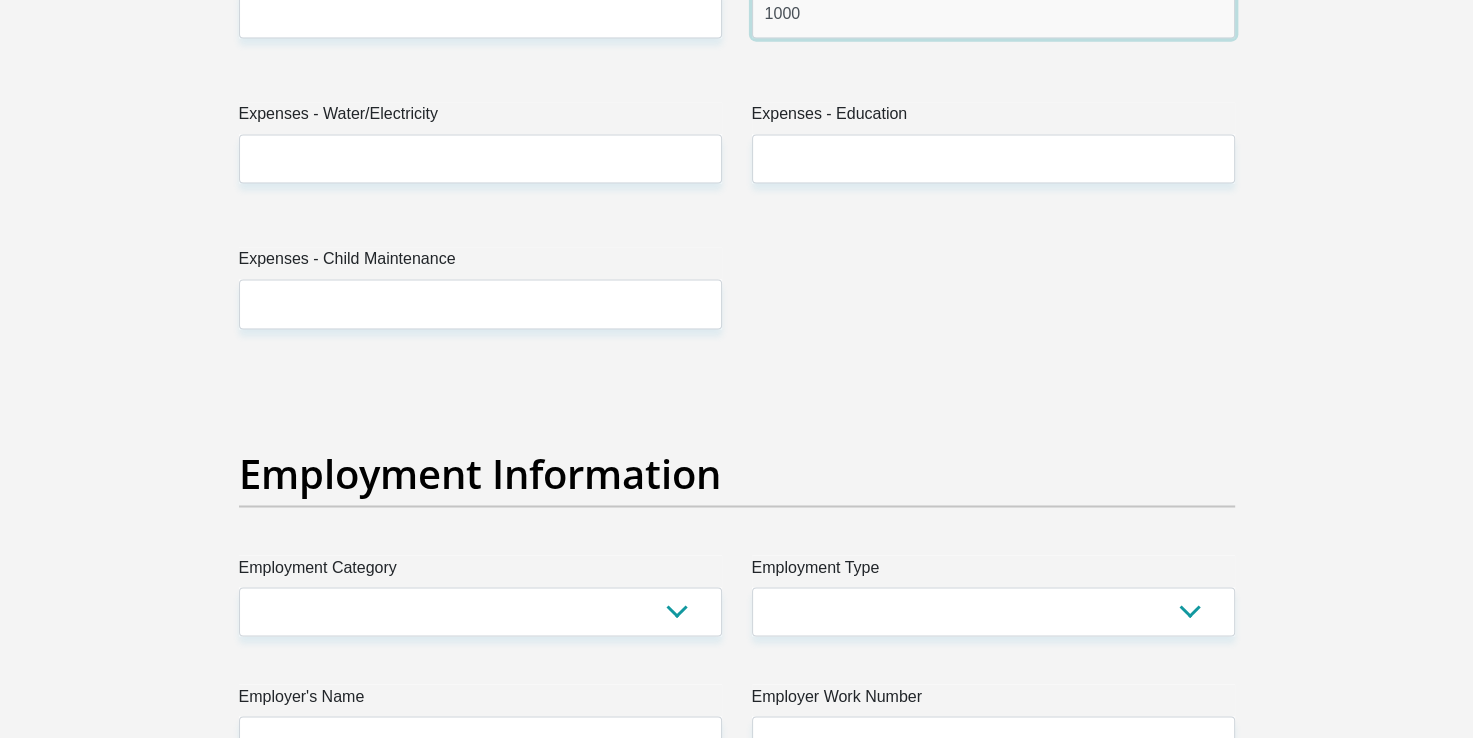 type on "1000" 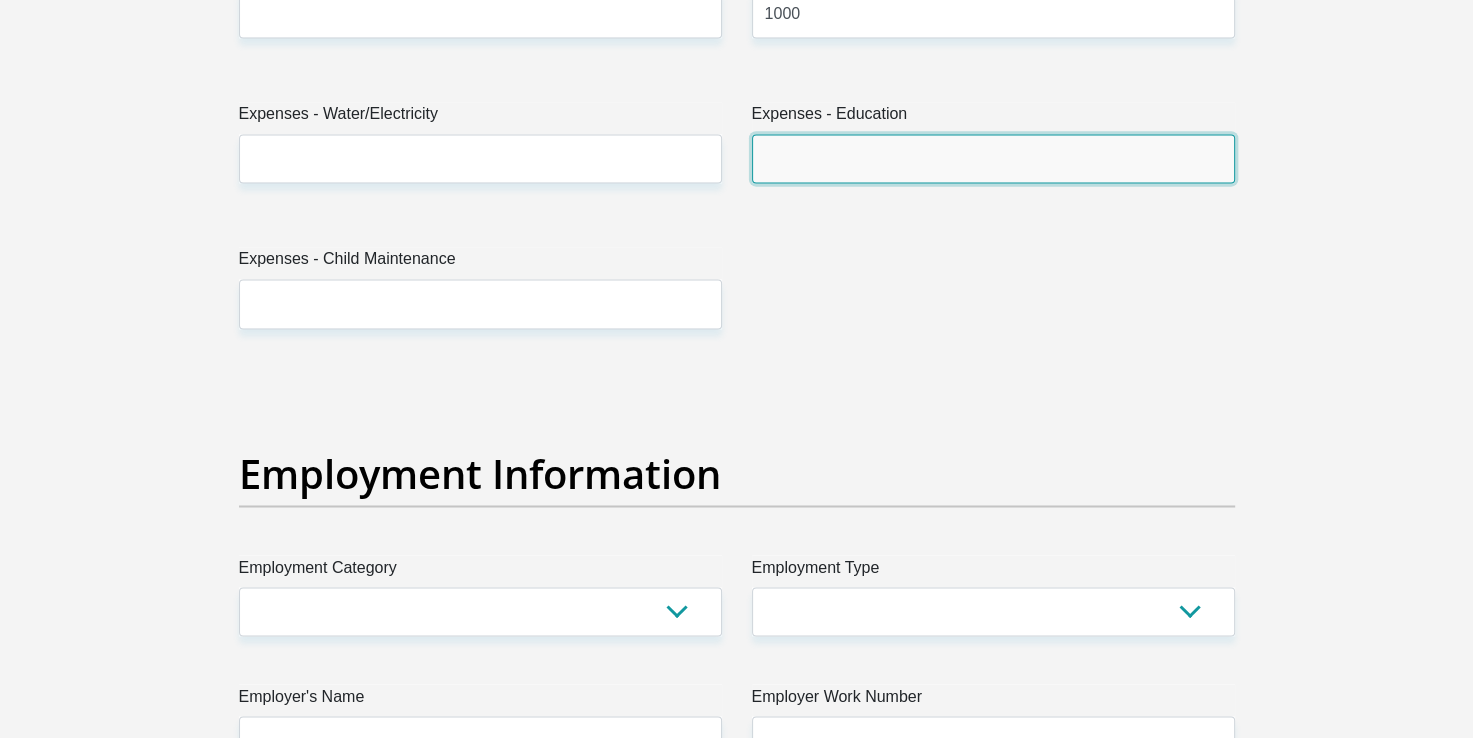 click on "Expenses - Education" at bounding box center (993, 158) 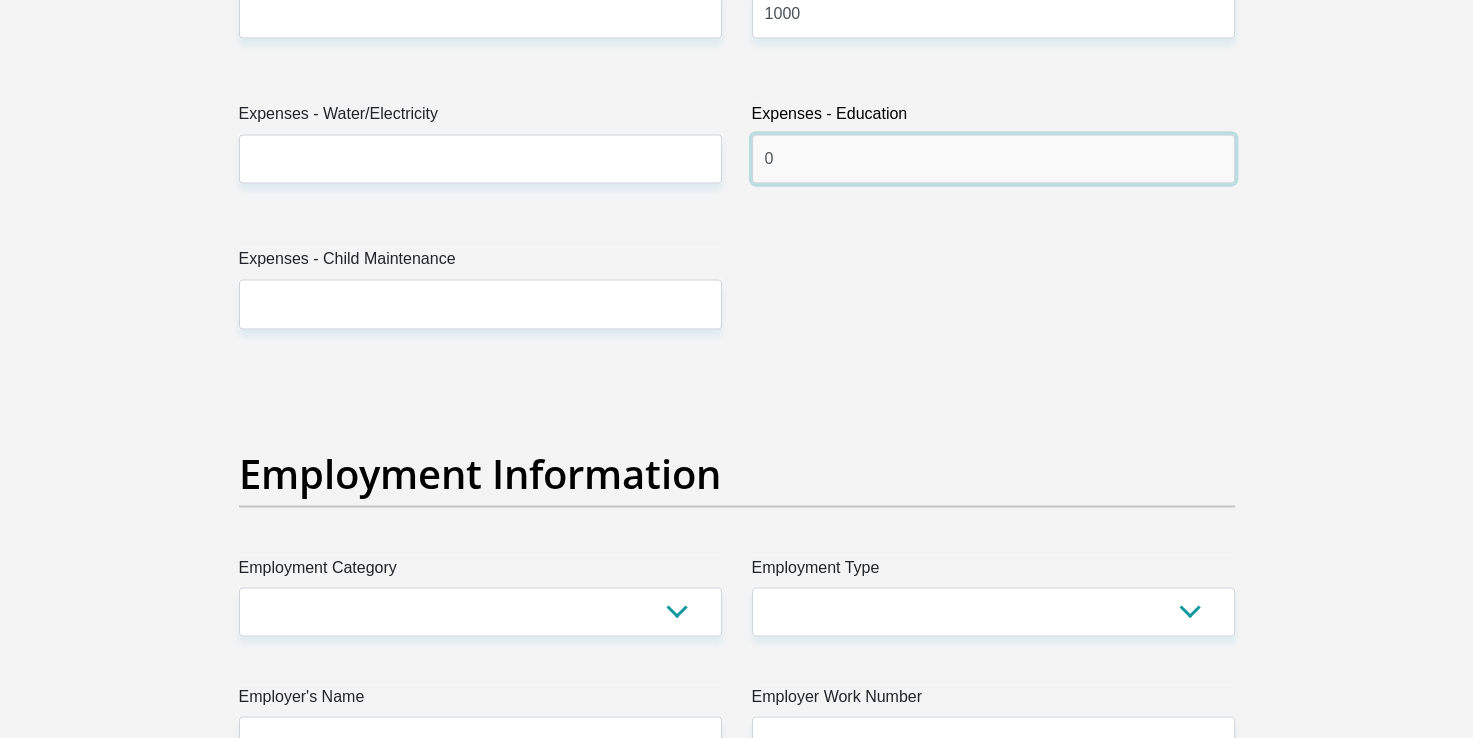 type on "0" 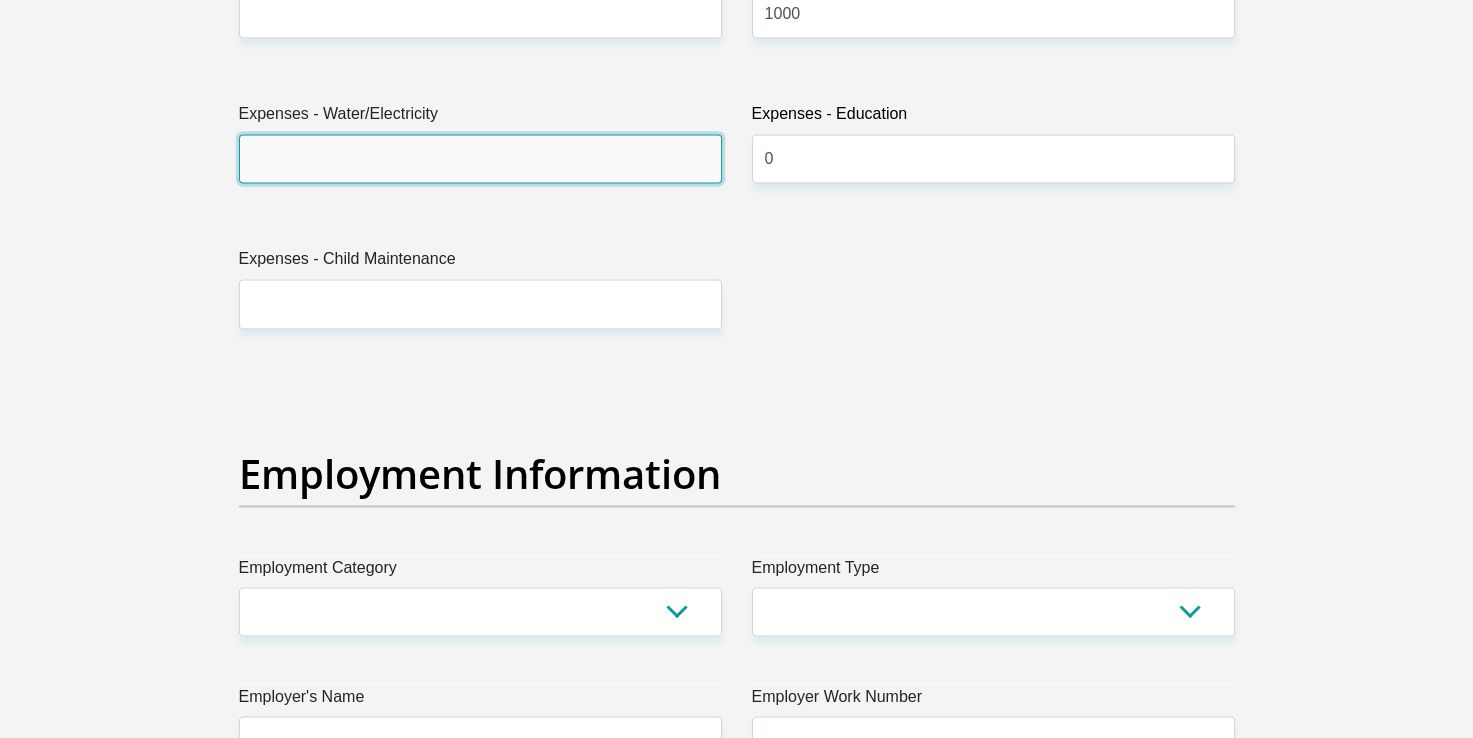 click on "Expenses - Water/Electricity" at bounding box center [480, 158] 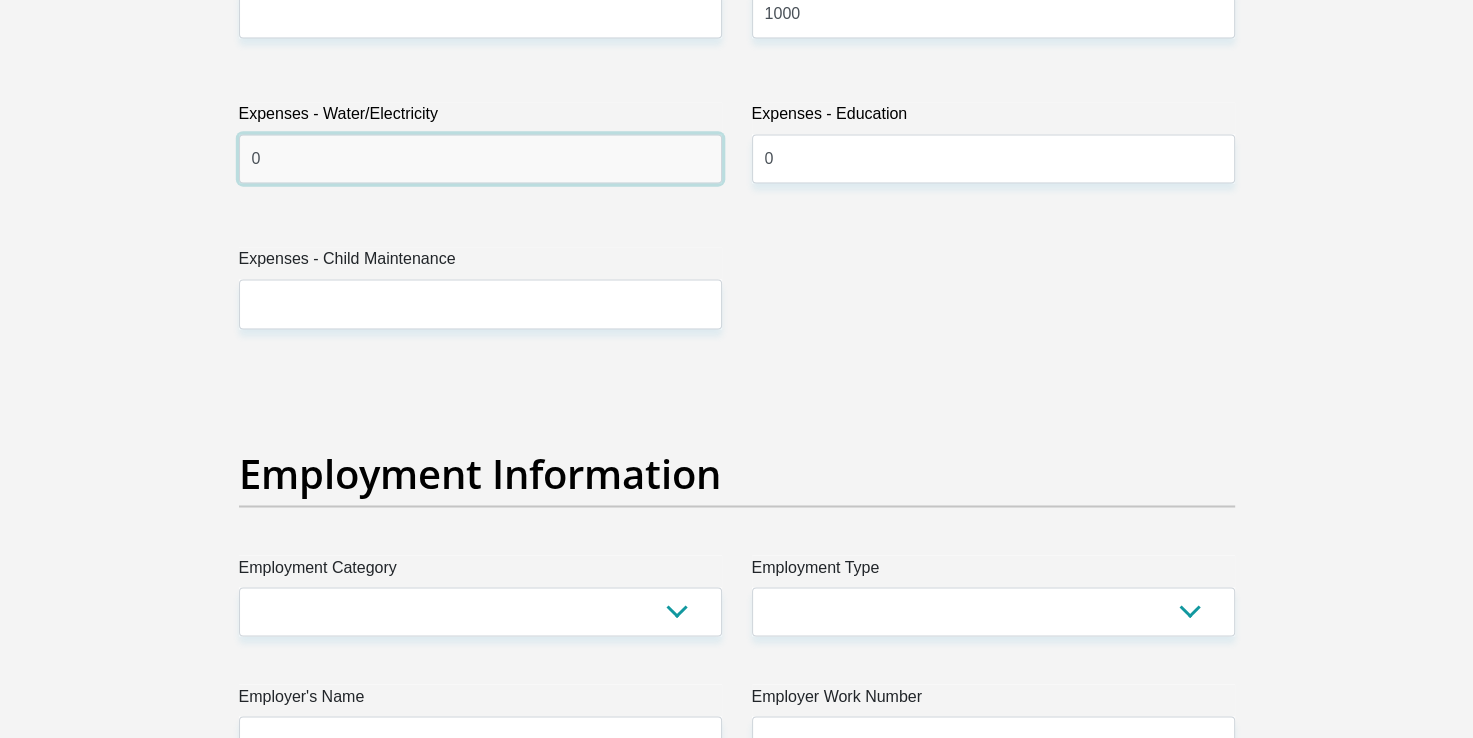 type on "0" 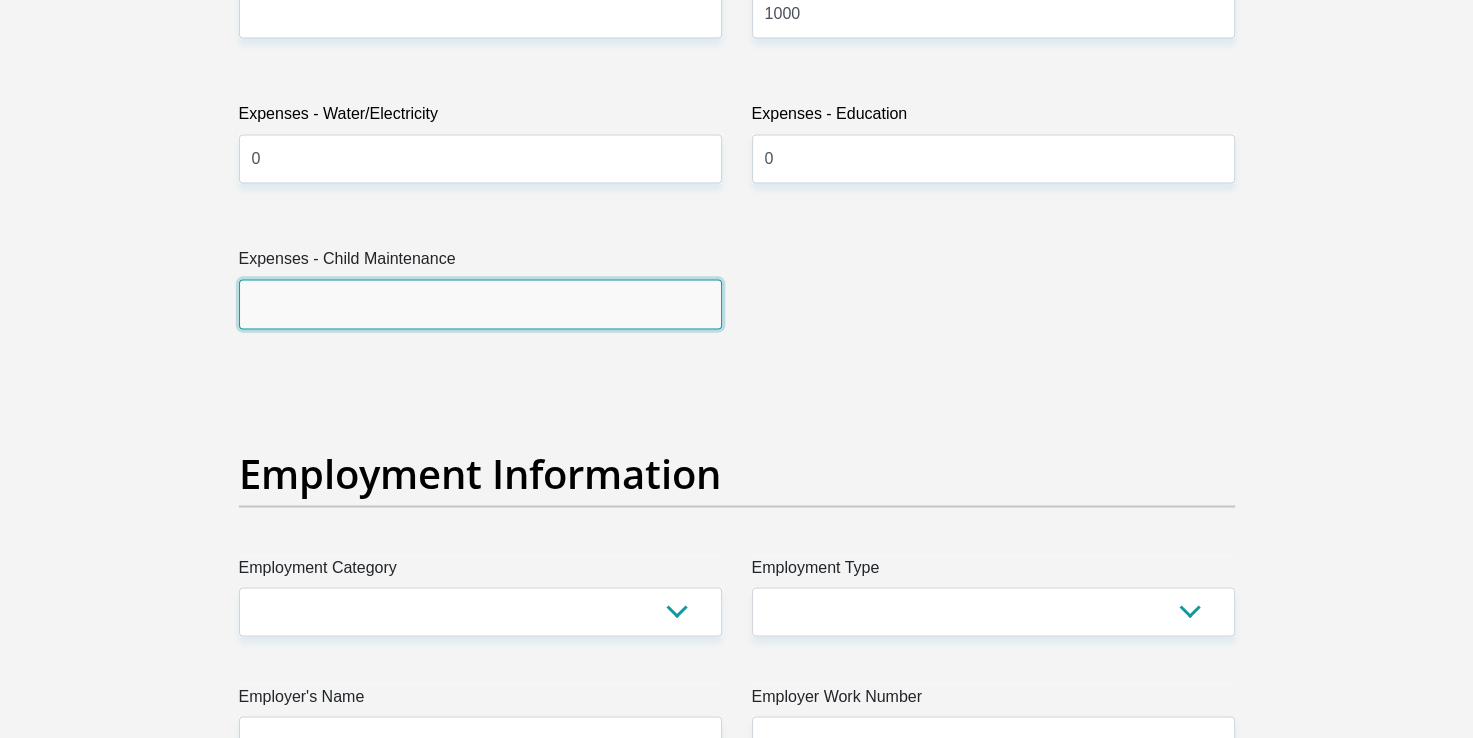 click on "Expenses - Child Maintenance" at bounding box center [480, 303] 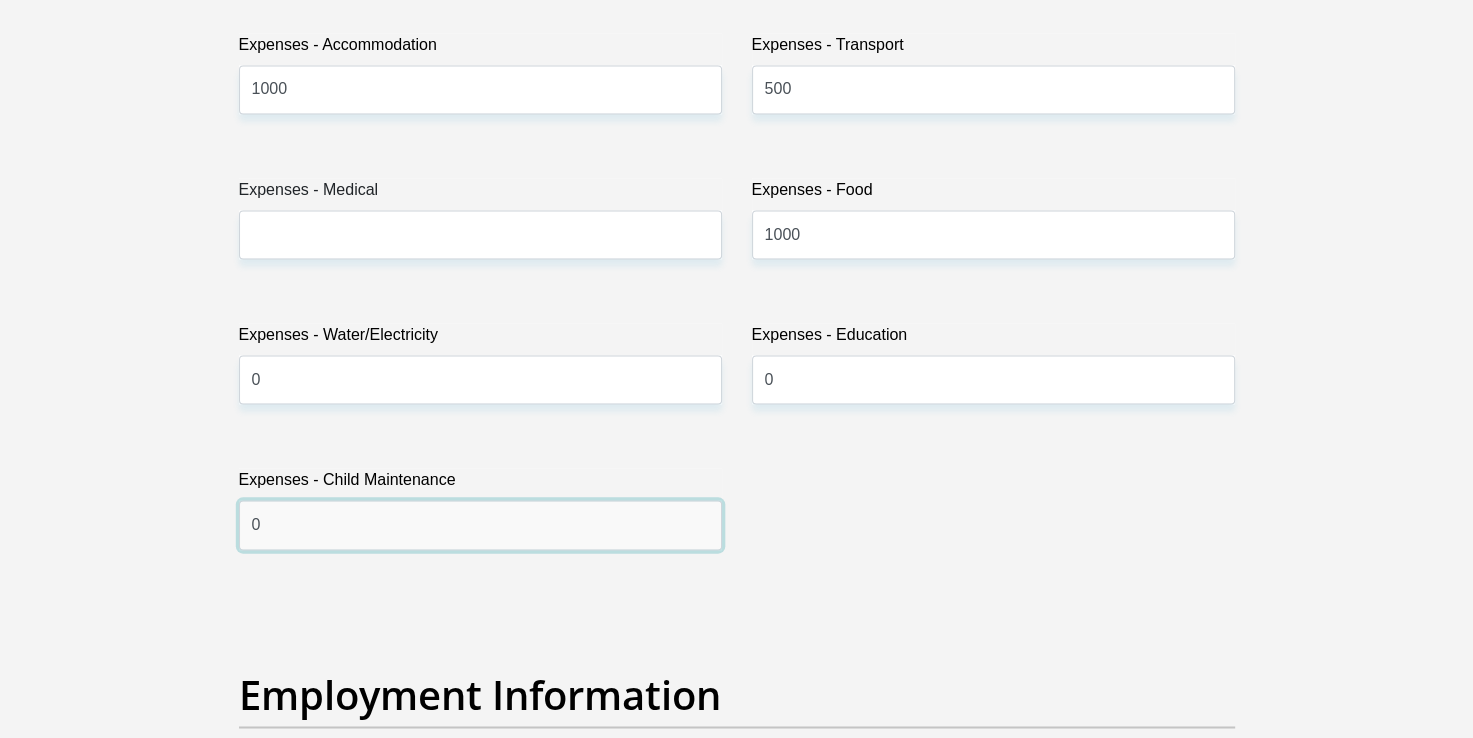 scroll, scrollTop: 2960, scrollLeft: 0, axis: vertical 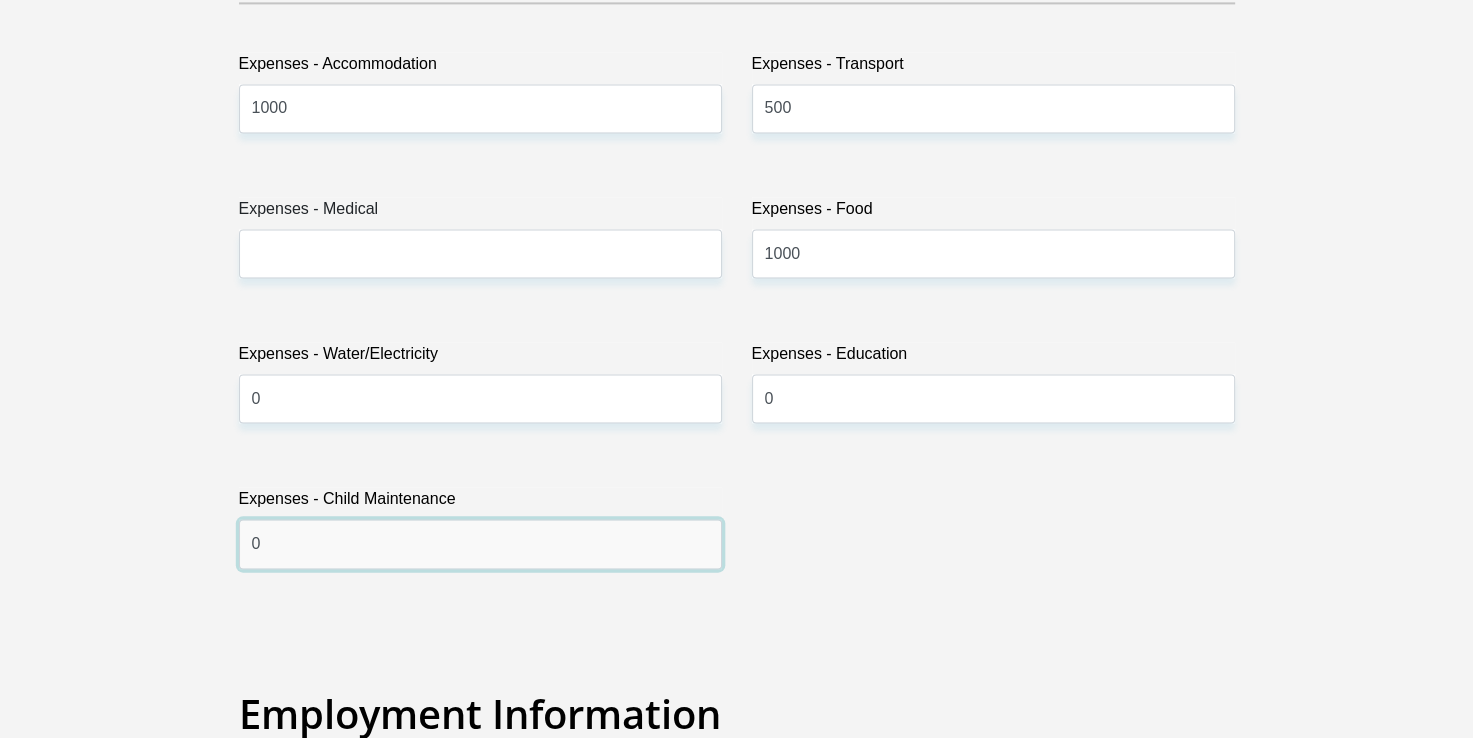 type on "0" 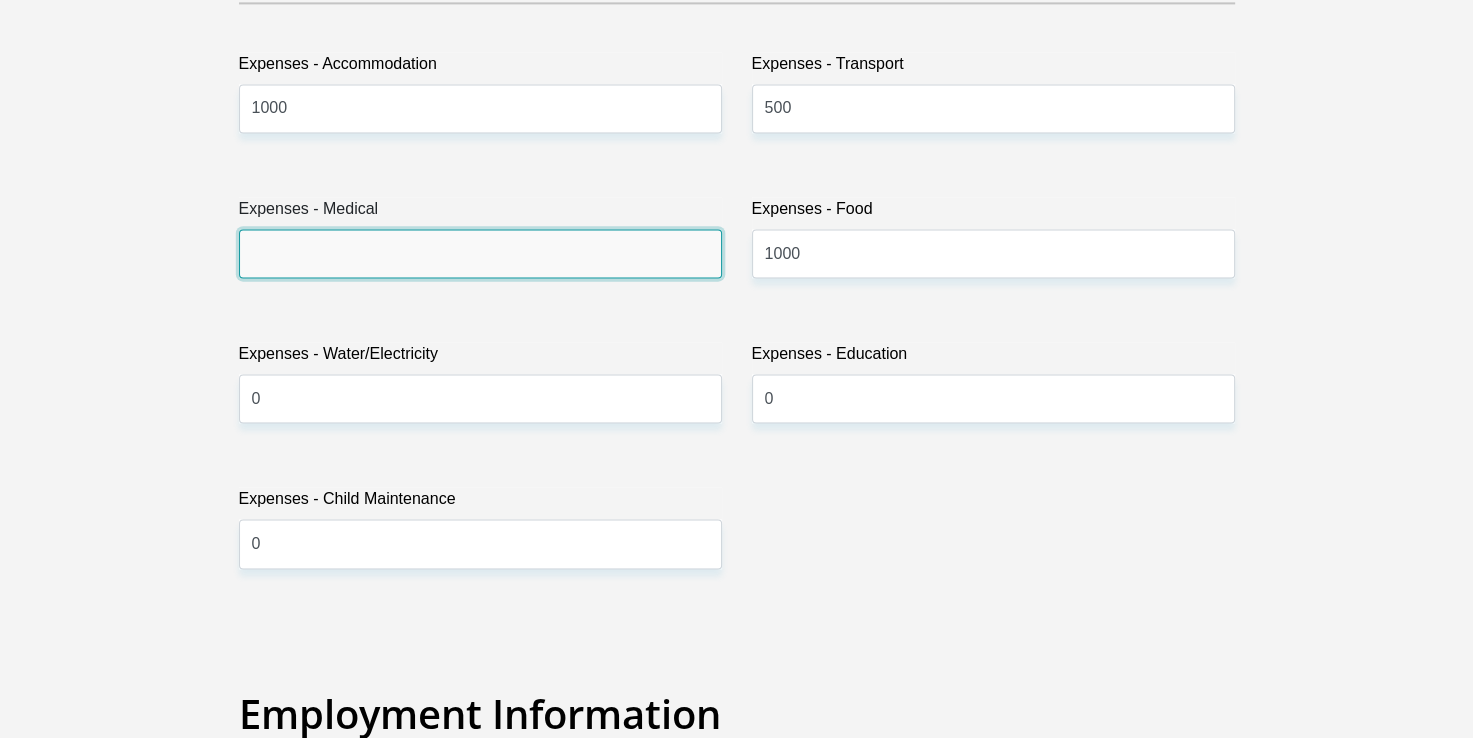 click on "Expenses - Medical" at bounding box center (480, 253) 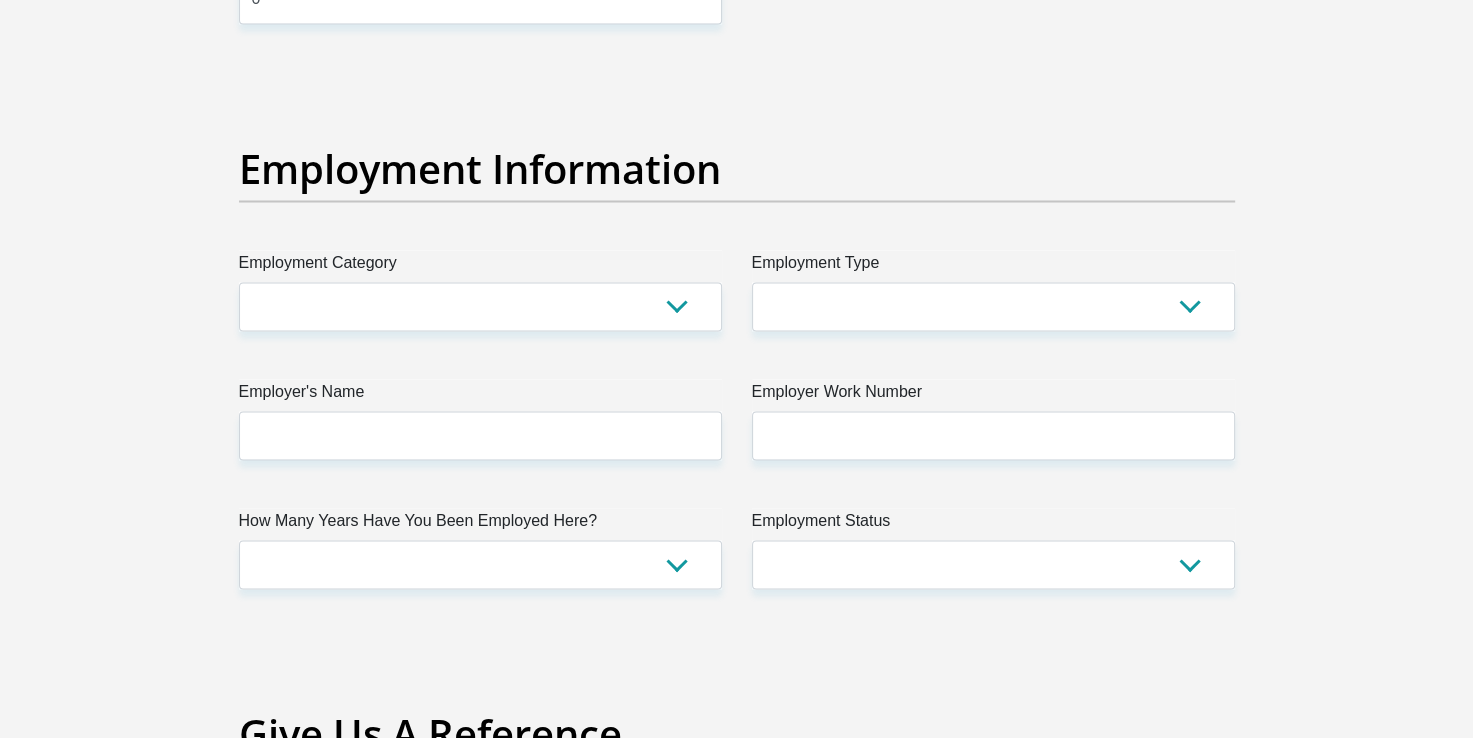 scroll, scrollTop: 3520, scrollLeft: 0, axis: vertical 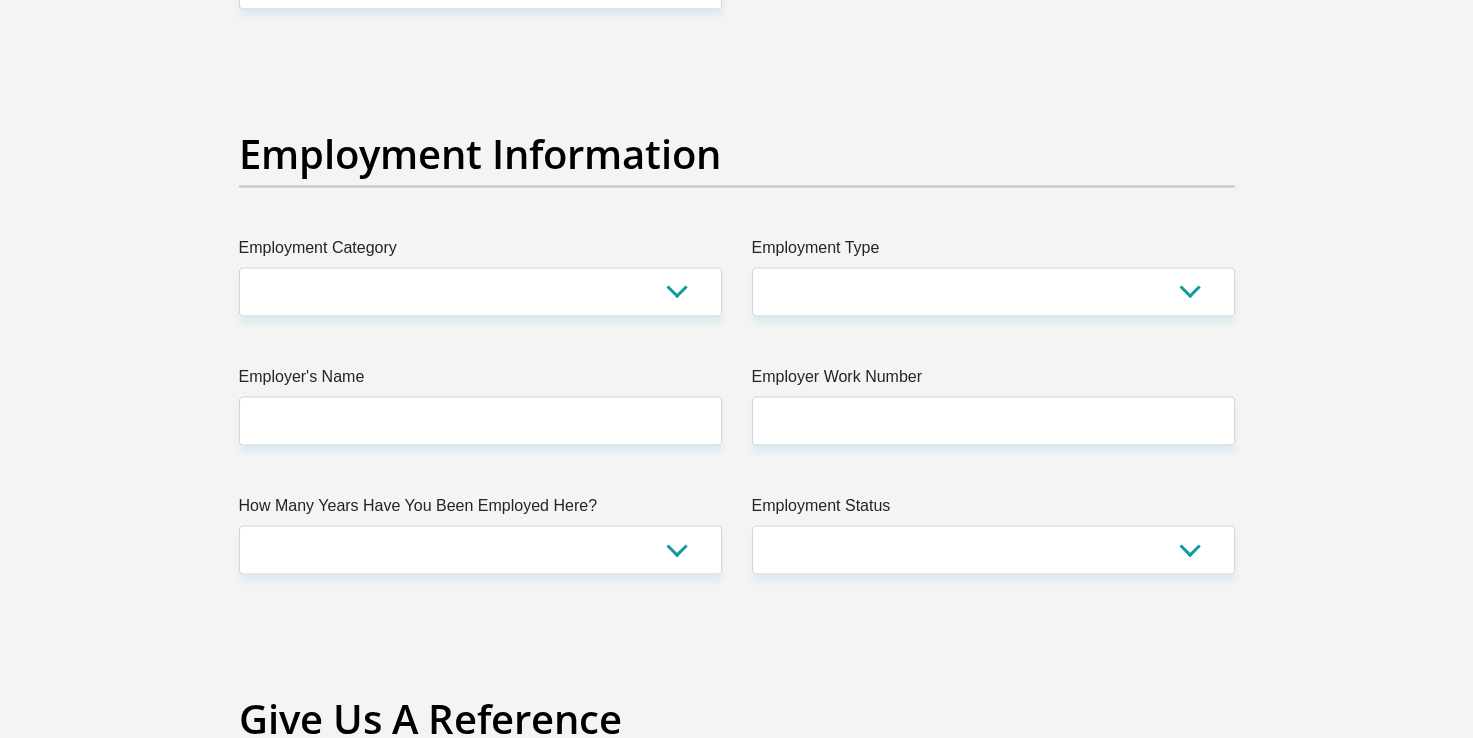 type on "0" 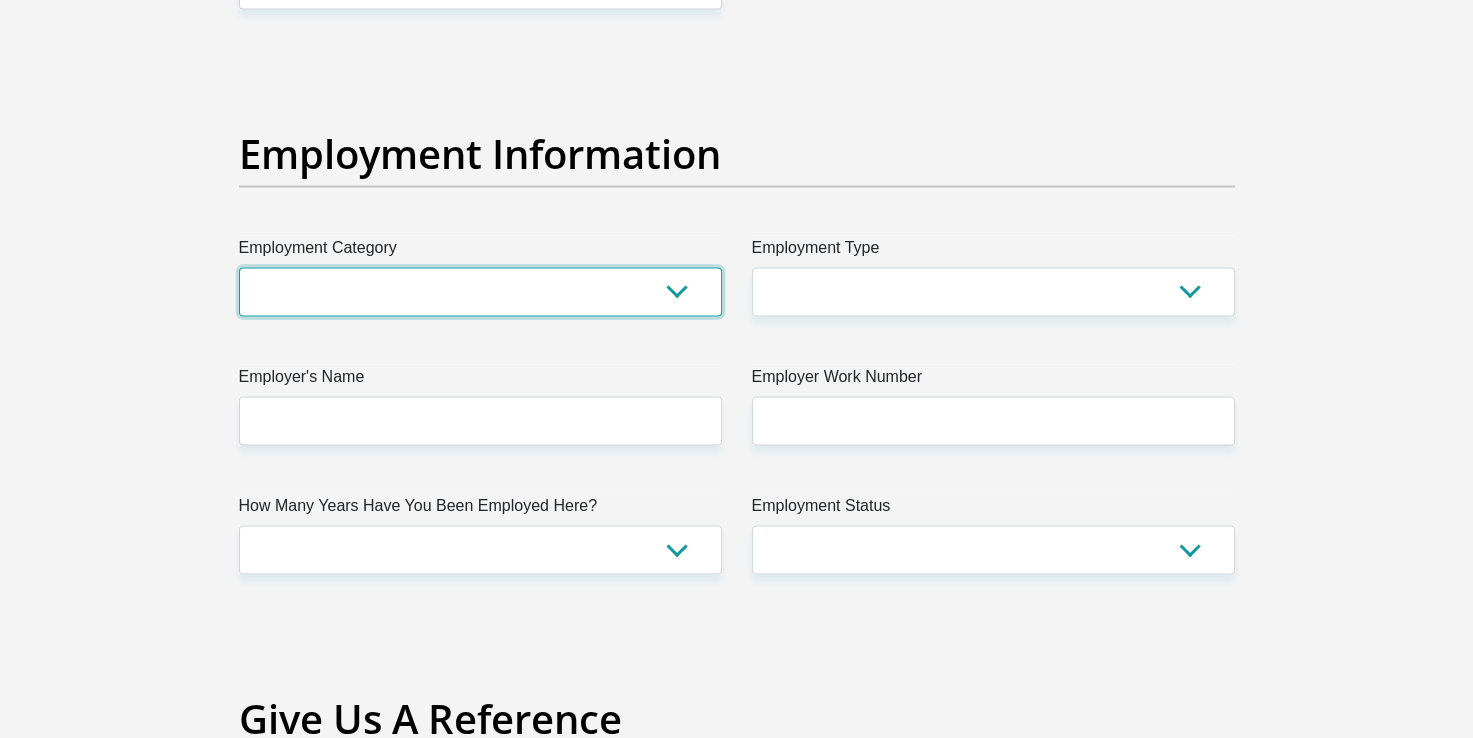 click on "AGRICULTURE
ALCOHOL & TOBACCO
CONSTRUCTION MATERIALS
METALLURGY
EQUIPMENT FOR RENEWABLE ENERGY
SPECIALIZED CONTRACTORS
CAR
GAMING (INCL. INTERNET
OTHER WHOLESALE
UNLICENSED PHARMACEUTICALS
CURRENCY EXCHANGE HOUSES
OTHER FINANCIAL INSTITUTIONS & INSURANCE
REAL ESTATE AGENTS
OIL & GAS
OTHER MATERIALS (E.G. IRON ORE)
PRECIOUS STONES & PRECIOUS METALS
POLITICAL ORGANIZATIONS
RELIGIOUS ORGANIZATIONS(NOT SECTS)
ACTI. HAVING BUSINESS DEAL WITH PUBLIC ADMINISTRATION
LAUNDROMATS" at bounding box center [480, 291] 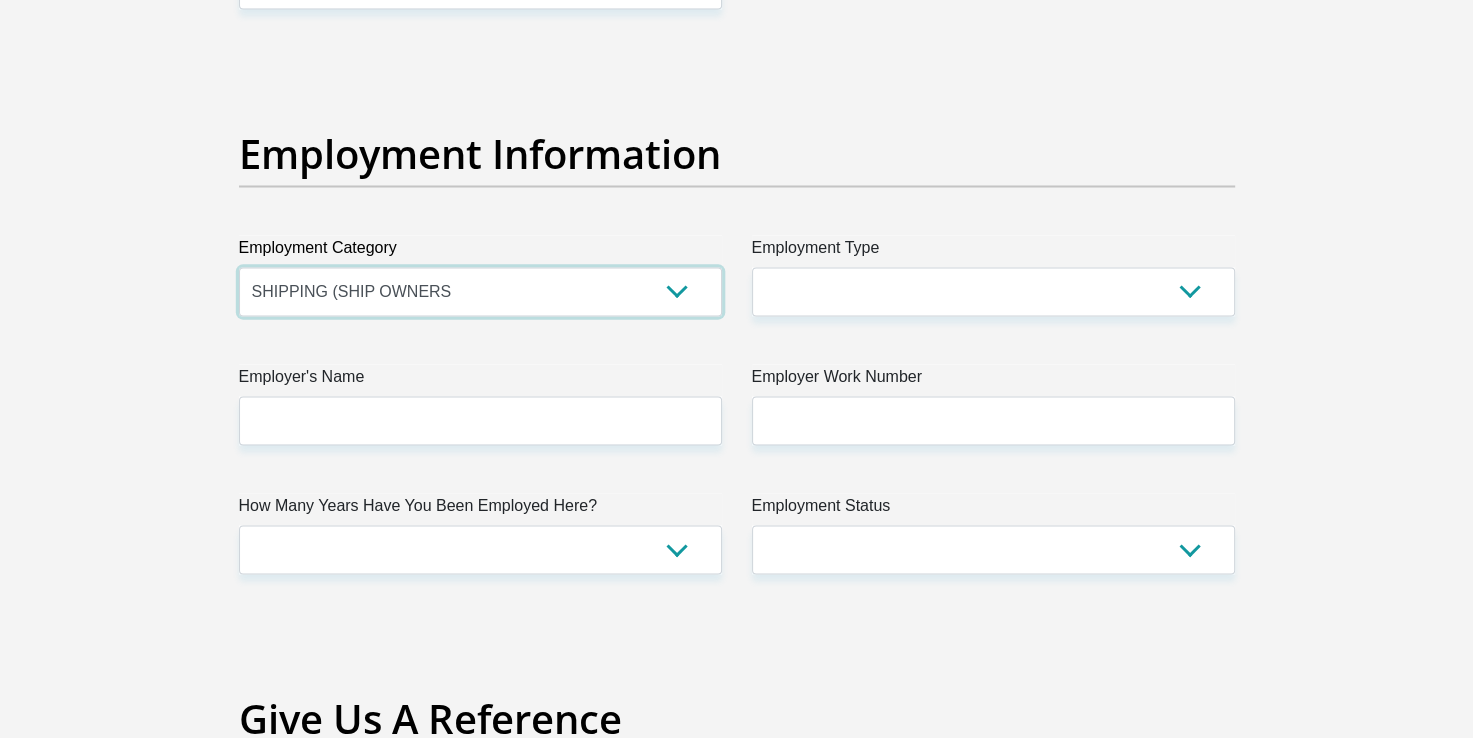 click on "AGRICULTURE
ALCOHOL & TOBACCO
CONSTRUCTION MATERIALS
METALLURGY
EQUIPMENT FOR RENEWABLE ENERGY
SPECIALIZED CONTRACTORS
CAR
GAMING (INCL. INTERNET
OTHER WHOLESALE
UNLICENSED PHARMACEUTICALS
CURRENCY EXCHANGE HOUSES
OTHER FINANCIAL INSTITUTIONS & INSURANCE
REAL ESTATE AGENTS
OIL & GAS
OTHER MATERIALS (E.G. IRON ORE)
PRECIOUS STONES & PRECIOUS METALS
POLITICAL ORGANIZATIONS
RELIGIOUS ORGANIZATIONS(NOT SECTS)
ACTI. HAVING BUSINESS DEAL WITH PUBLIC ADMINISTRATION
LAUNDROMATS" at bounding box center [480, 291] 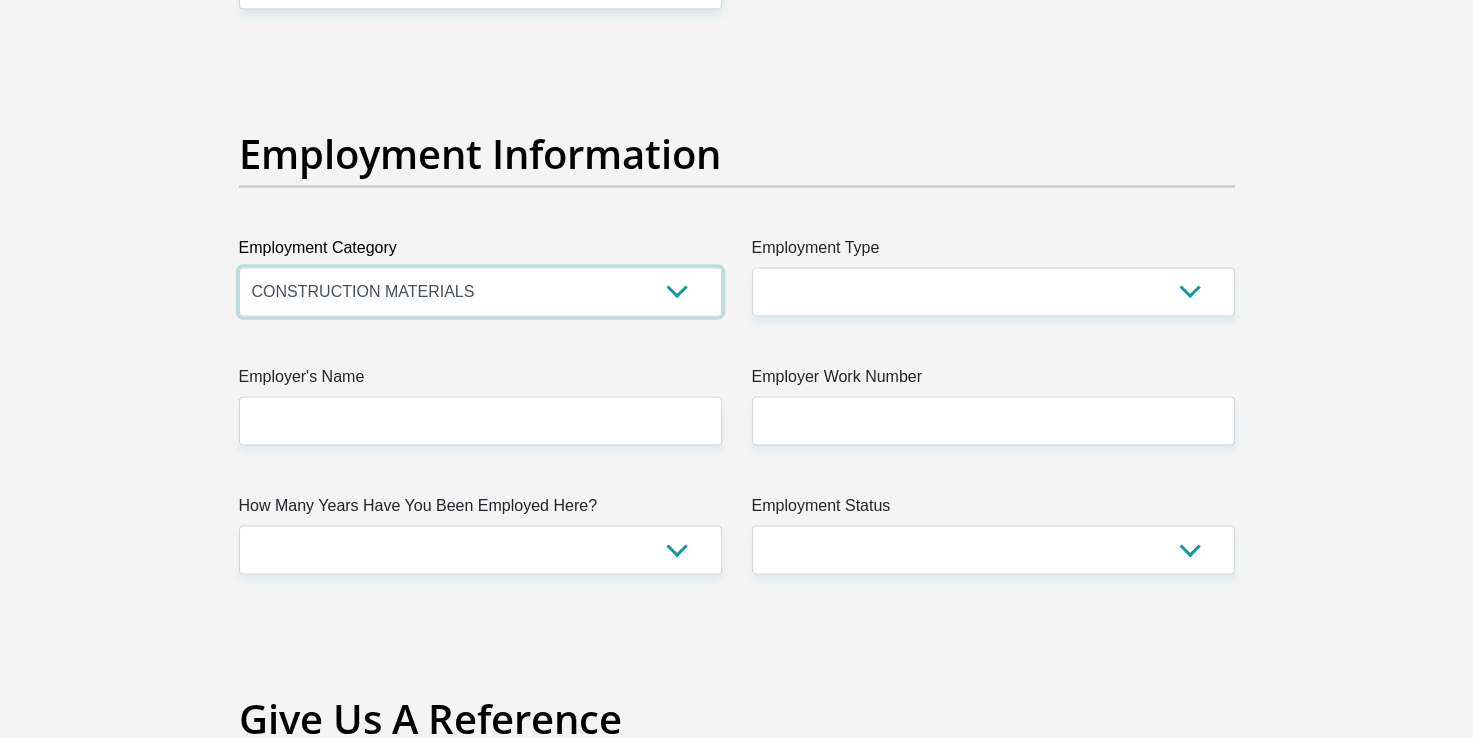 click on "AGRICULTURE
ALCOHOL & TOBACCO
CONSTRUCTION MATERIALS
METALLURGY
EQUIPMENT FOR RENEWABLE ENERGY
SPECIALIZED CONTRACTORS
CAR
GAMING (INCL. INTERNET
OTHER WHOLESALE
UNLICENSED PHARMACEUTICALS
CURRENCY EXCHANGE HOUSES
OTHER FINANCIAL INSTITUTIONS & INSURANCE
REAL ESTATE AGENTS
OIL & GAS
OTHER MATERIALS (E.G. IRON ORE)
PRECIOUS STONES & PRECIOUS METALS
POLITICAL ORGANIZATIONS
RELIGIOUS ORGANIZATIONS(NOT SECTS)
ACTI. HAVING BUSINESS DEAL WITH PUBLIC ADMINISTRATION
LAUNDROMATS" at bounding box center [480, 291] 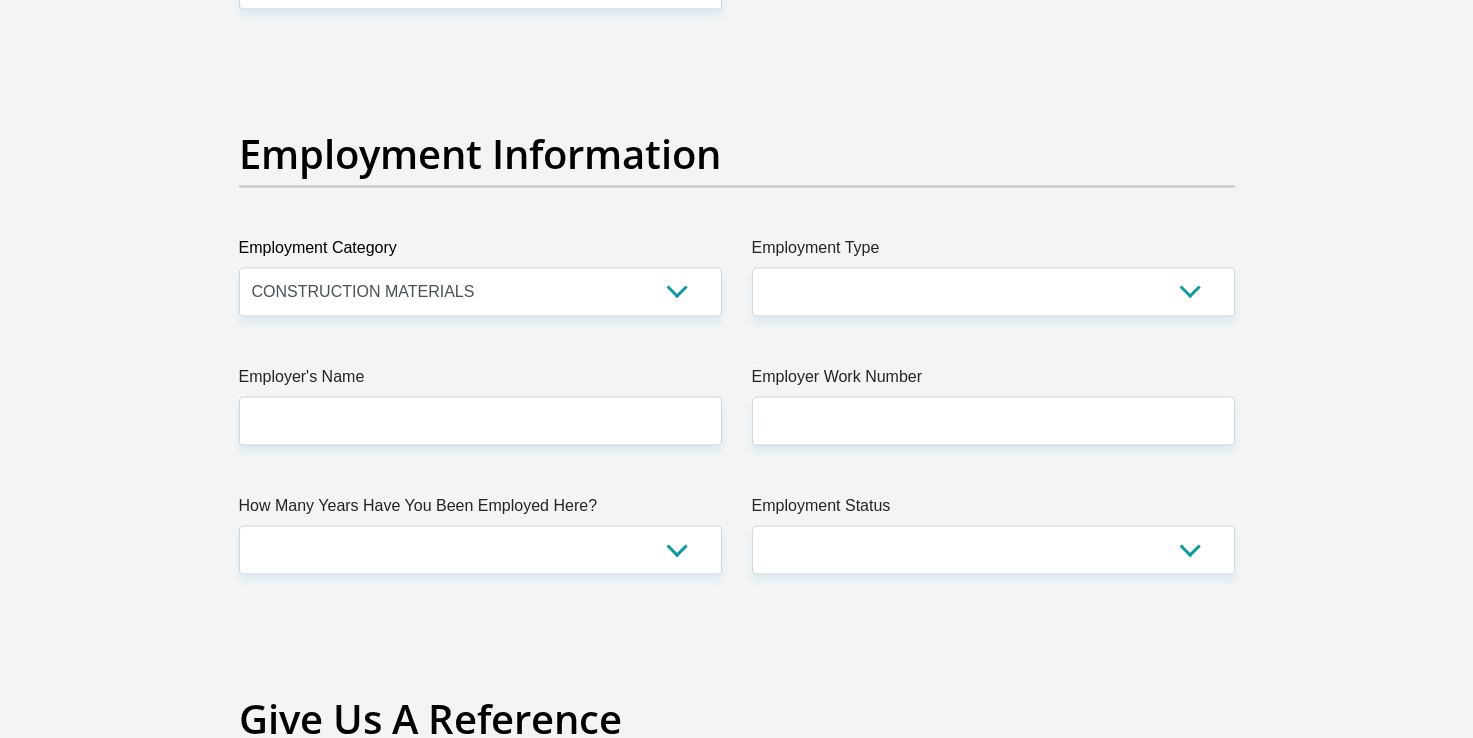 click on "Employment Type" at bounding box center (993, 251) 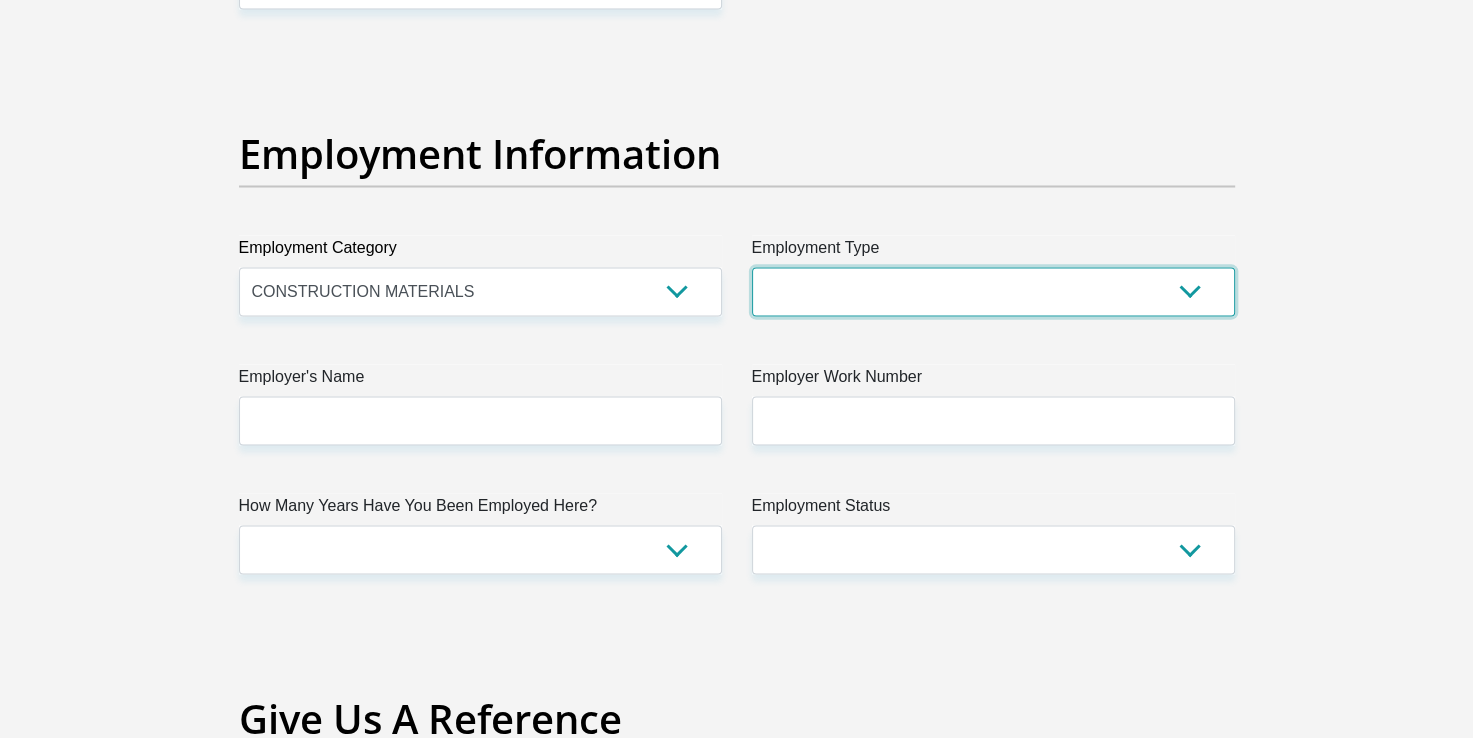 click on "College/Lecturer
Craft Seller
Creative
Driver
Executive
Farmer
Forces - Non Commissioned
Forces - Officer
Hawker
Housewife
Labourer
Licenced Professional
Manager
Miner
Non Licenced Professional
Office Staff/Clerk
Outside Worker
Pensioner
Permanent Teacher
Production/Manufacturing
Sales
Self-Employed
Semi-Professional Worker
Service Industry  Social Worker  Student" at bounding box center [993, 291] 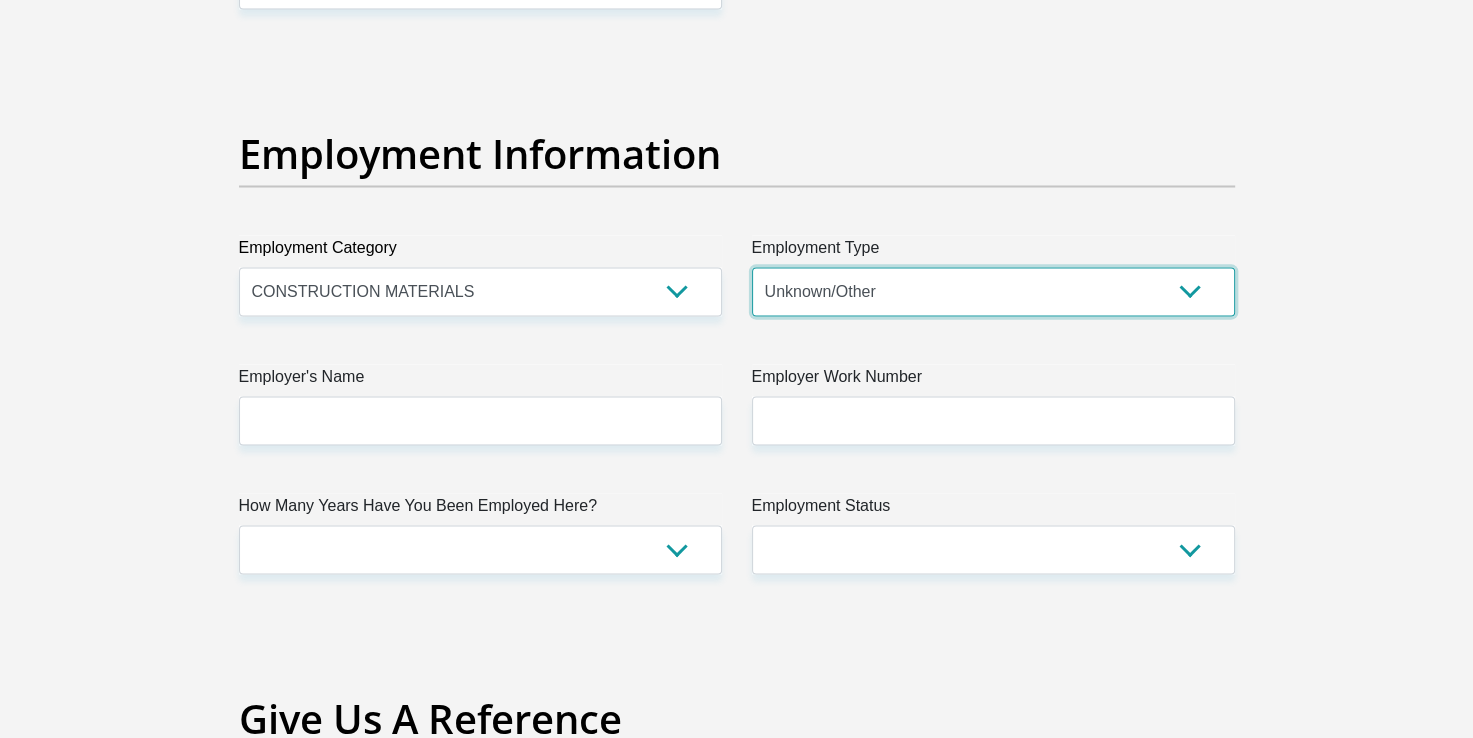 click on "College/Lecturer
Craft Seller
Creative
Driver
Executive
Farmer
Forces - Non Commissioned
Forces - Officer
Hawker
Housewife
Labourer
Licenced Professional
Manager
Miner
Non Licenced Professional
Office Staff/Clerk
Outside Worker
Pensioner
Permanent Teacher
Production/Manufacturing
Sales
Self-Employed
Semi-Professional Worker
Service Industry  Social Worker  Student" at bounding box center [993, 291] 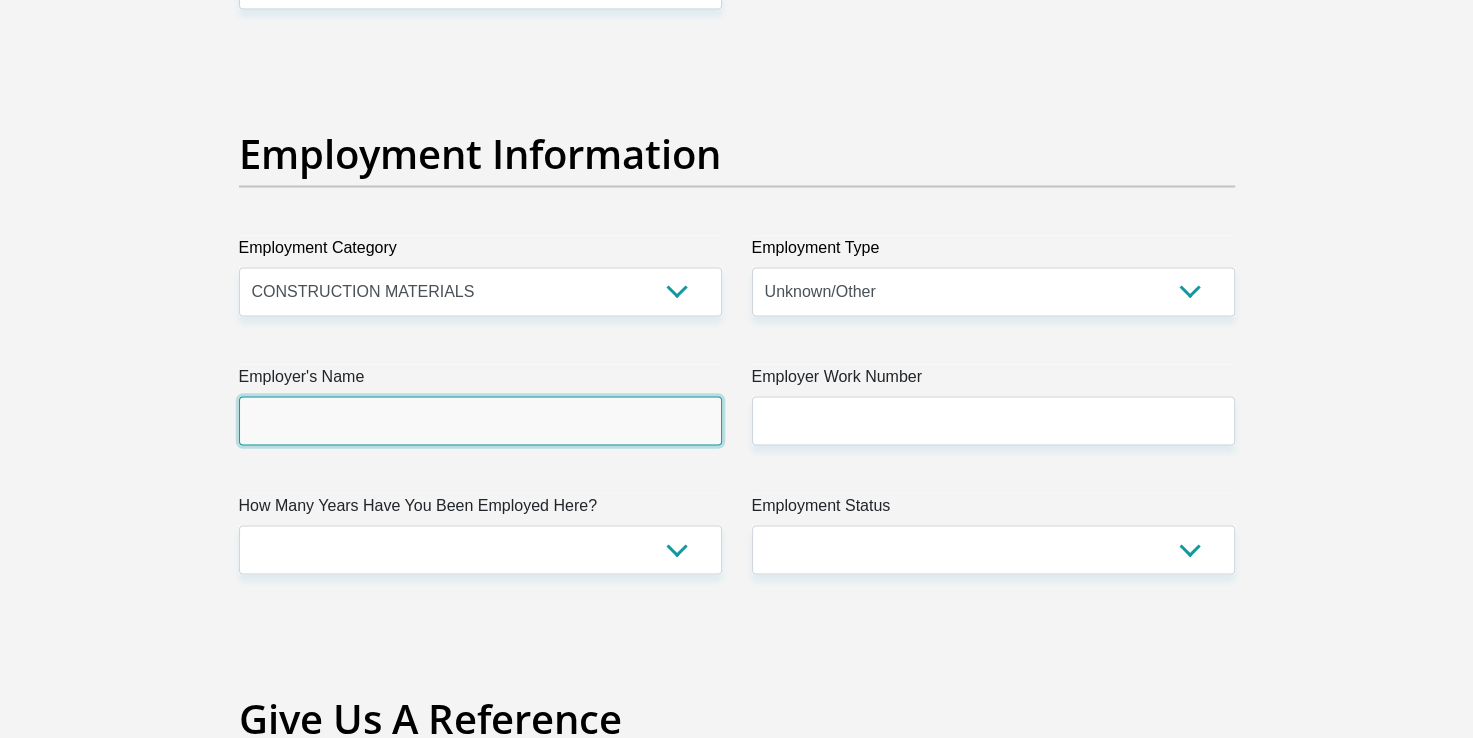 click on "Employer's Name" at bounding box center (480, 420) 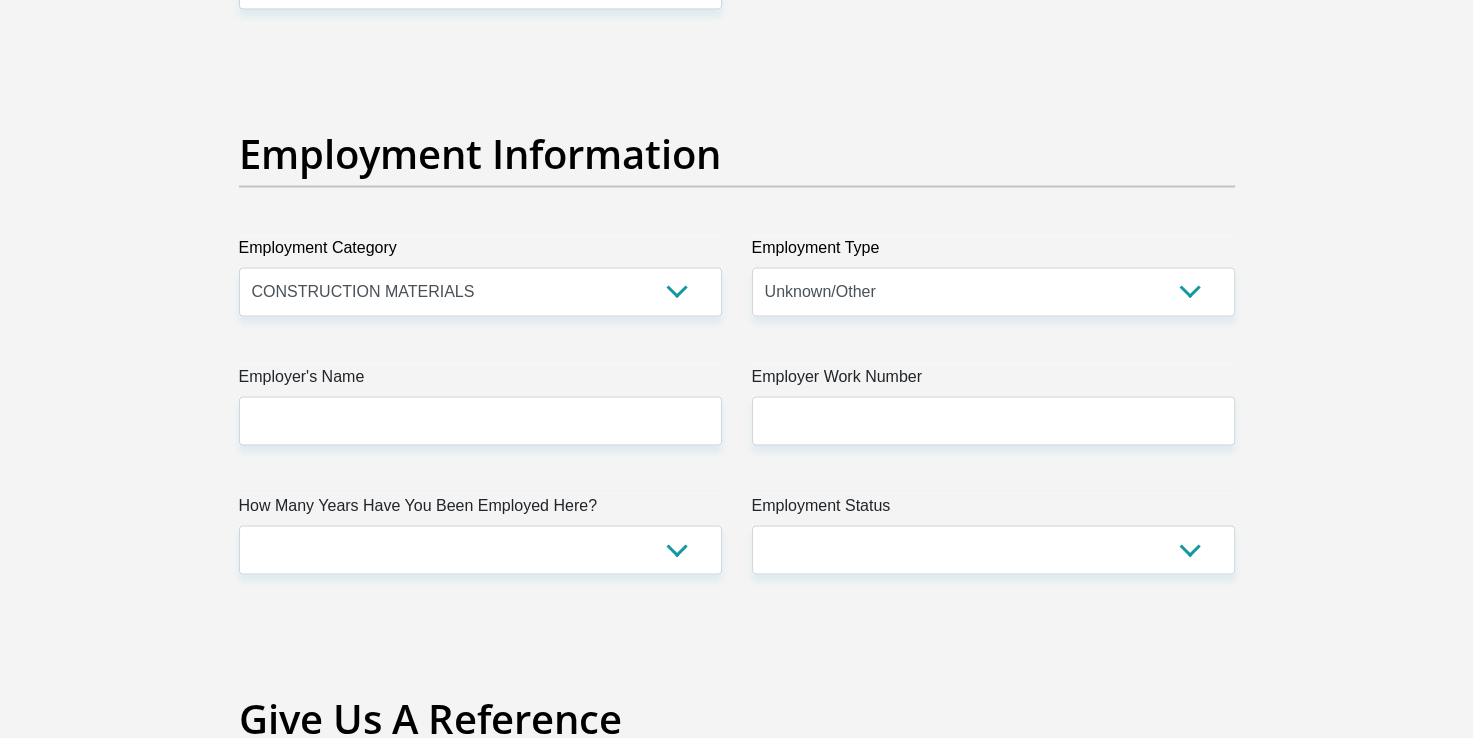click on "Personal  Details
Acceptance  of Services
Documents
Debicheck   Mandate
Curata  Authentication
Pre Agreement  Signoff
Personal Details
Title
Mr
Ms
Mrs
Dr
Other
First Name
[FIRST]
Surname
[LAST]
ID Number
[ID NUMBER]
Please input valid ID number
Race" at bounding box center (736, 66) 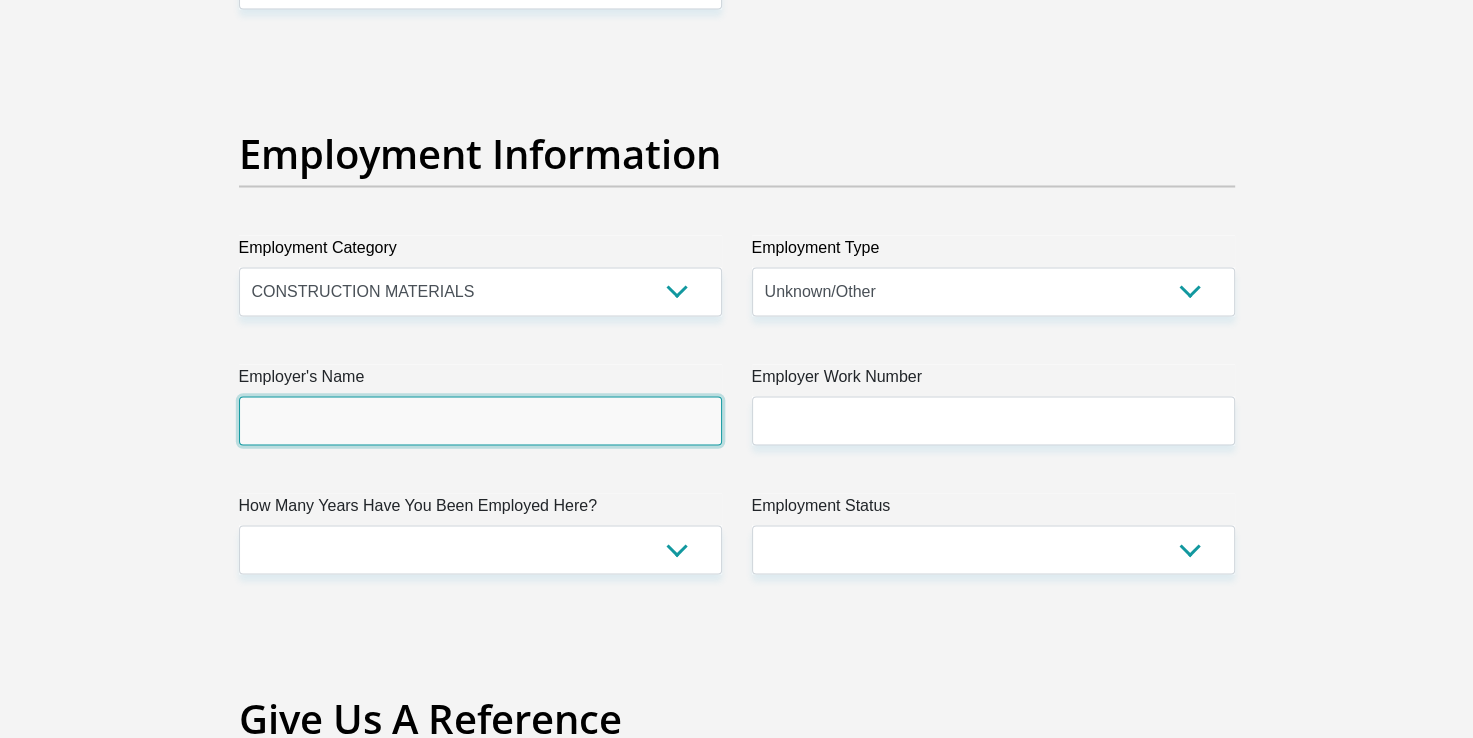 click on "Employer's Name" at bounding box center (480, 420) 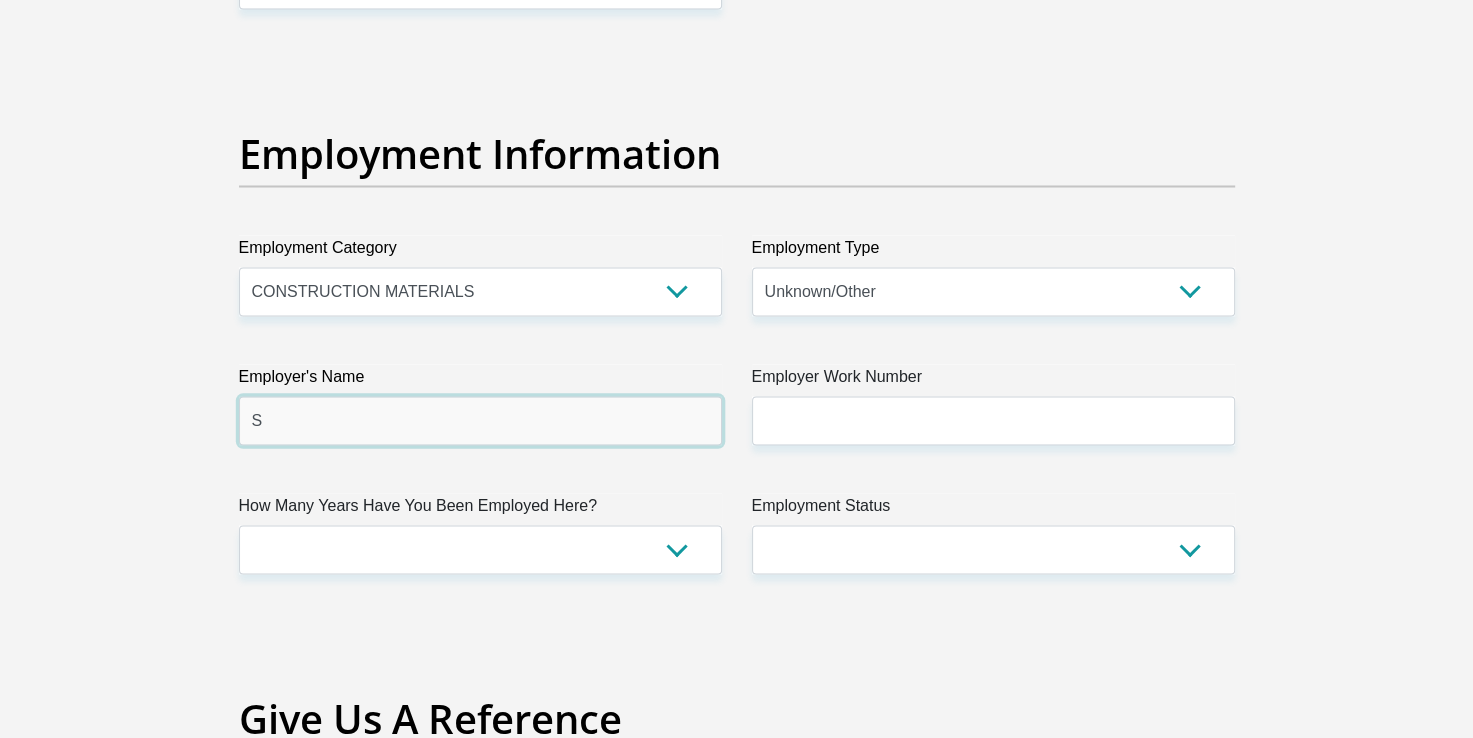 click on "S" at bounding box center (480, 420) 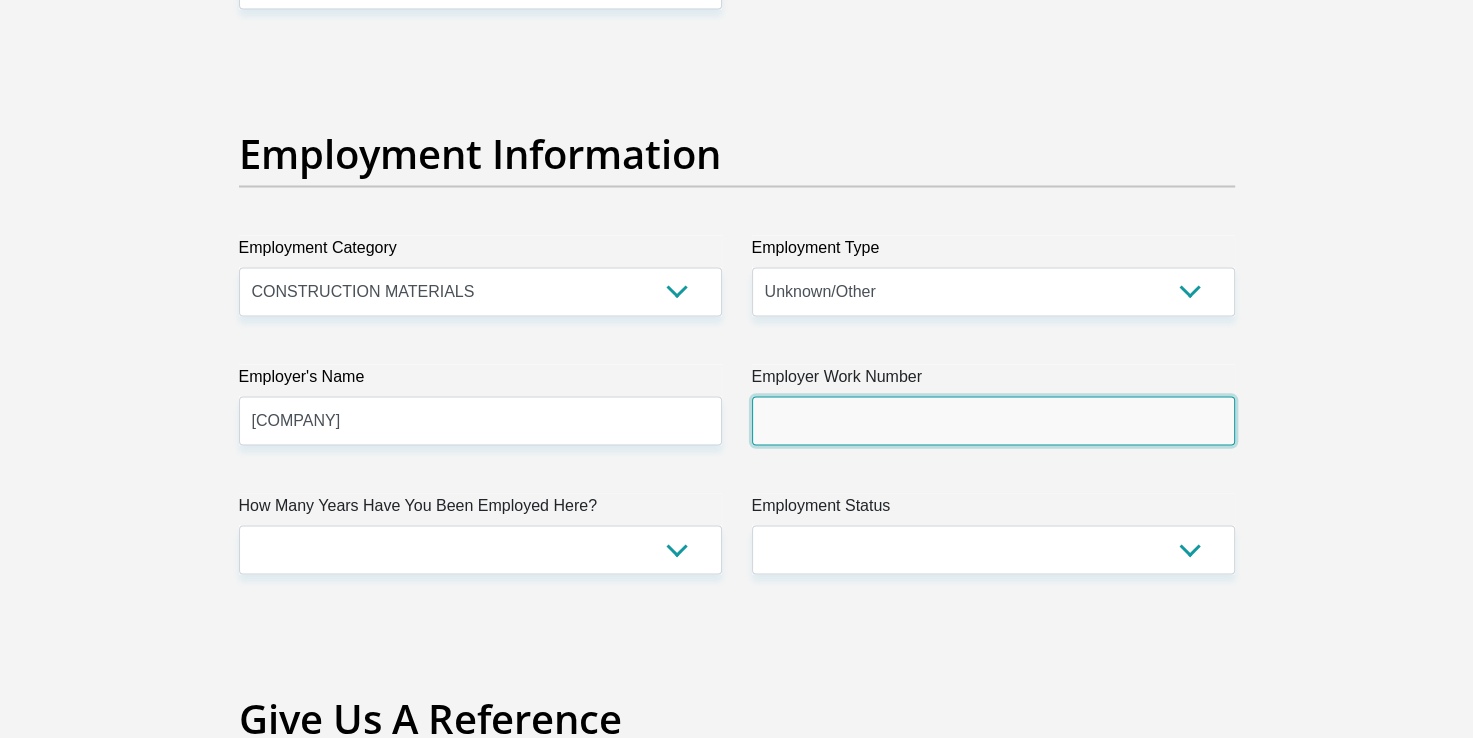 type on "[PHONE]" 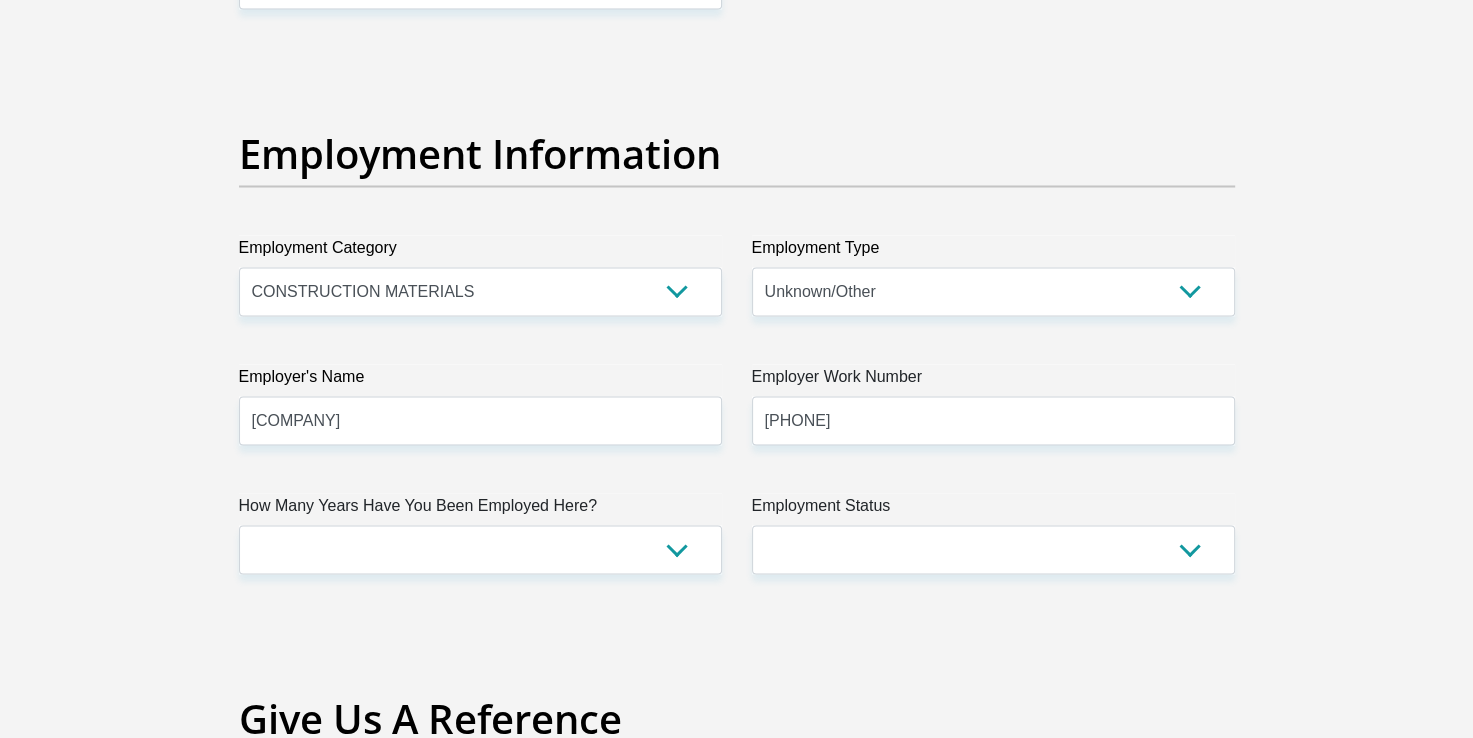 type on "[LAST]" 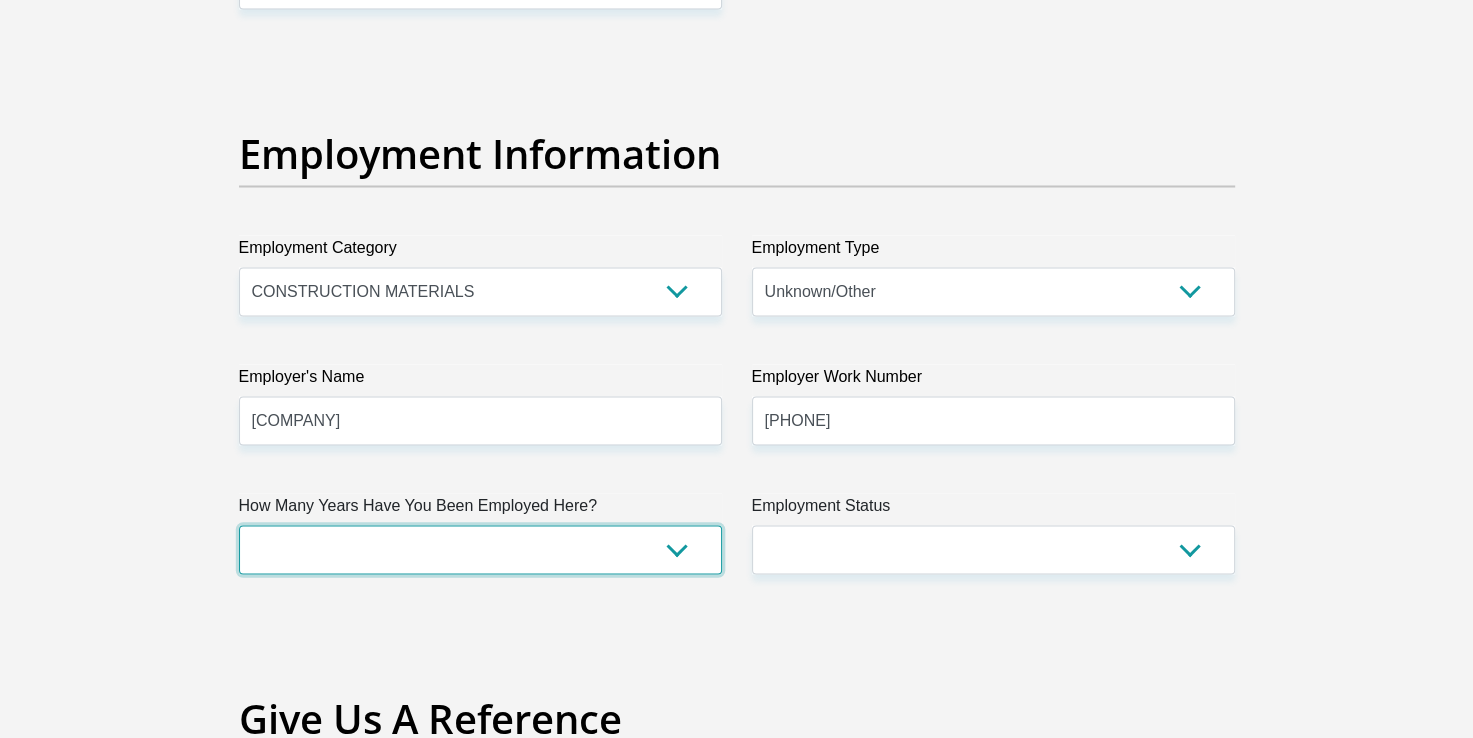 click on "less than 1 year
1-3 years
3-5 years
5+ years" at bounding box center (480, 549) 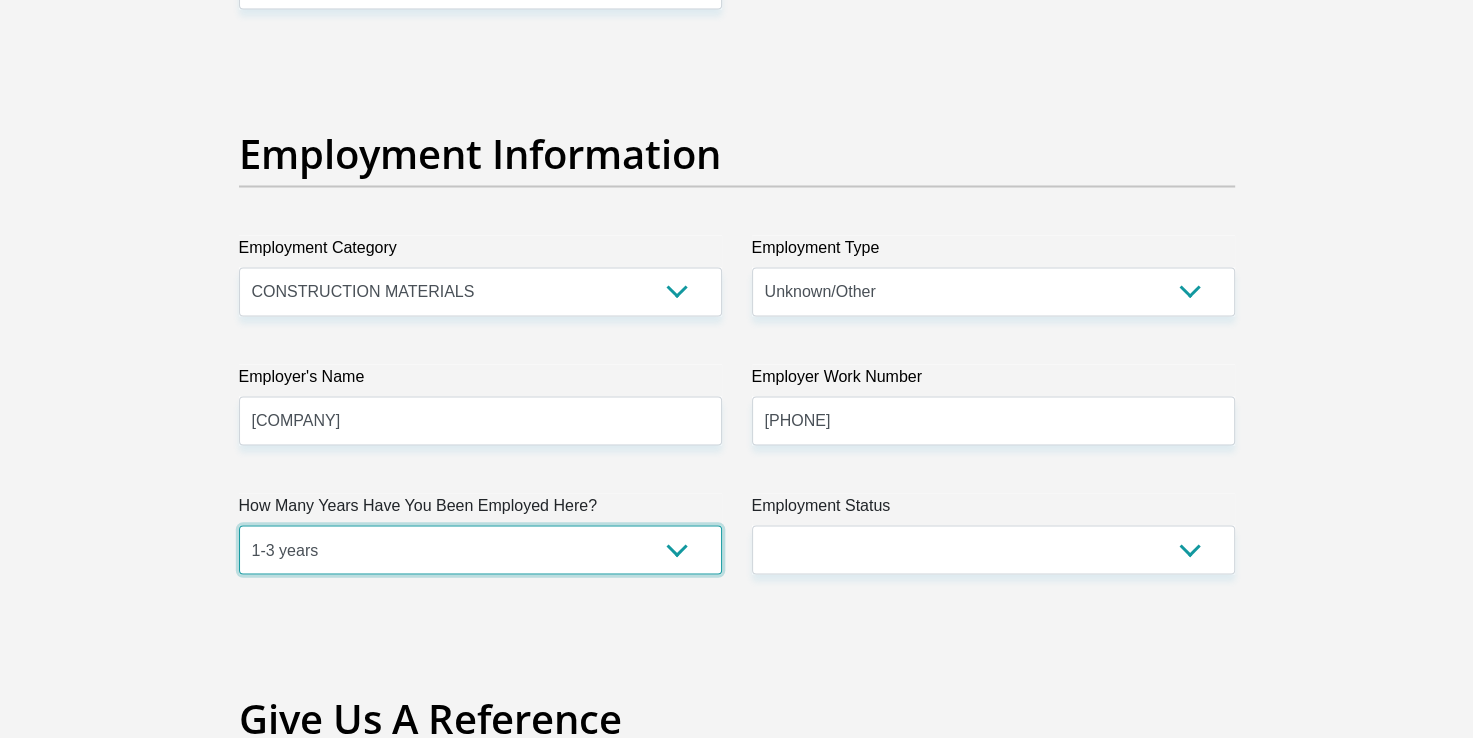 click on "less than 1 year
1-3 years
3-5 years
5+ years" at bounding box center [480, 549] 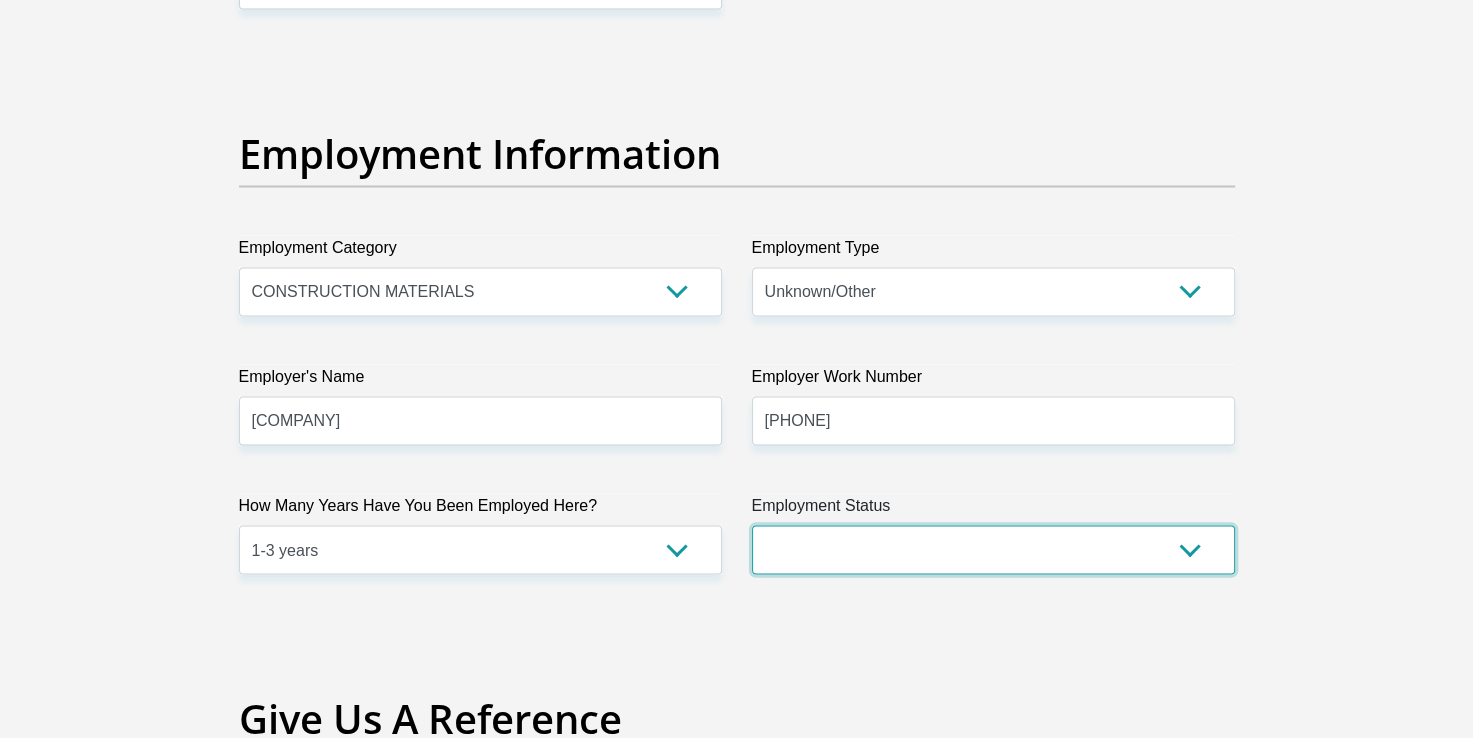 click on "Permanent/Full-time
Part-time/Casual
Contract Worker
Self-Employed
Housewife
Retired
Student
Medically Boarded
Disability
Unemployed" at bounding box center (993, 549) 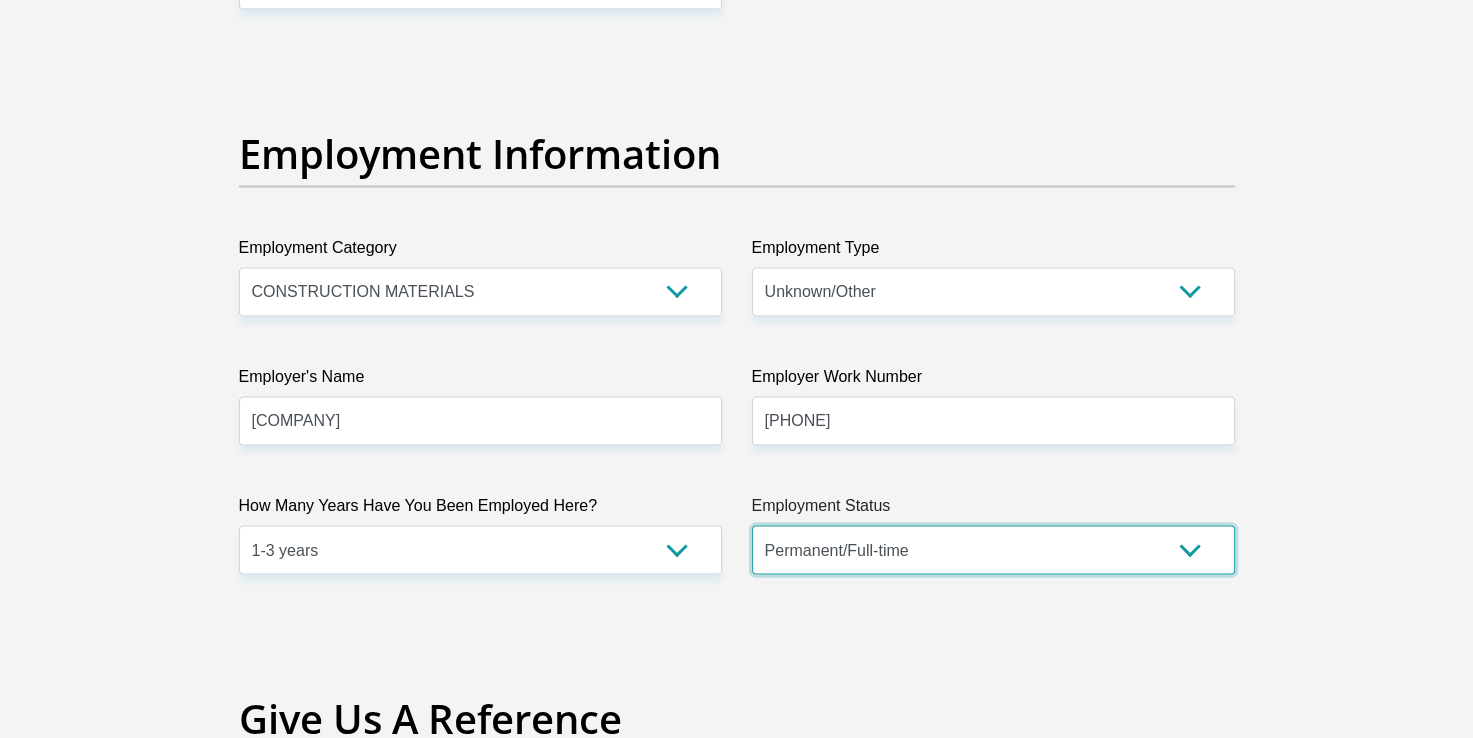 click on "Permanent/Full-time
Part-time/Casual
Contract Worker
Self-Employed
Housewife
Retired
Student
Medically Boarded
Disability
Unemployed" at bounding box center (993, 549) 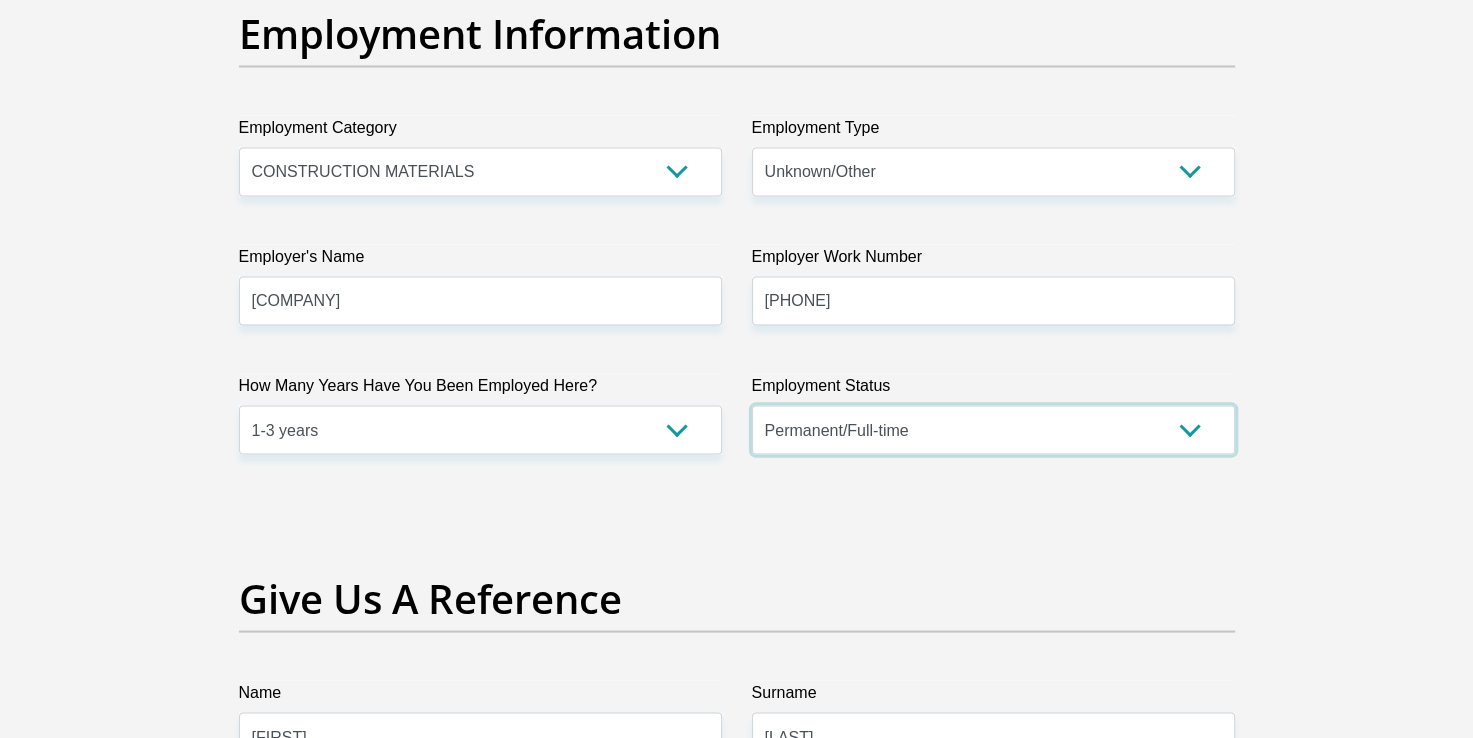 scroll, scrollTop: 3680, scrollLeft: 0, axis: vertical 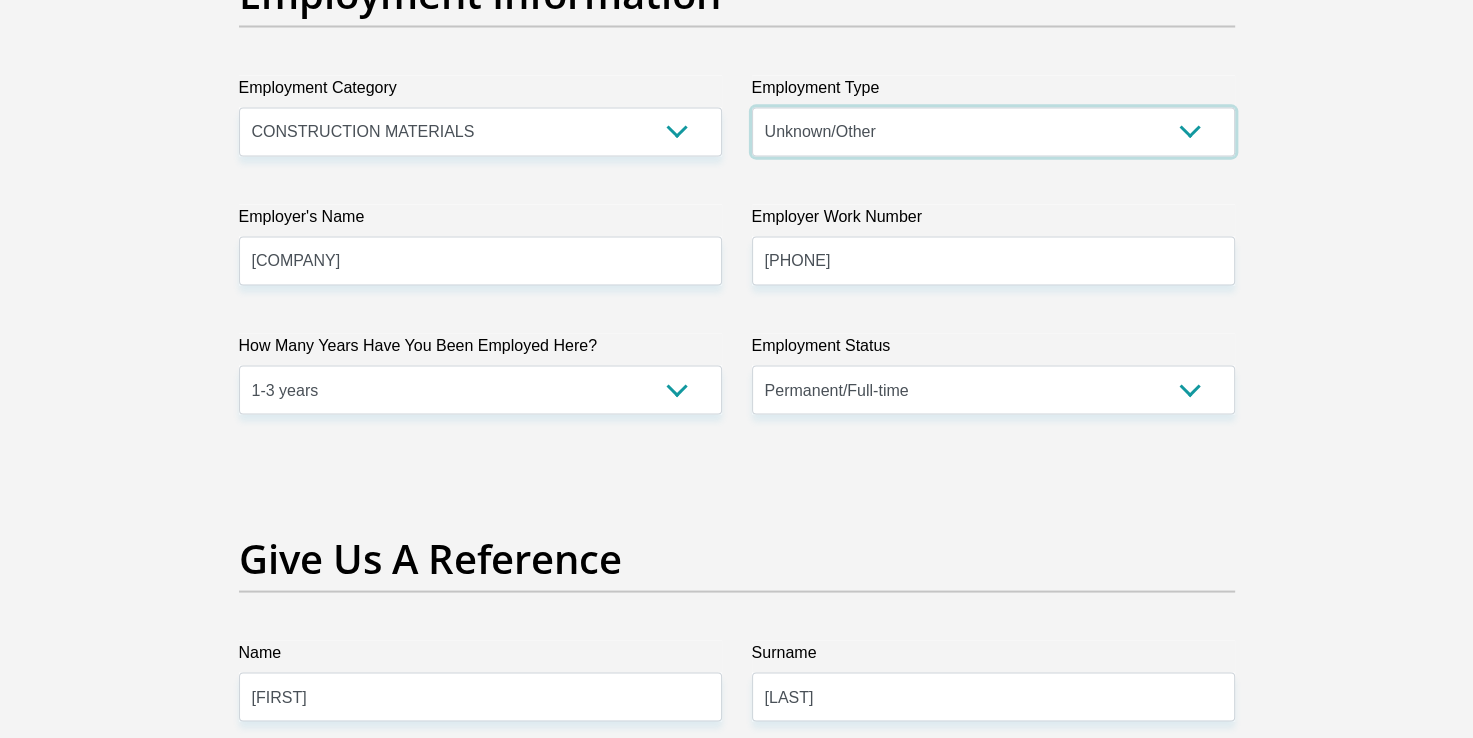 click on "College/Lecturer
Craft Seller
Creative
Driver
Executive
Farmer
Forces - Non Commissioned
Forces - Officer
Hawker
Housewife
Labourer
Licenced Professional
Manager
Miner
Non Licenced Professional
Office Staff/Clerk
Outside Worker
Pensioner
Permanent Teacher
Production/Manufacturing
Sales
Self-Employed
Semi-Professional Worker
Service Industry  Social Worker  Student" at bounding box center [993, 131] 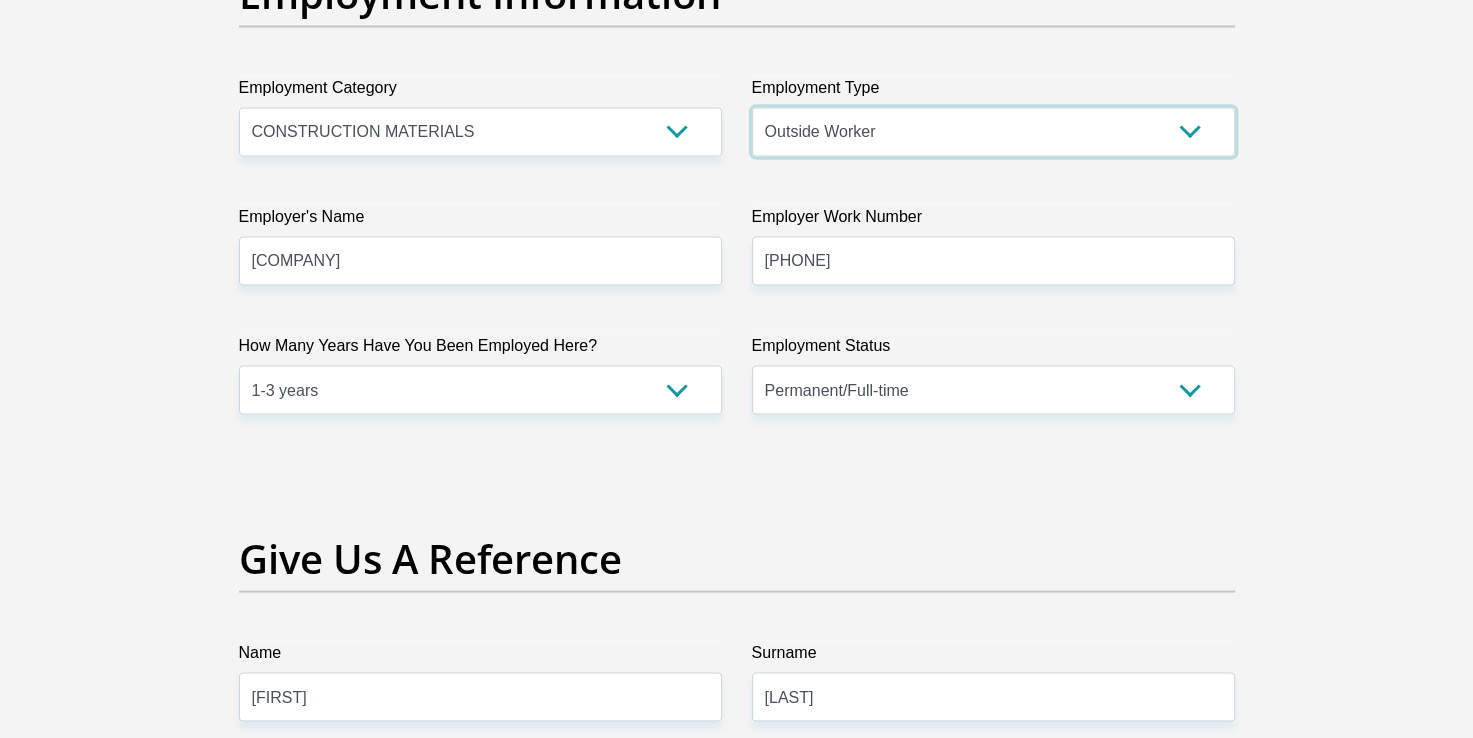 click on "College/Lecturer
Craft Seller
Creative
Driver
Executive
Farmer
Forces - Non Commissioned
Forces - Officer
Hawker
Housewife
Labourer
Licenced Professional
Manager
Miner
Non Licenced Professional
Office Staff/Clerk
Outside Worker
Pensioner
Permanent Teacher
Production/Manufacturing
Sales
Self-Employed
Semi-Professional Worker
Service Industry  Social Worker  Student" at bounding box center (993, 131) 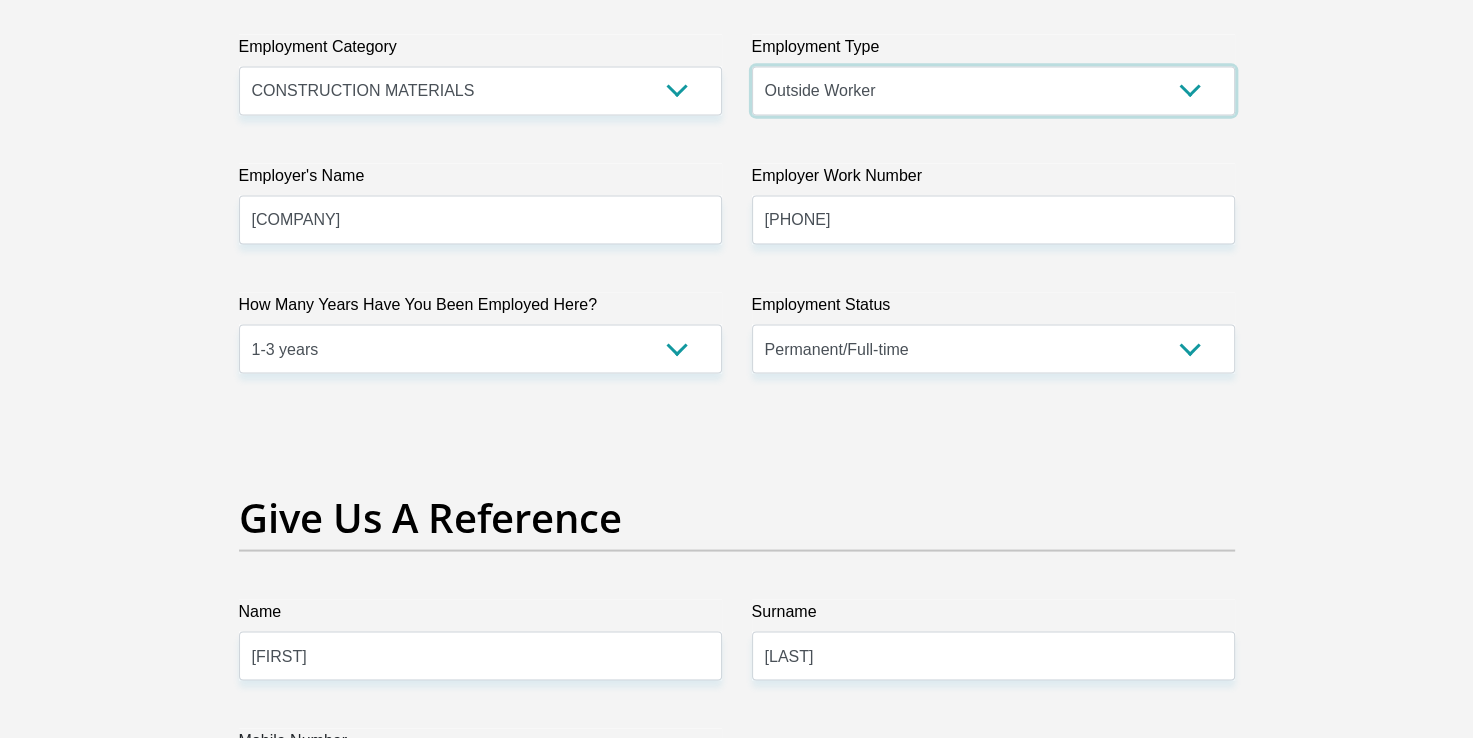 scroll, scrollTop: 3720, scrollLeft: 0, axis: vertical 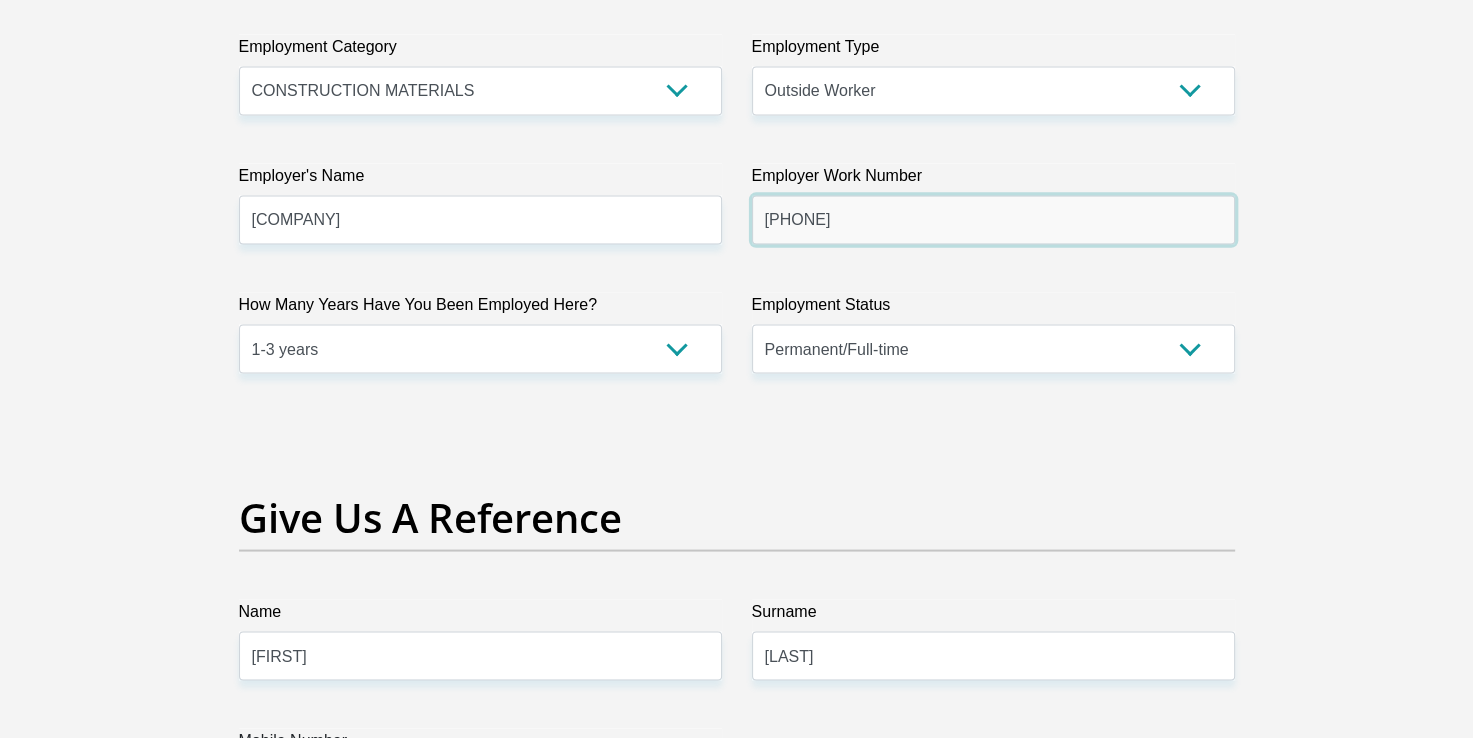 click on "[PHONE]" at bounding box center (993, 220) 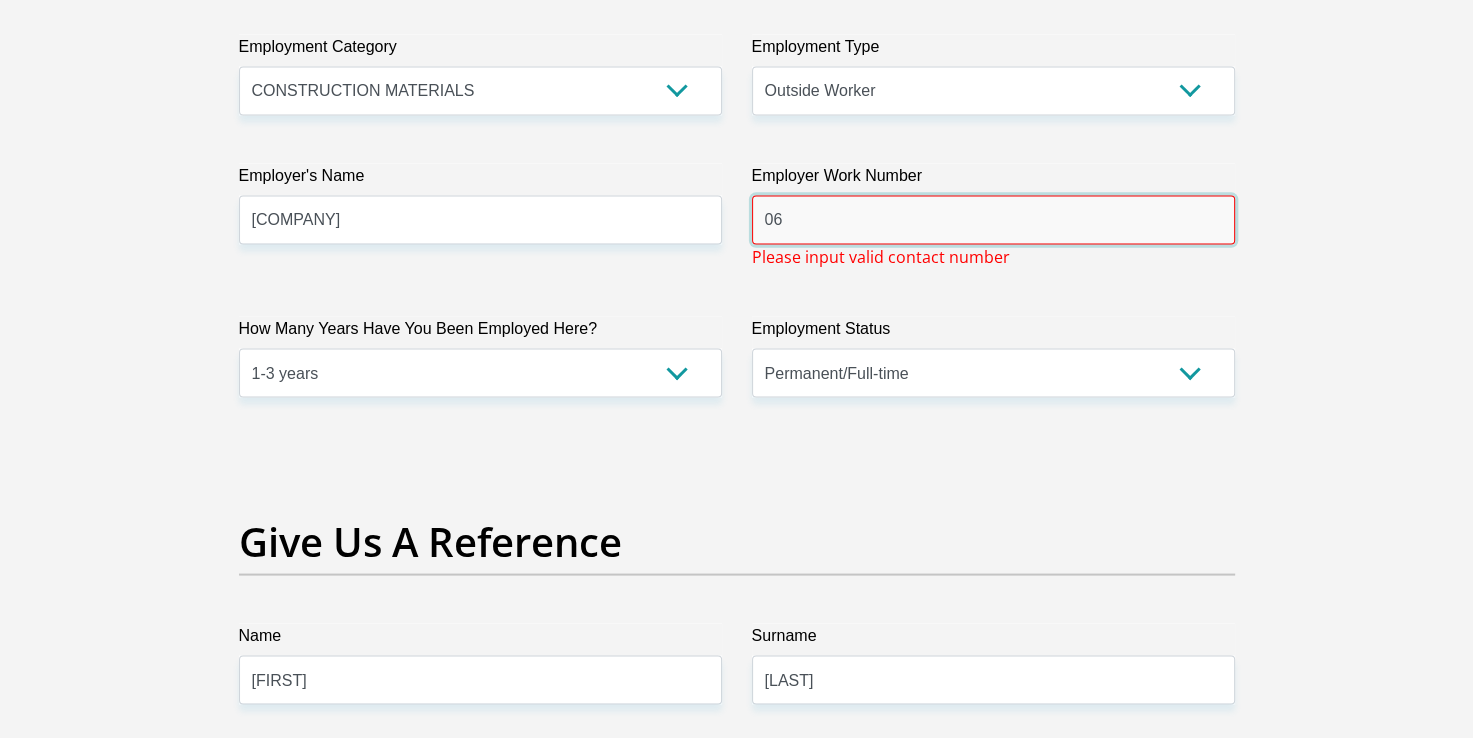 type on "0" 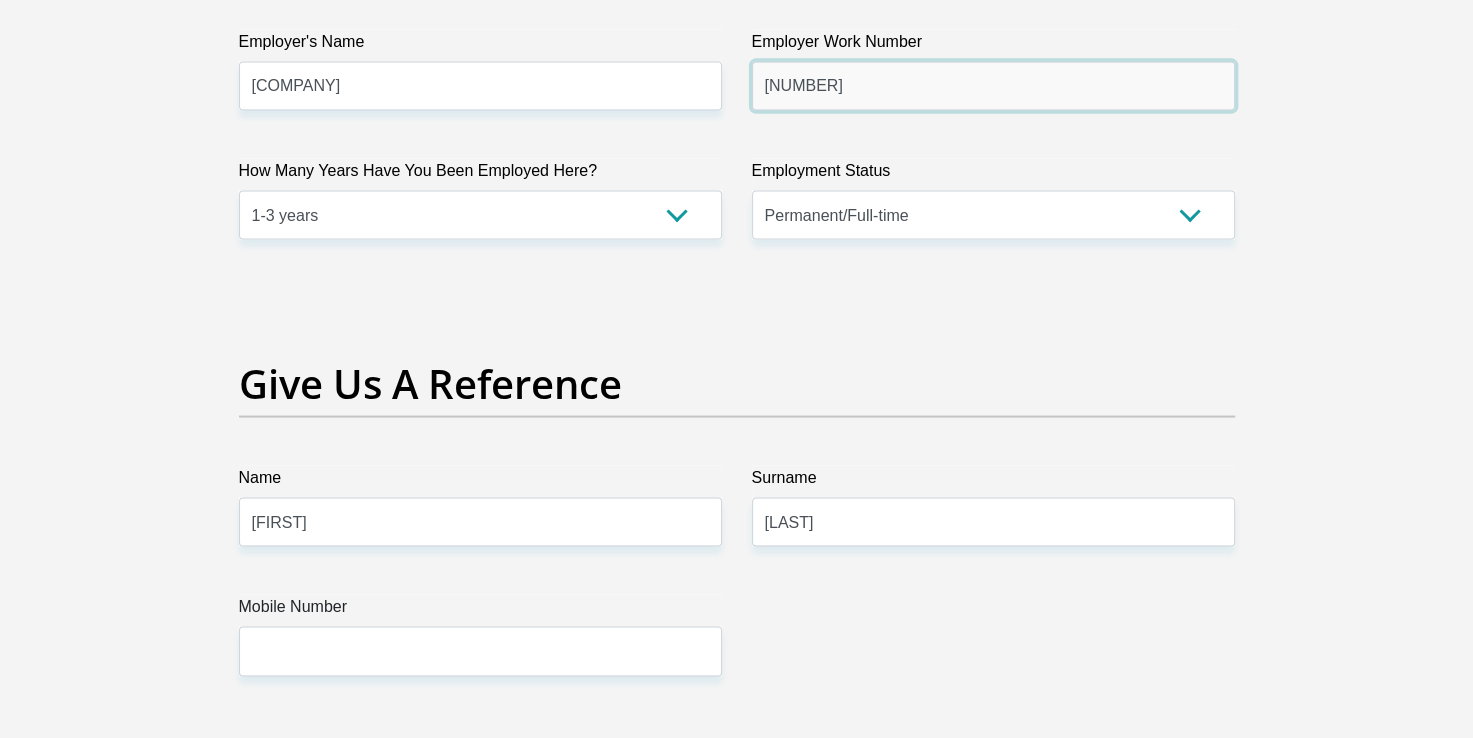 scroll, scrollTop: 3880, scrollLeft: 0, axis: vertical 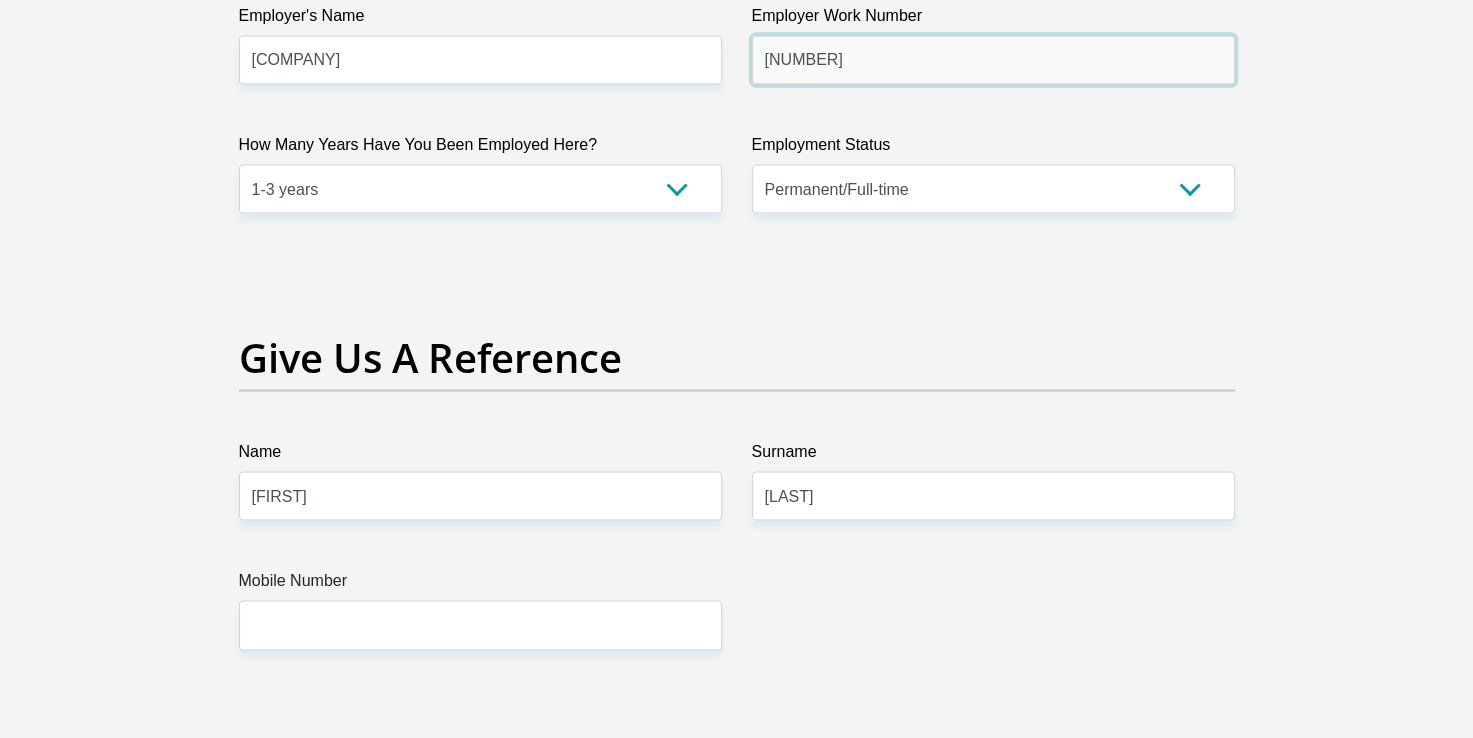 type on "[NUMBER]" 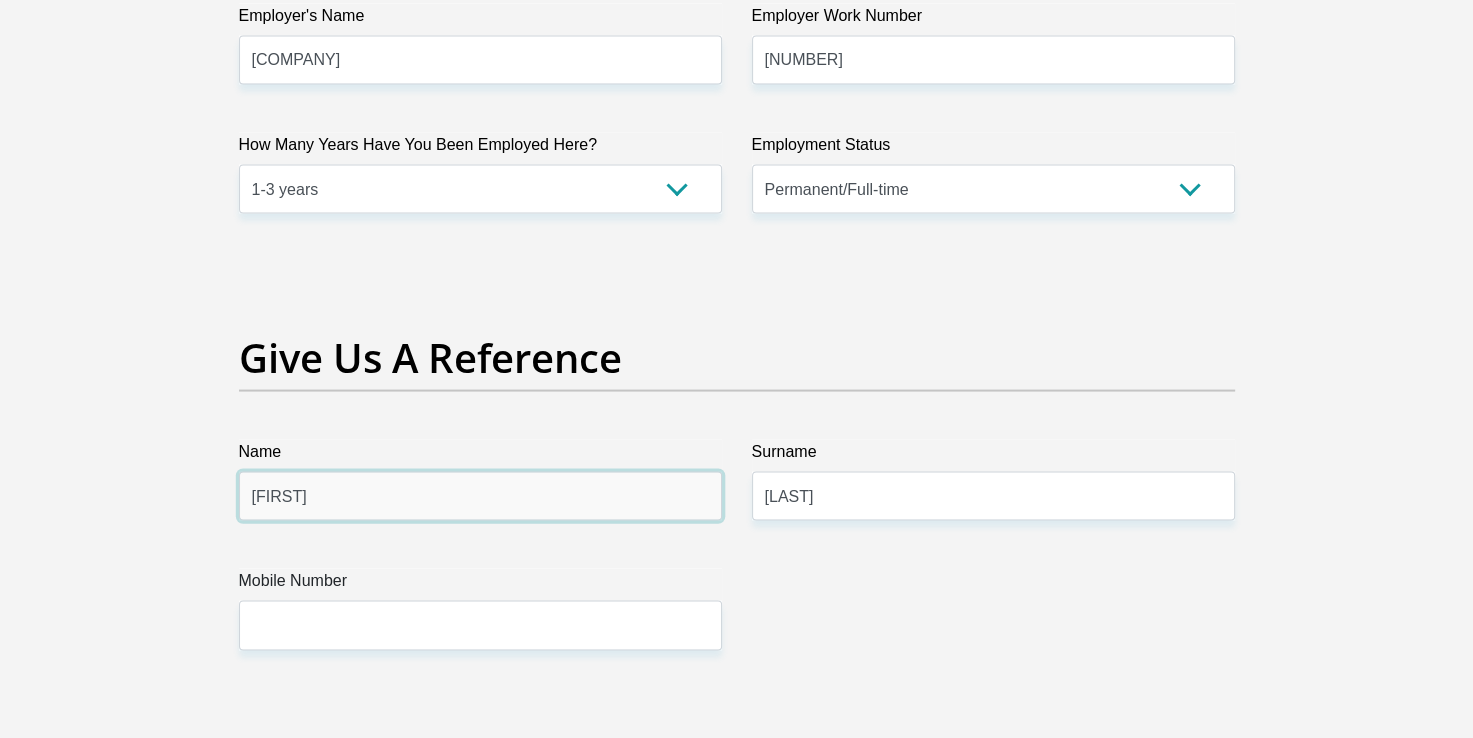 click on "[FIRST]" at bounding box center [480, 496] 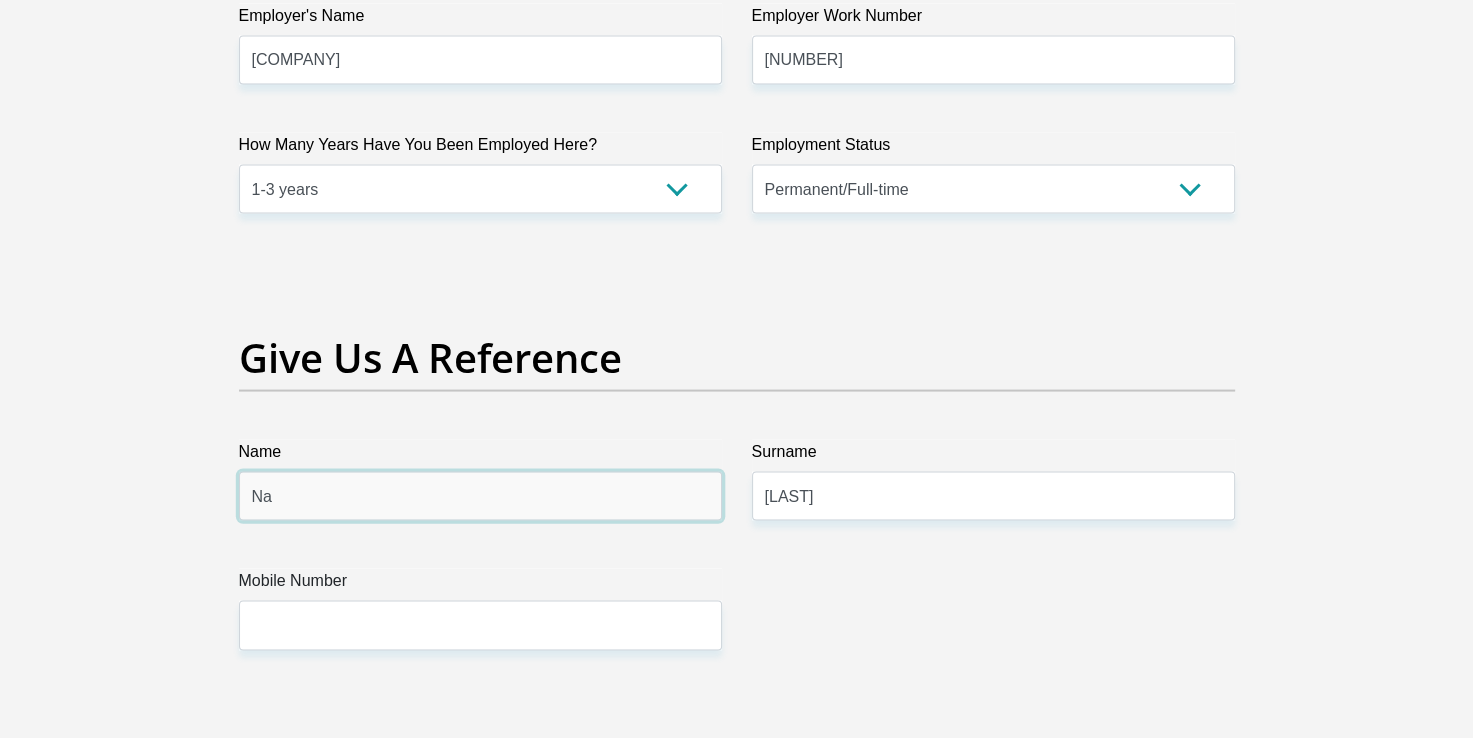 type on "N" 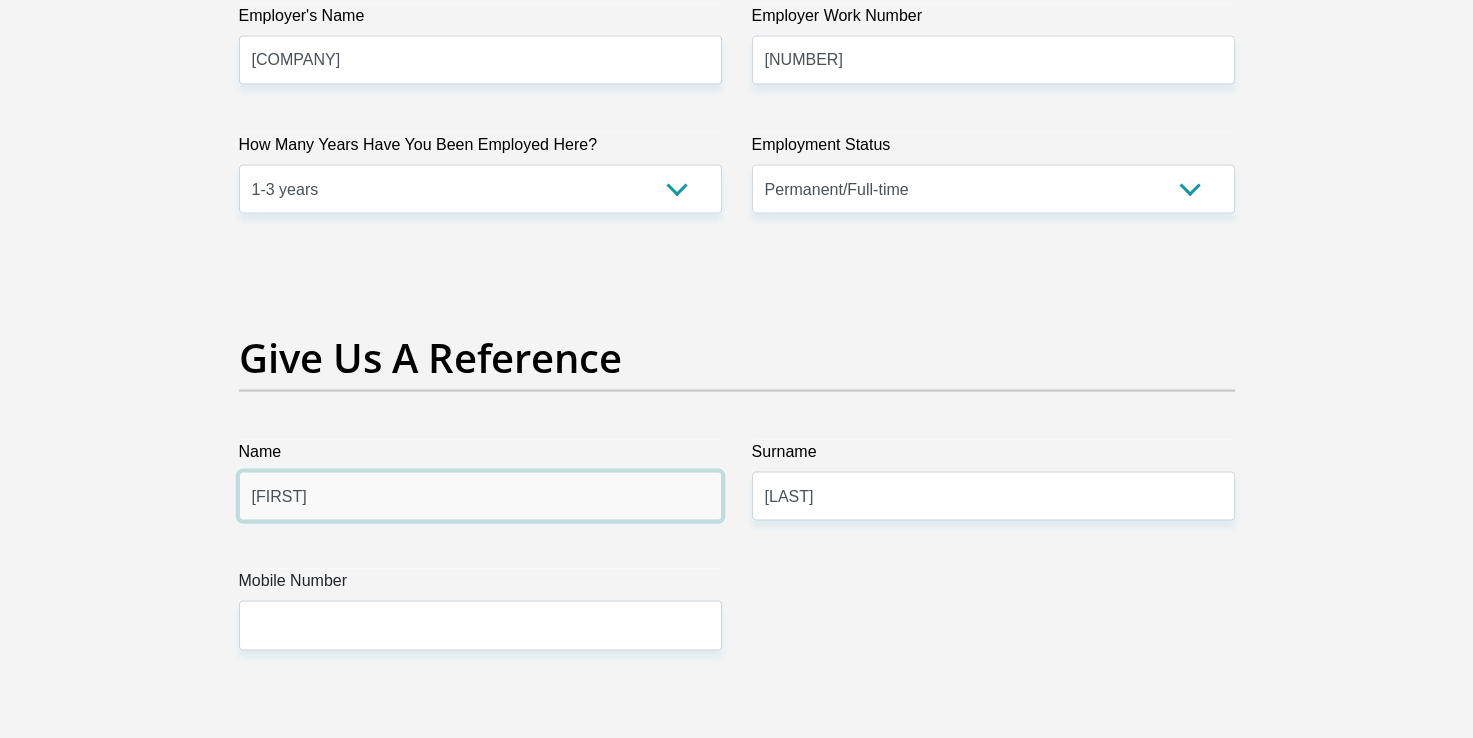 type on "[FIRST]" 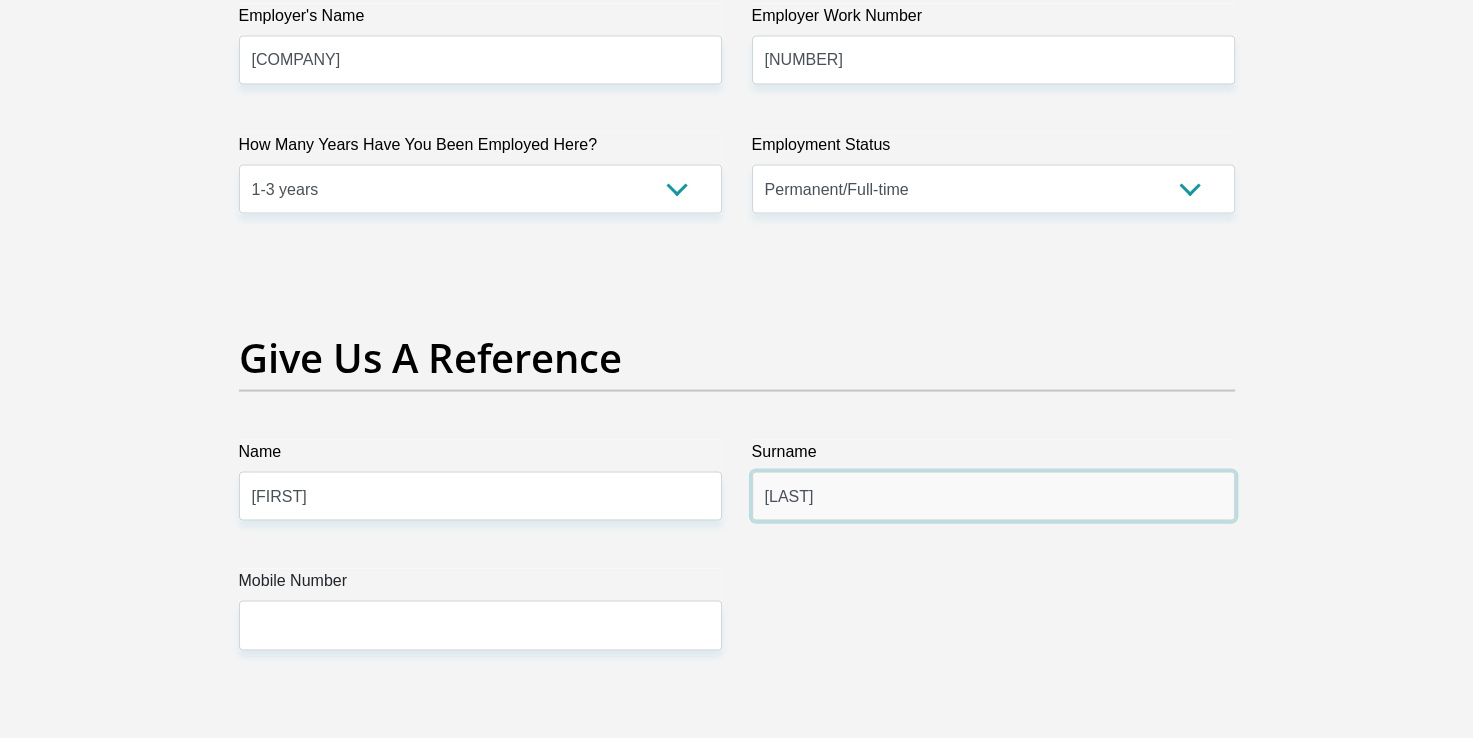 click on "[LAST]" at bounding box center [993, 496] 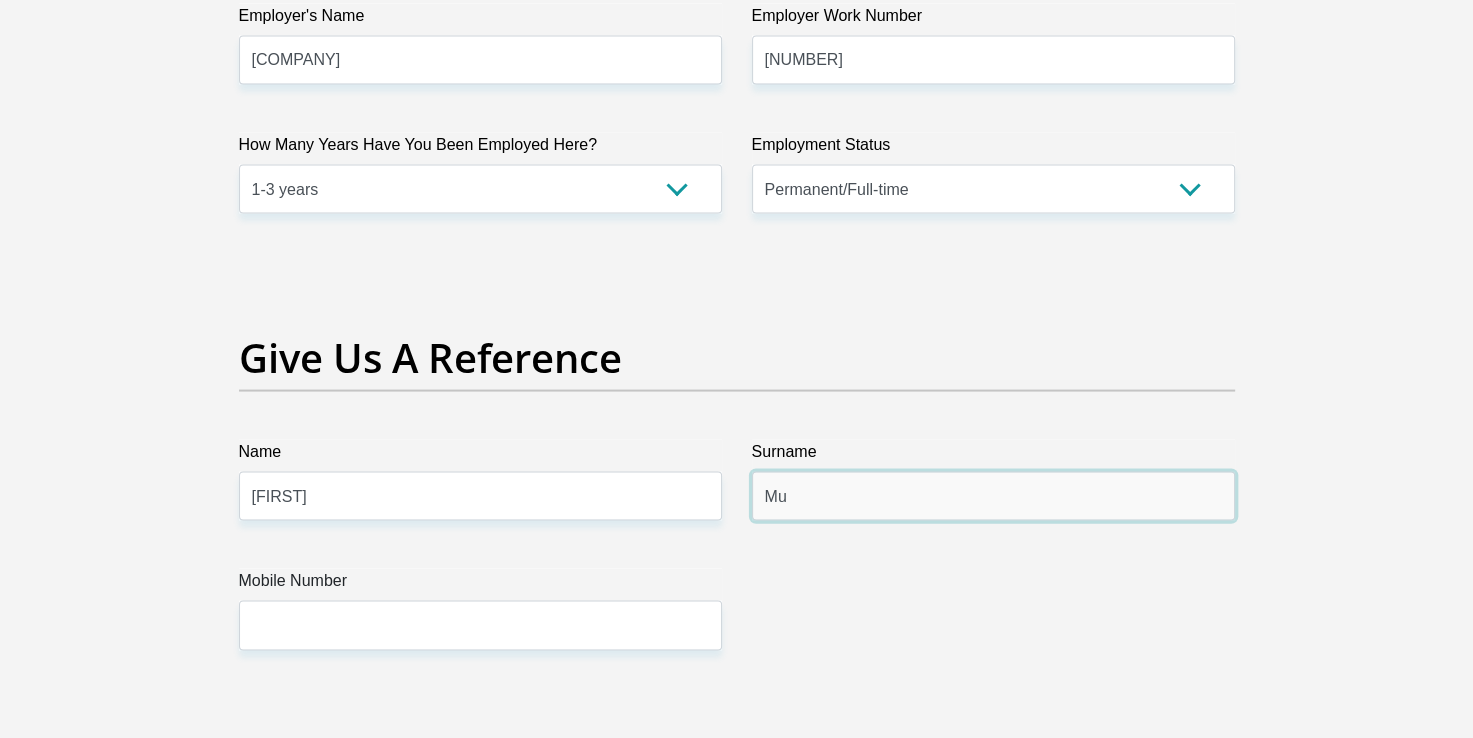 type on "M" 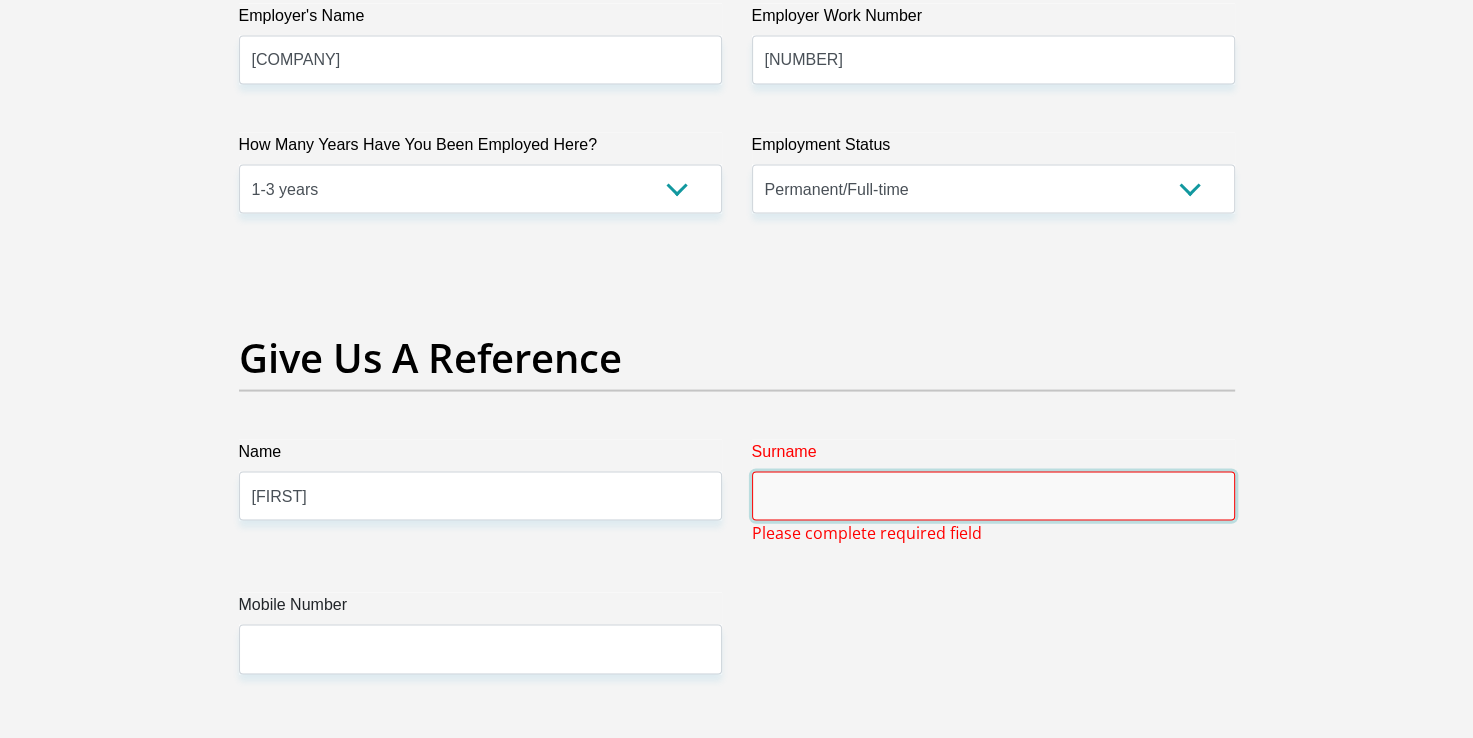 click on "Surname" at bounding box center [993, 496] 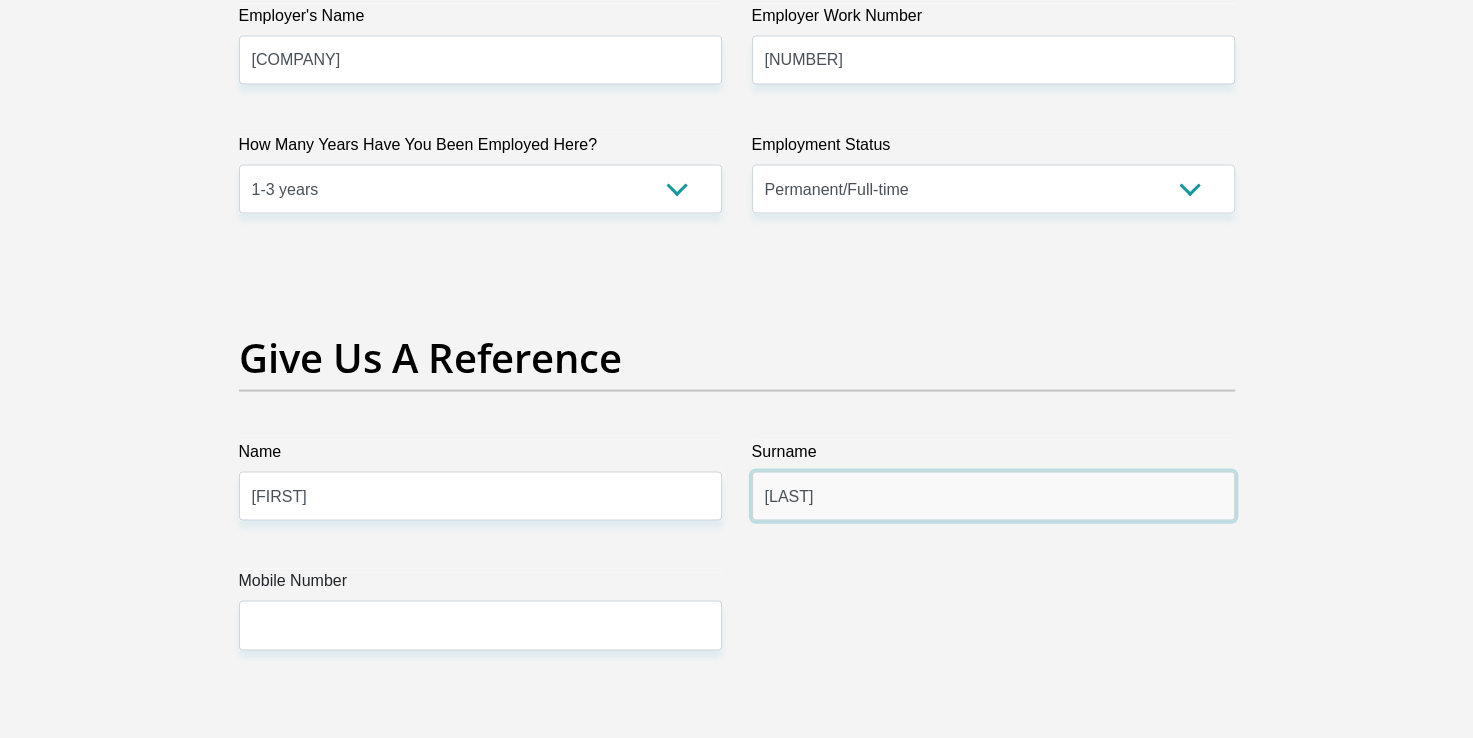 type on "[LAST]" 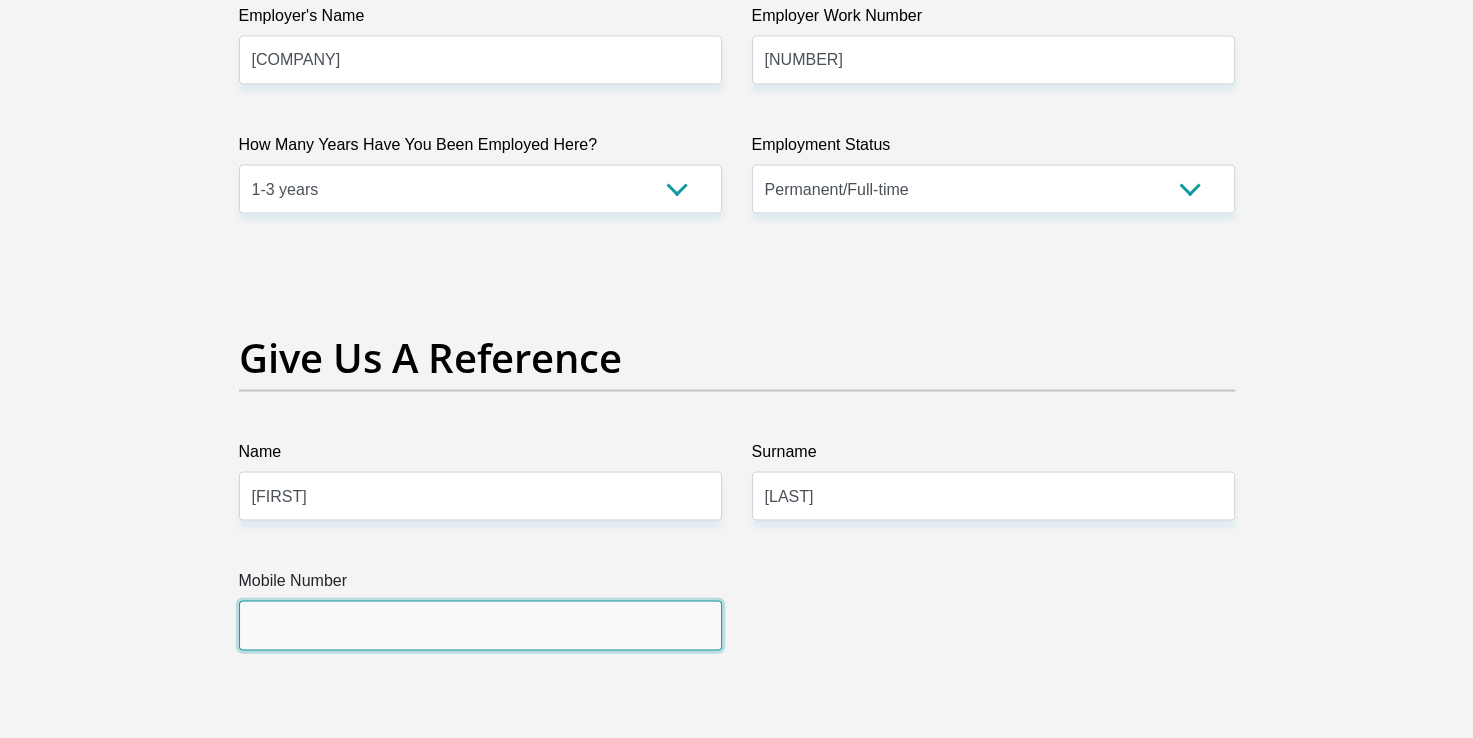 click on "Mobile Number" at bounding box center (480, 625) 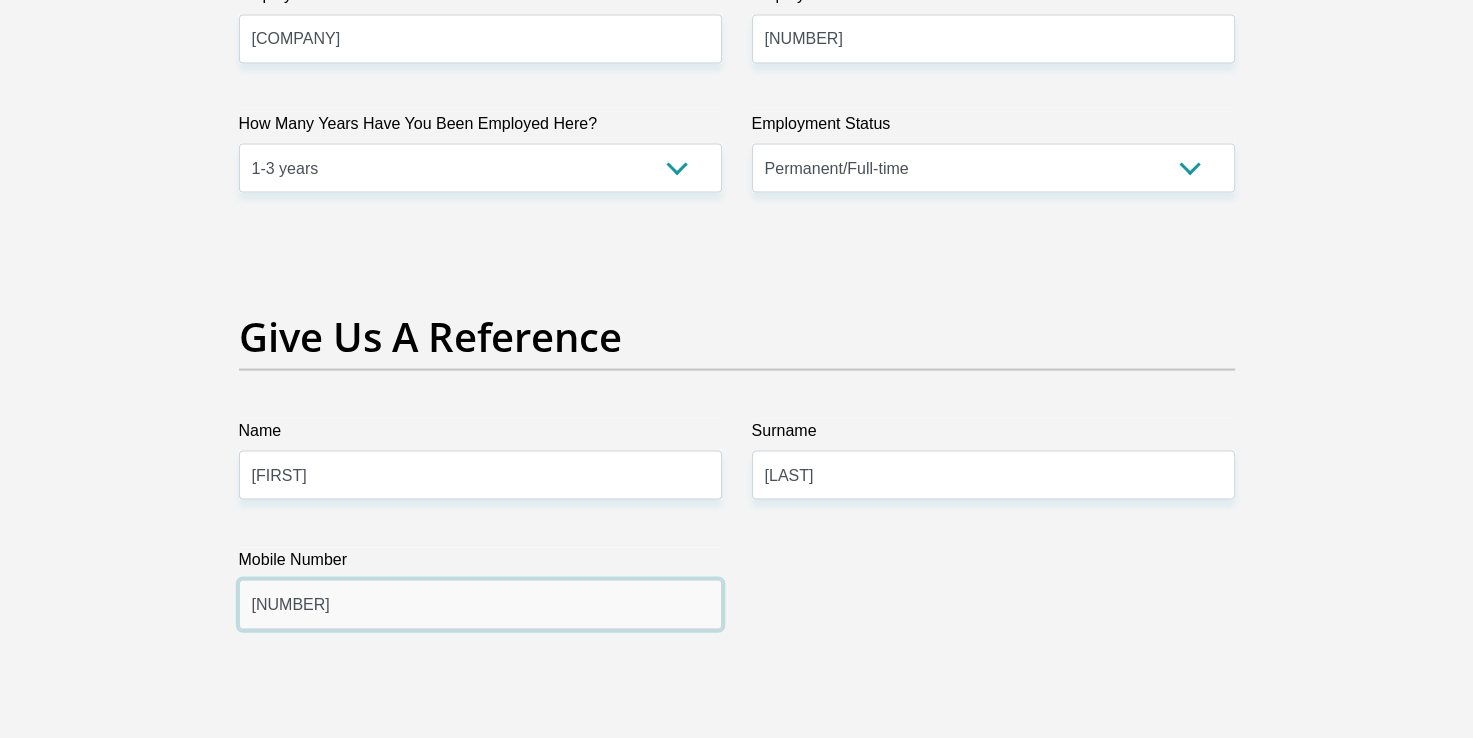 scroll, scrollTop: 3920, scrollLeft: 0, axis: vertical 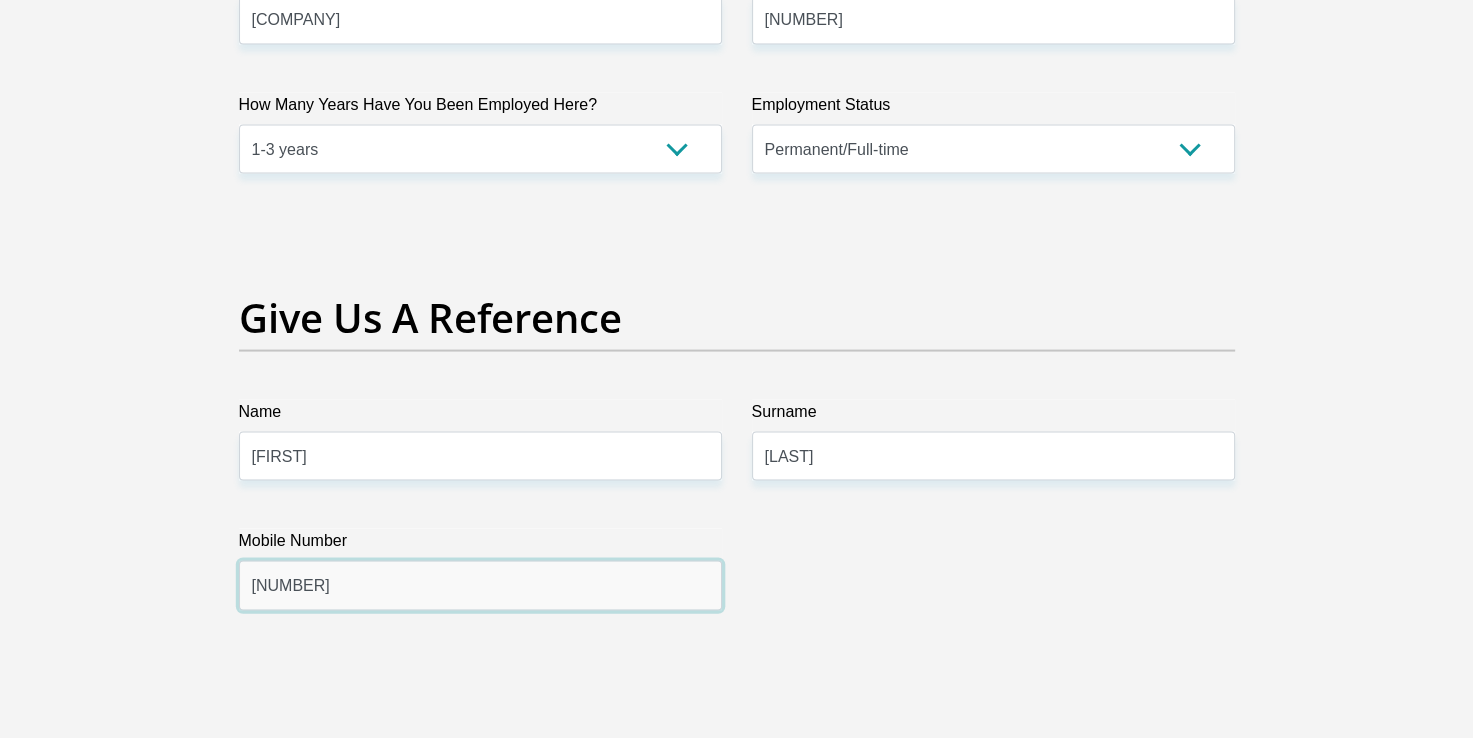 type on "[NUMBER]" 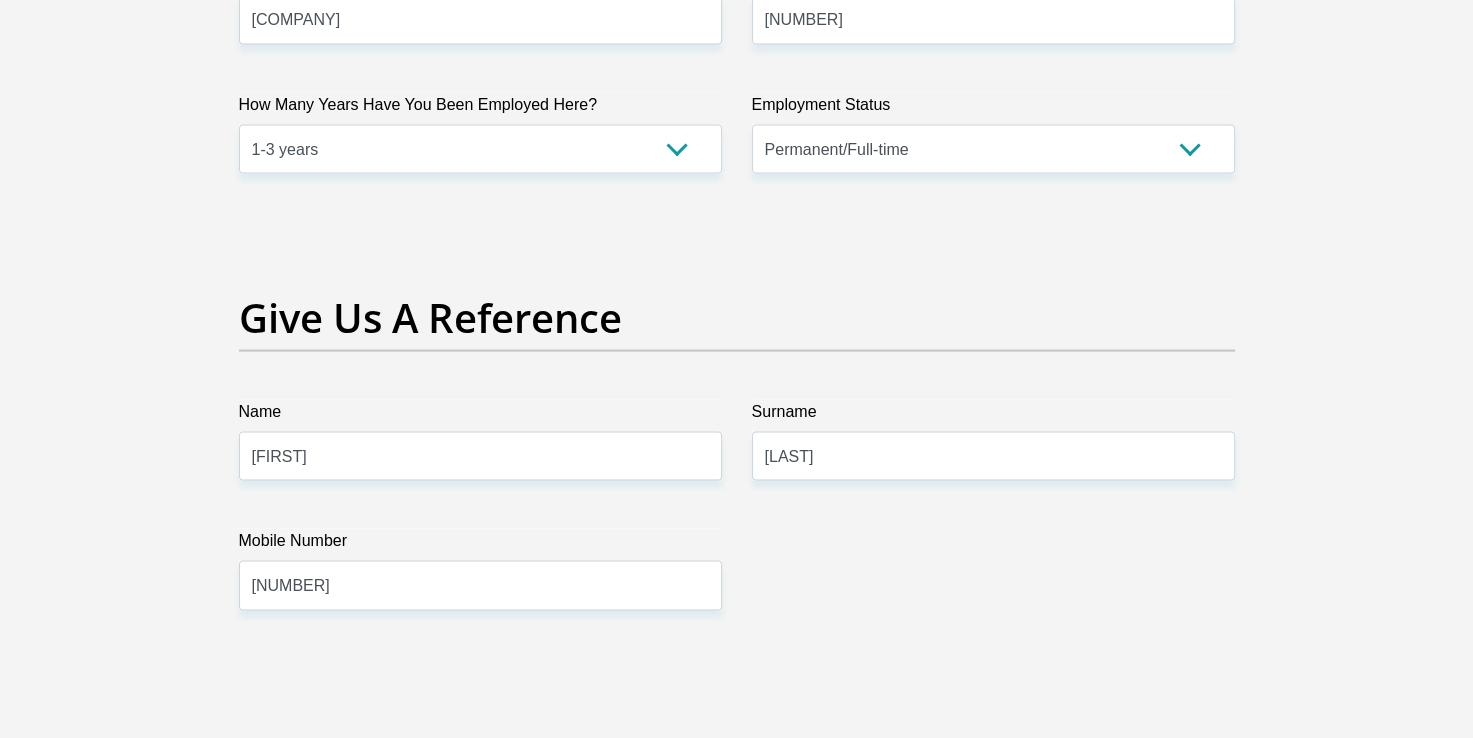 click on "Title
Mr
Ms
Mrs
Dr
Other
First Name
[FIRST]
Surname
[LAST]
ID Number
[ID NUMBER]
Please input valid ID number
Race
Black
Coloured
Indian
White
Other
Contact Number
[PHONE]
Please input valid contact number
Nationality
South Africa
Afghanistan
Aland Islands  Albania  Algeria" at bounding box center (737, -353) 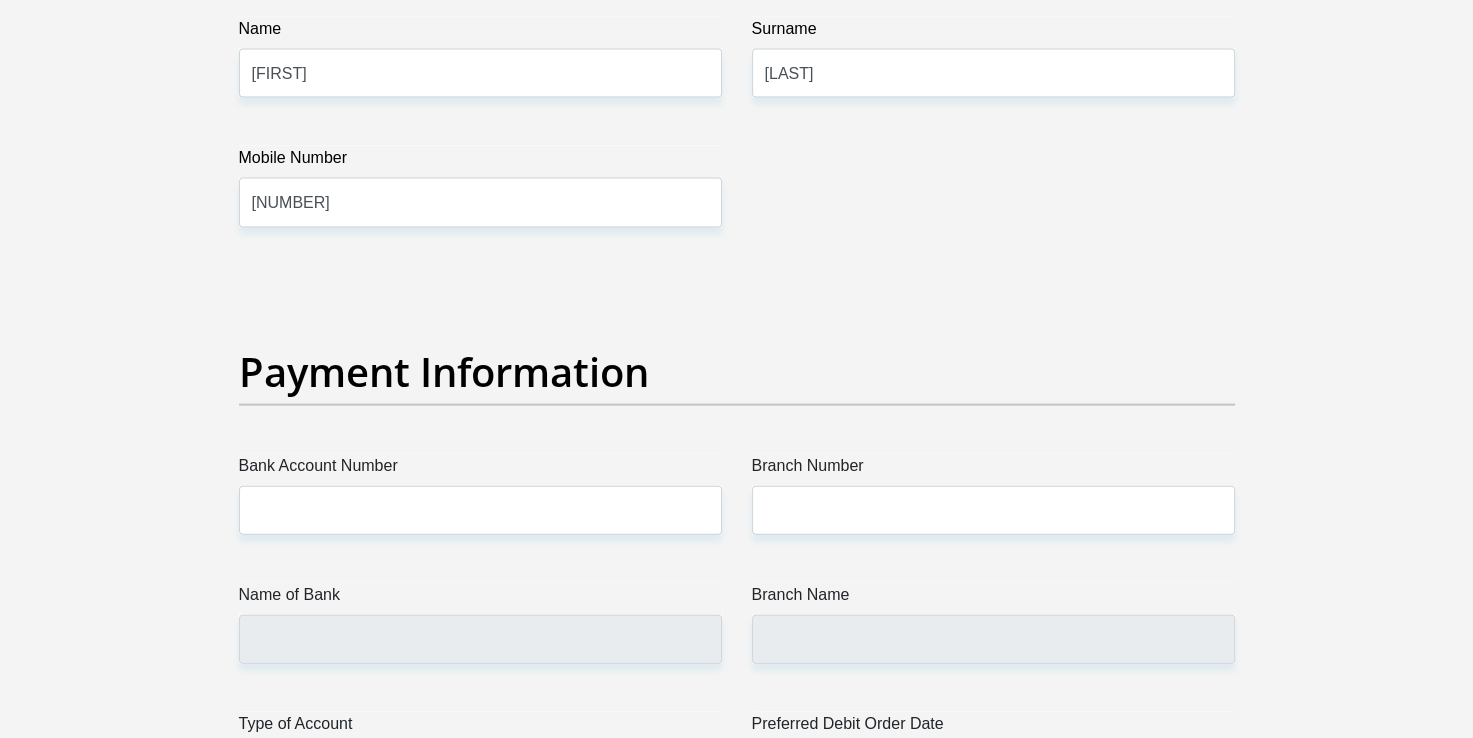 scroll, scrollTop: 4320, scrollLeft: 0, axis: vertical 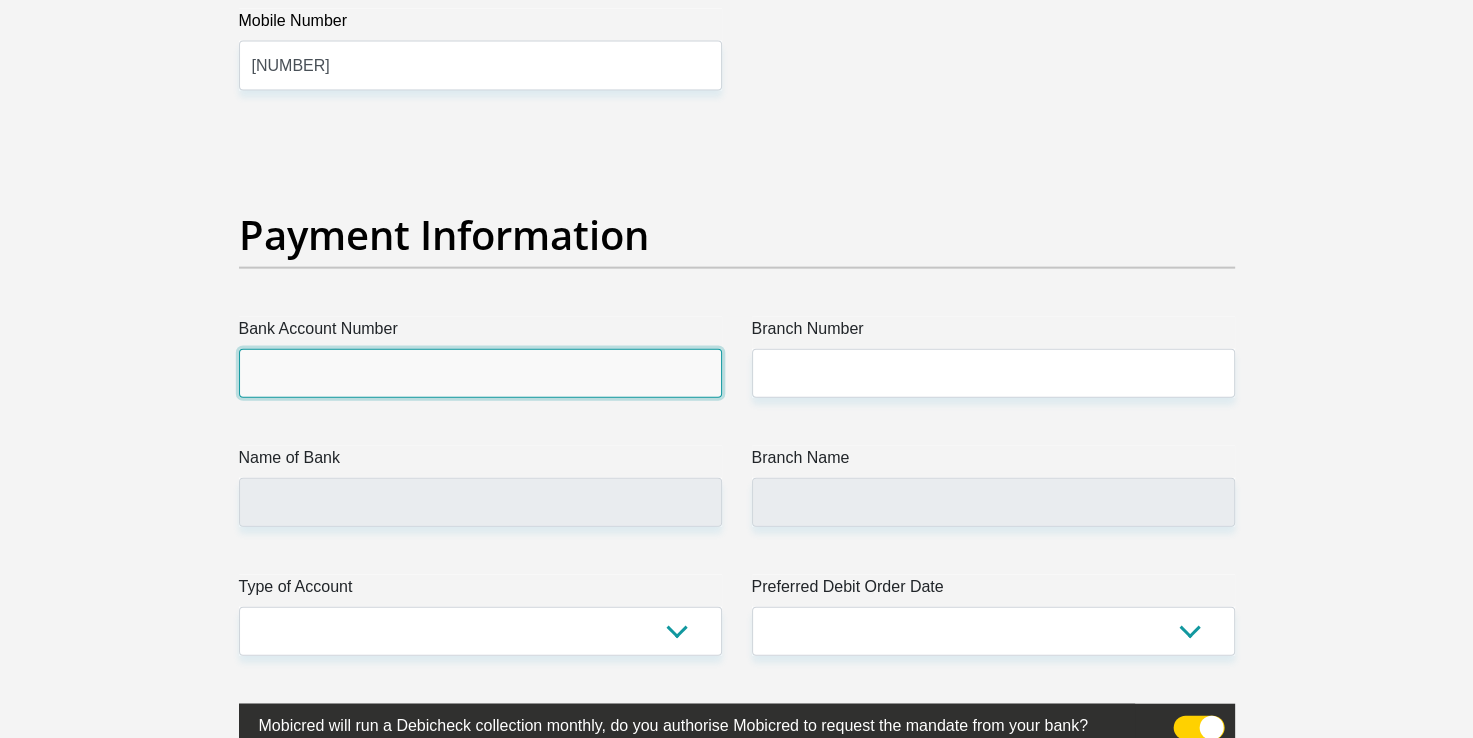 click on "Bank Account Number" at bounding box center (480, 373) 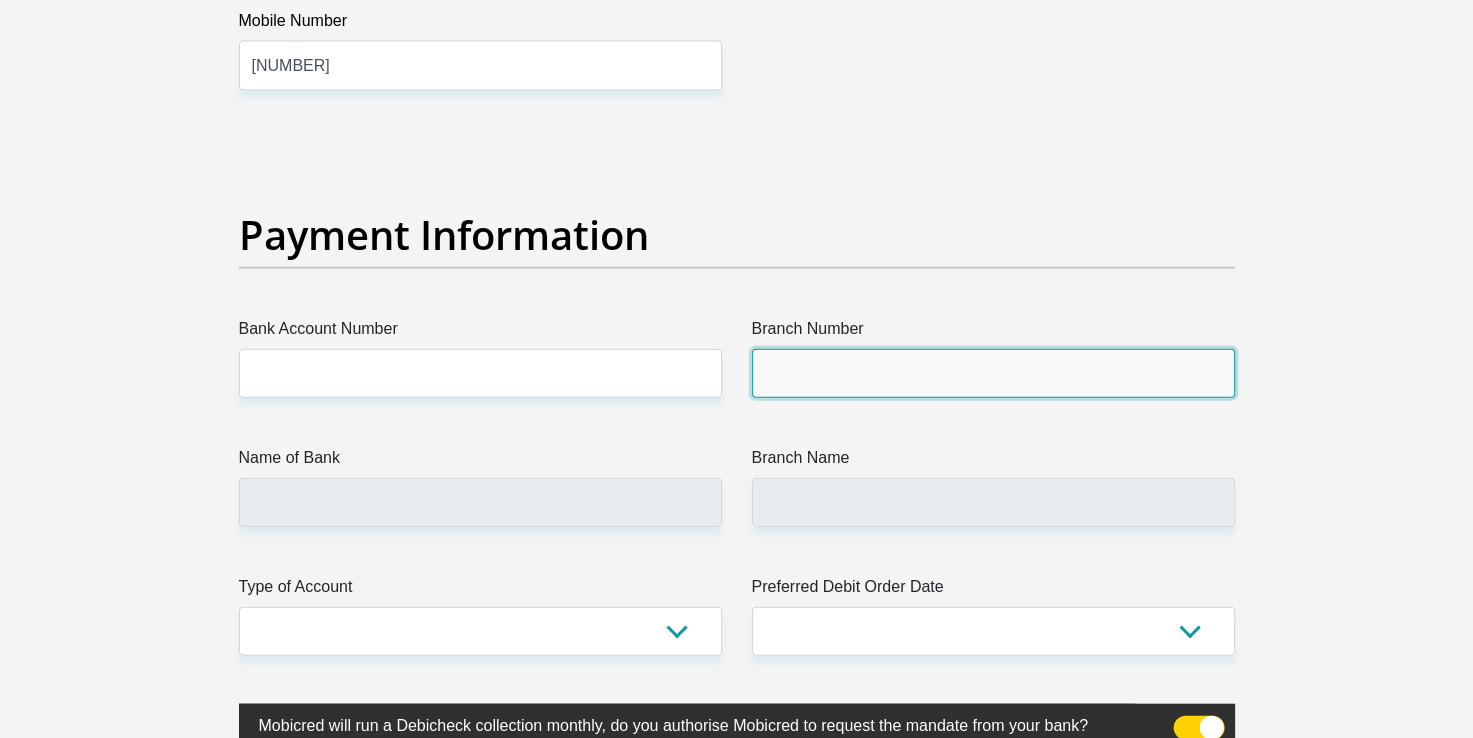click on "Branch Number" at bounding box center (993, 373) 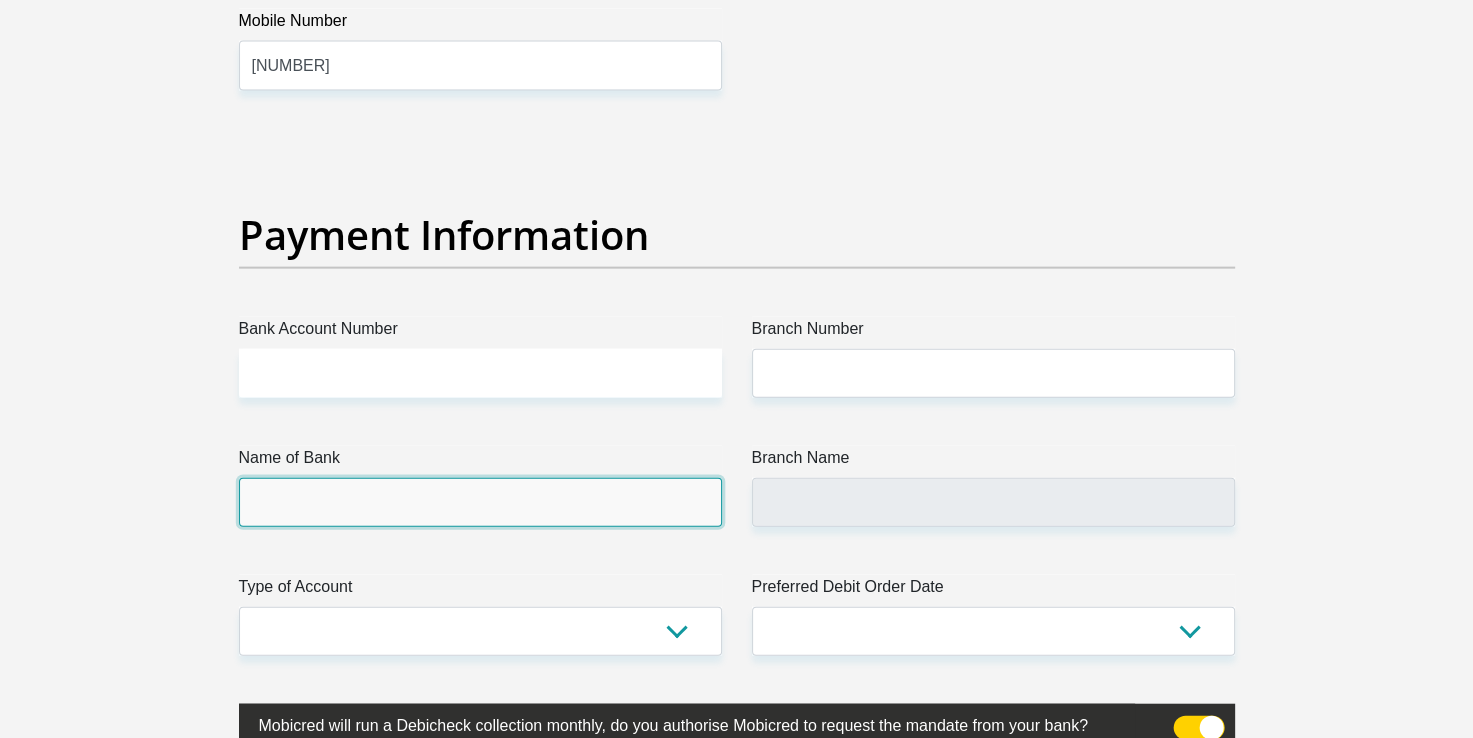 click on "Name of Bank" at bounding box center [480, 502] 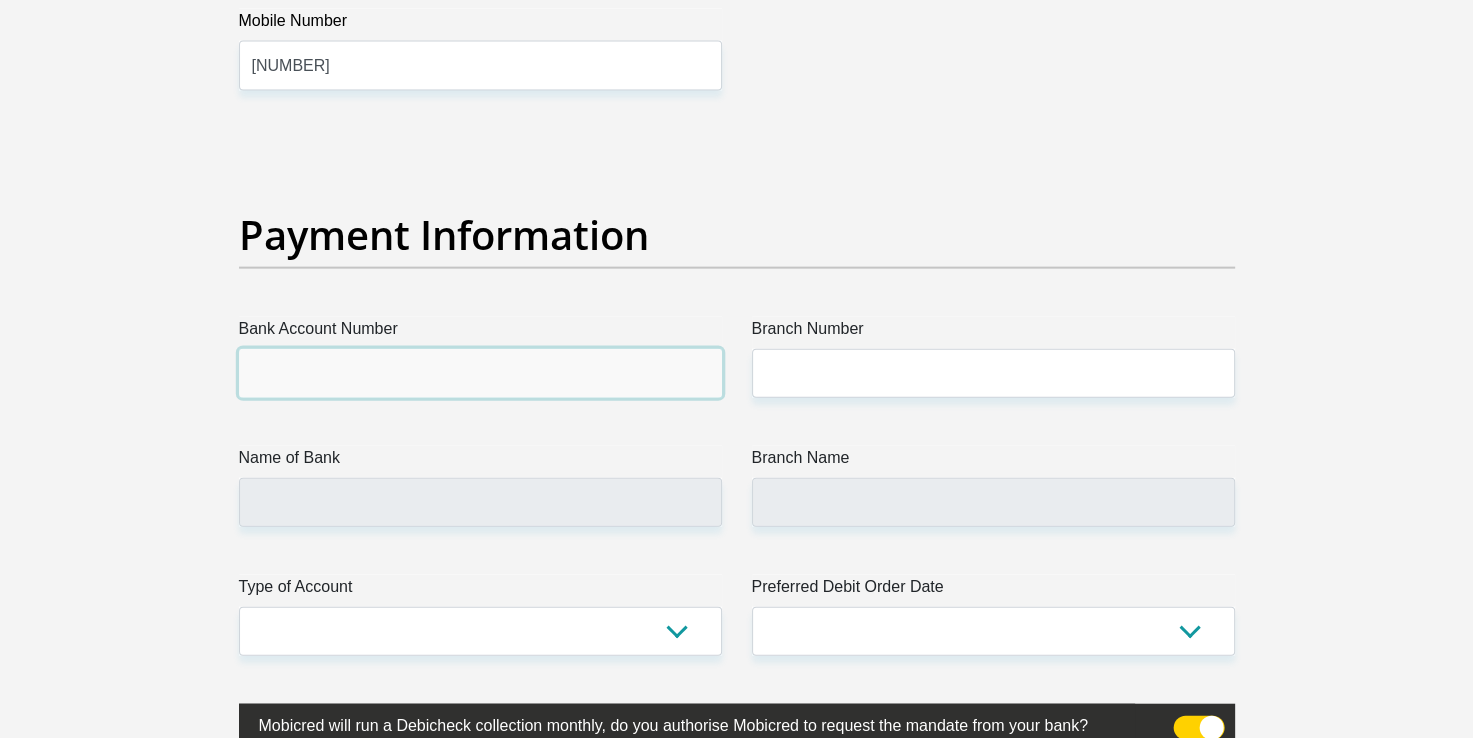 click on "Bank Account Number" at bounding box center (480, 373) 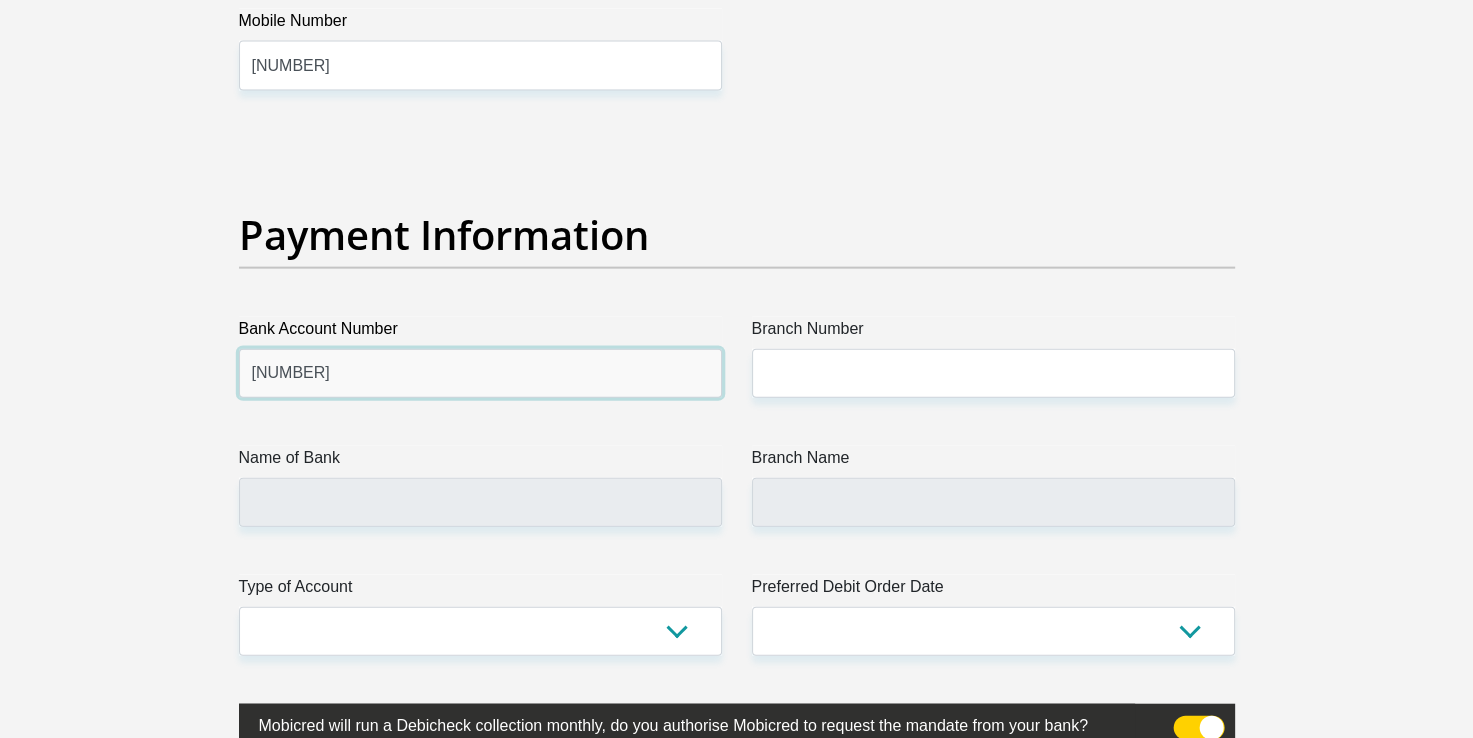 type on "[NUMBER]" 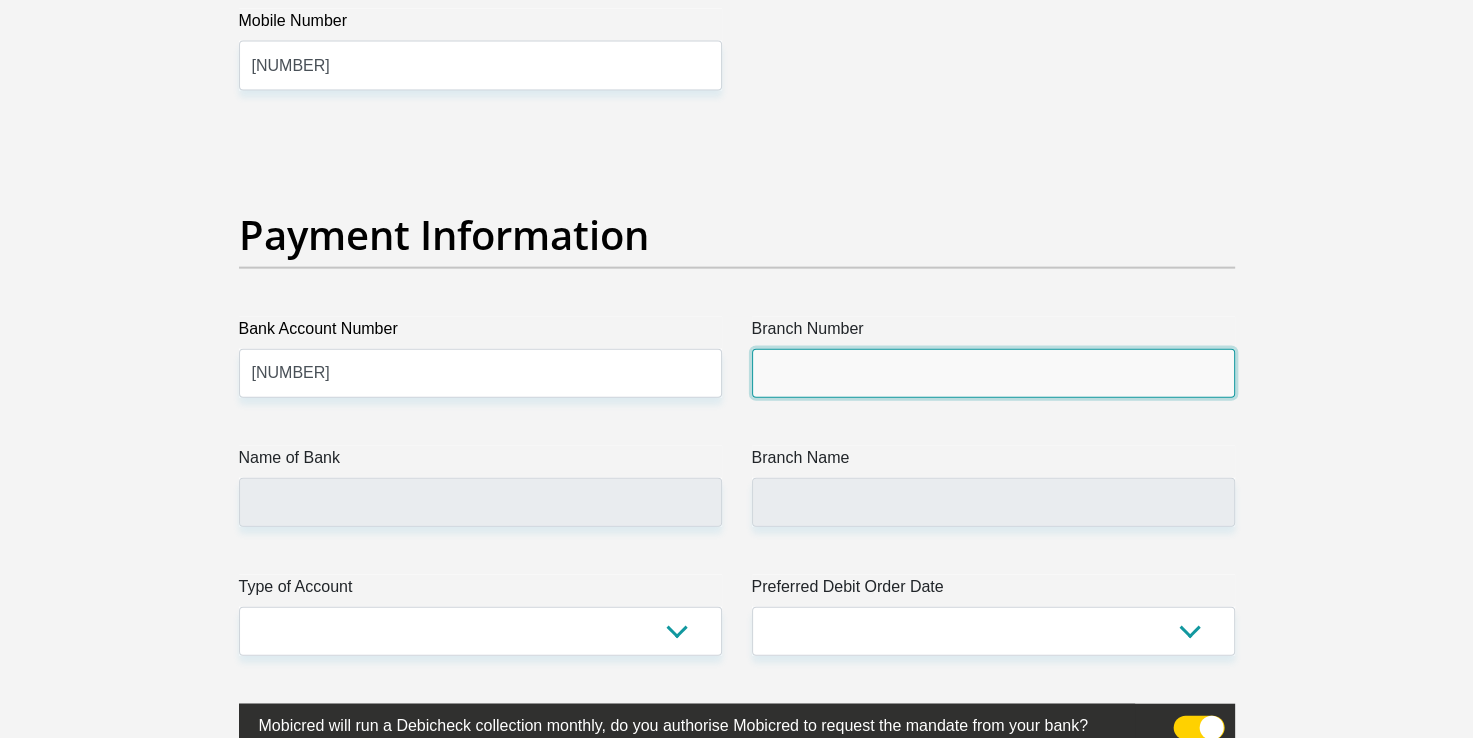 click on "Branch Number" at bounding box center [993, 373] 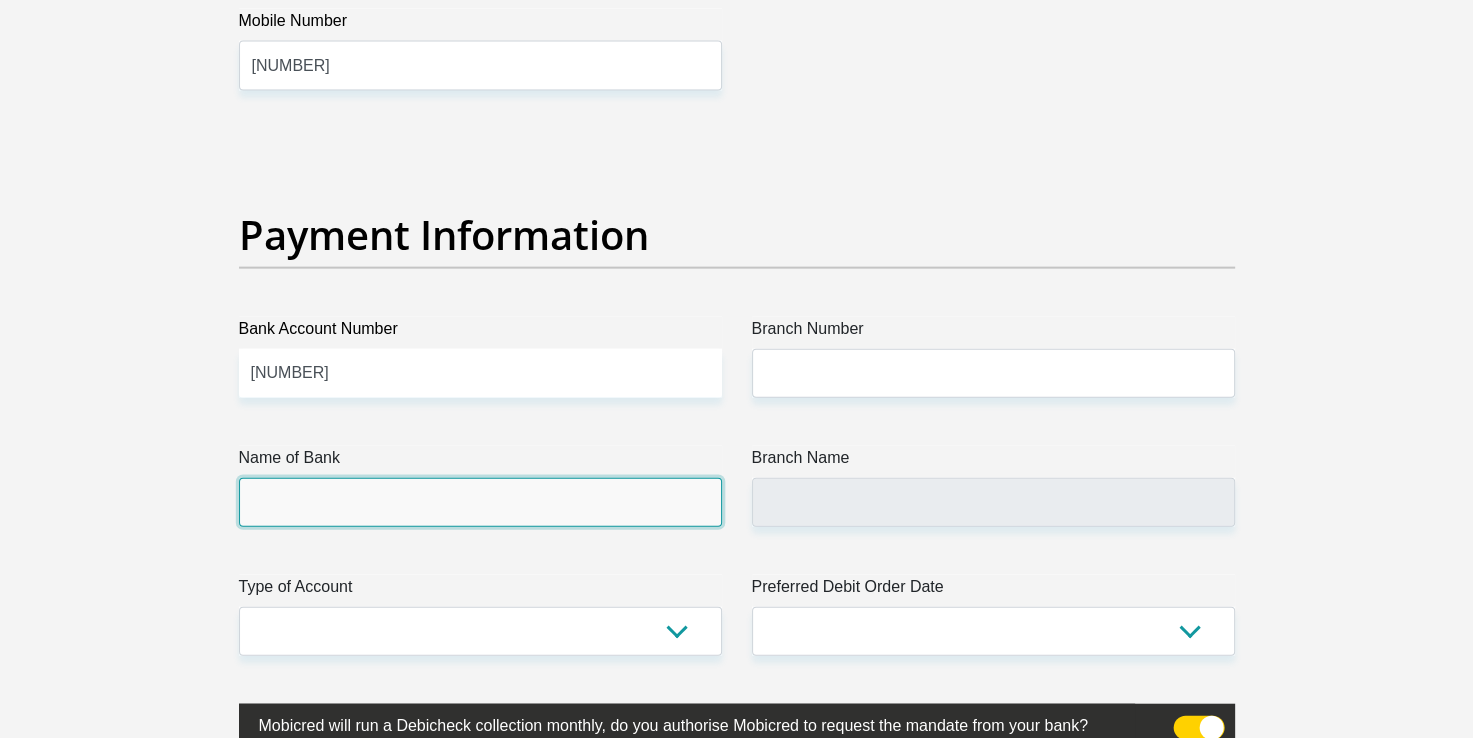 click on "Name of Bank" at bounding box center (480, 502) 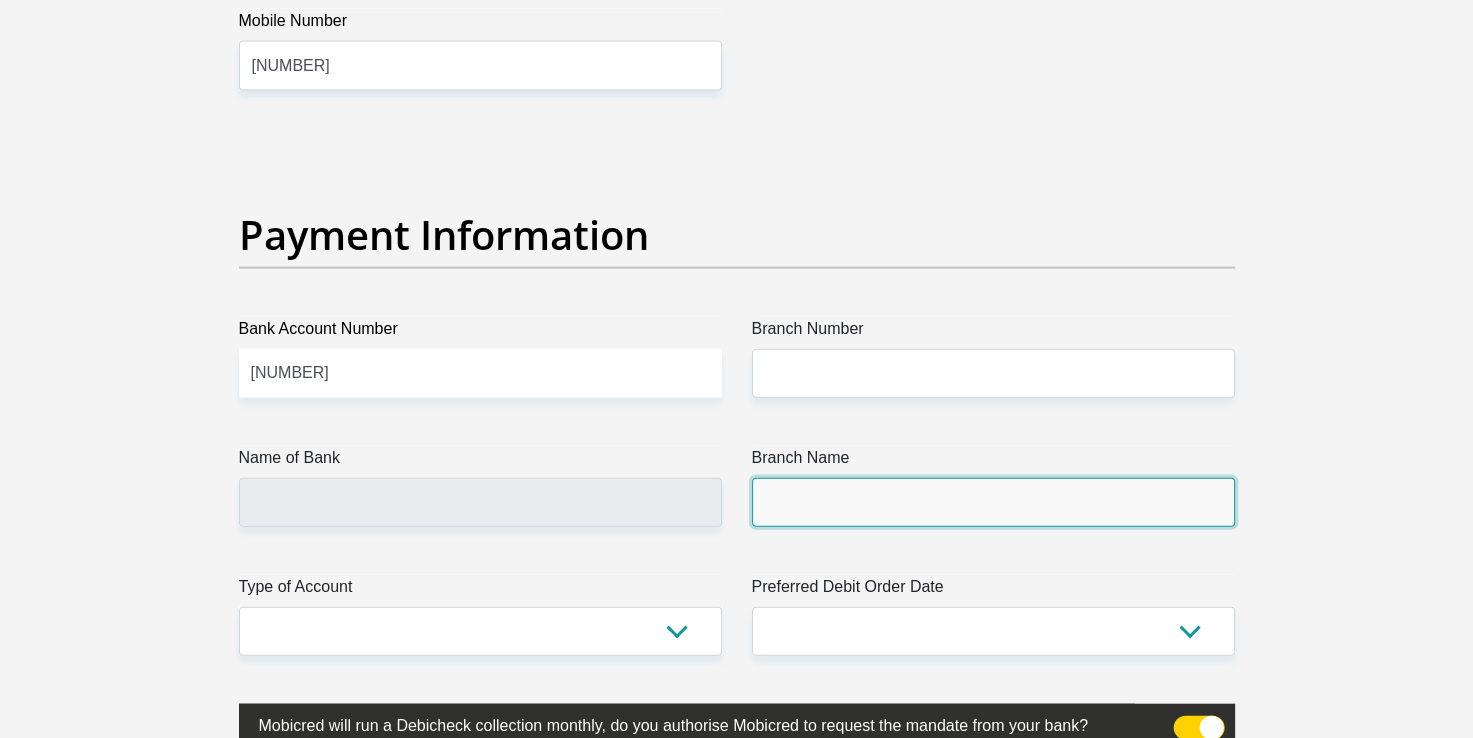 click on "Branch Name" at bounding box center [993, 502] 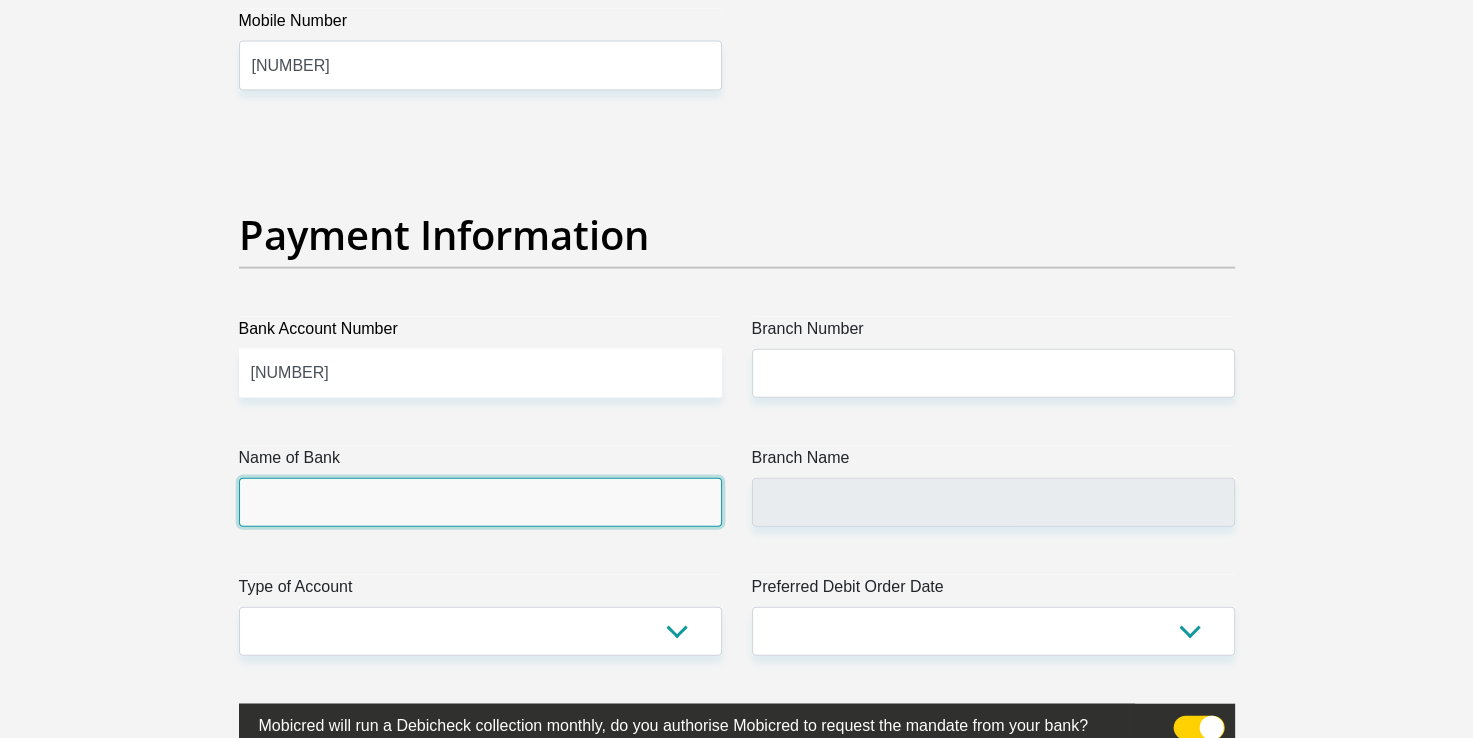click on "Name of Bank" at bounding box center (480, 502) 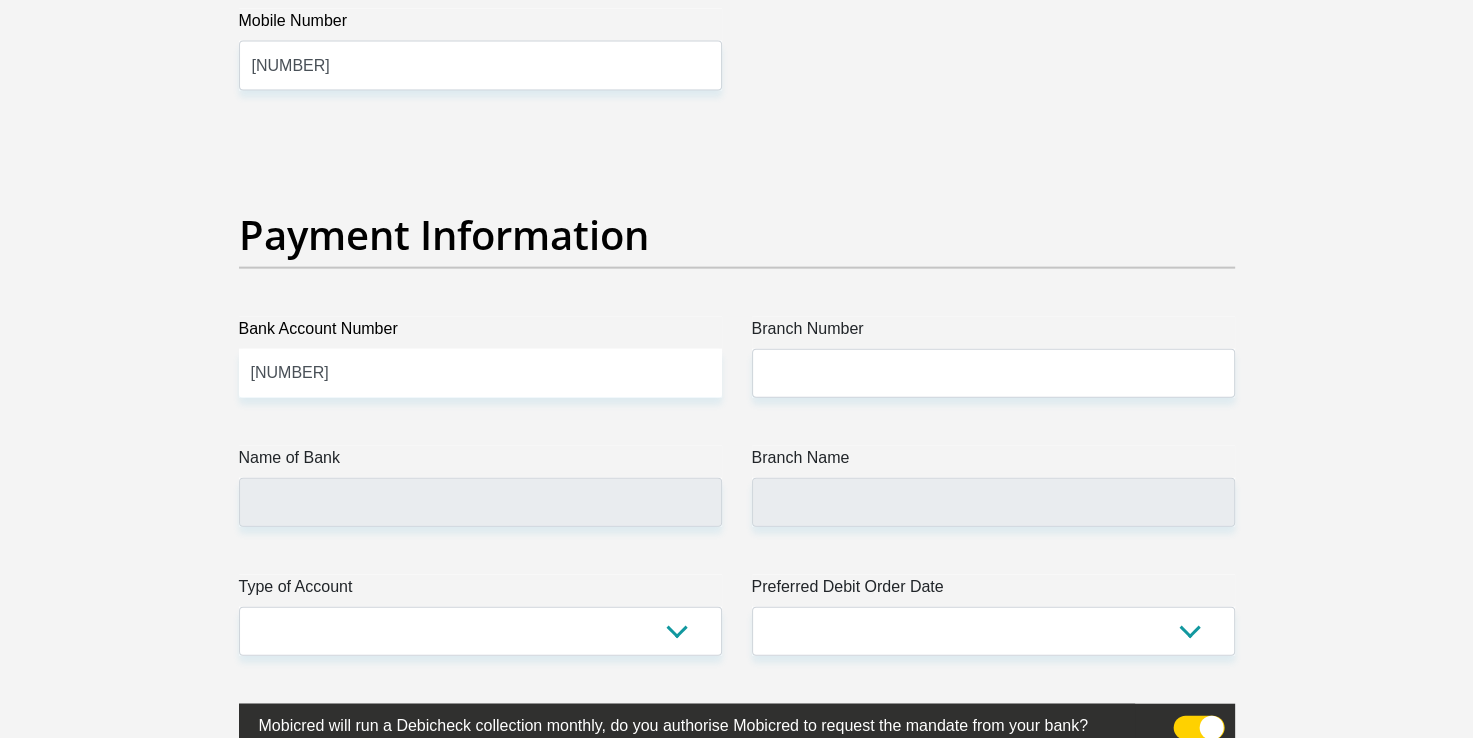 click on "Title
Mr
Ms
Mrs
Dr
Other
First Name
[FIRST]
Surname
[LAST]
ID Number
[ID NUMBER]
Please input valid ID number
Race
Black
Coloured
Indian
White
Other
Contact Number
[PHONE]
Please input valid contact number
Nationality
South Africa
Afghanistan
Aland Islands  Albania  Algeria" at bounding box center (737, -873) 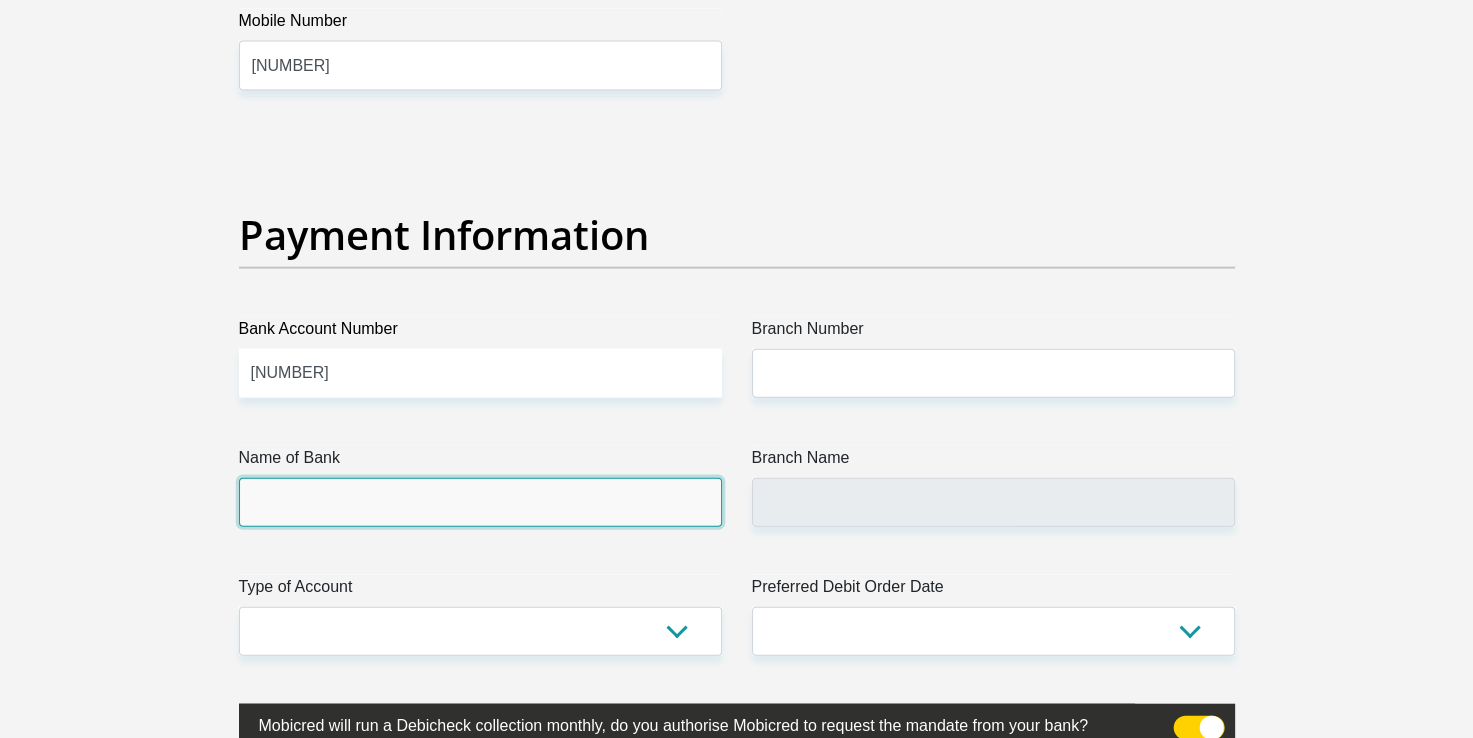 click on "Name of Bank" at bounding box center [480, 502] 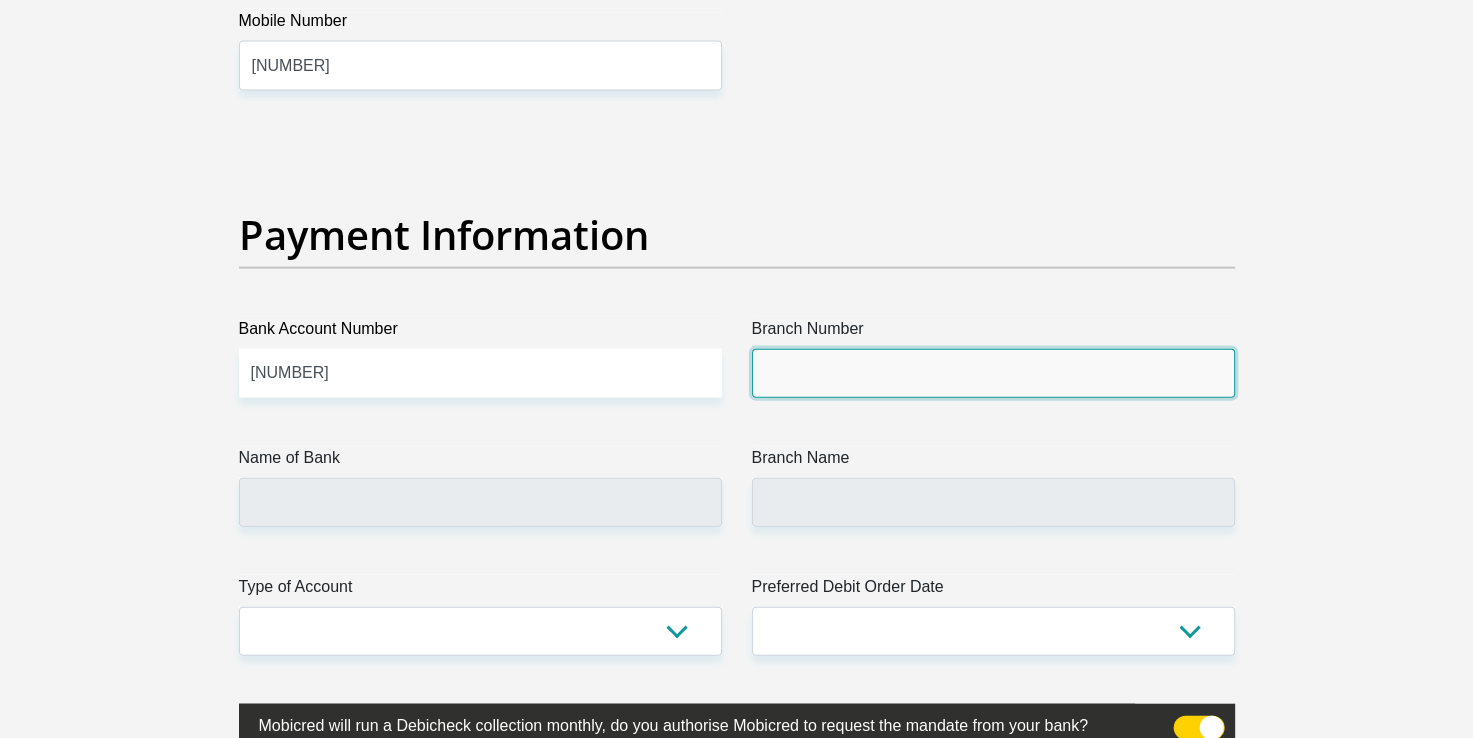 click on "Branch Number" at bounding box center (993, 373) 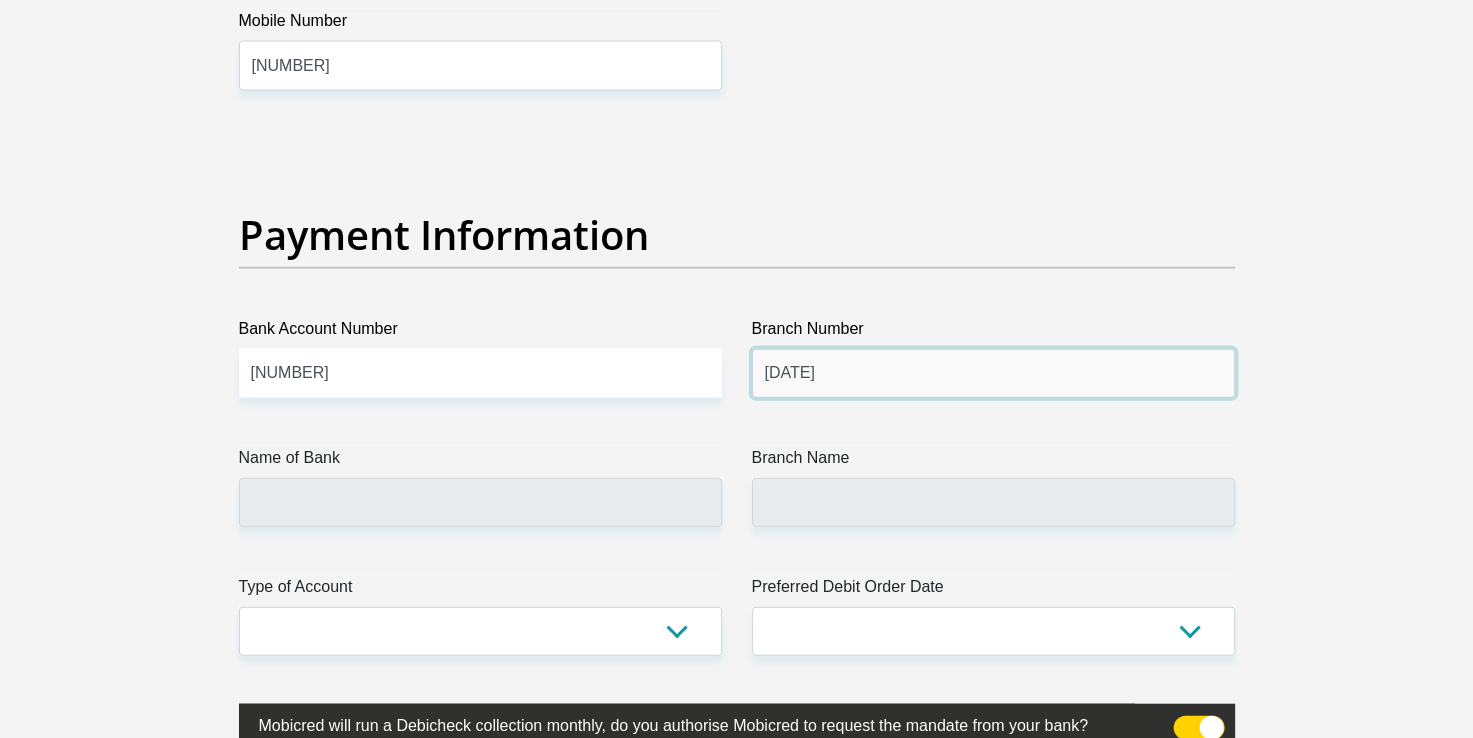 type on "[DATE]" 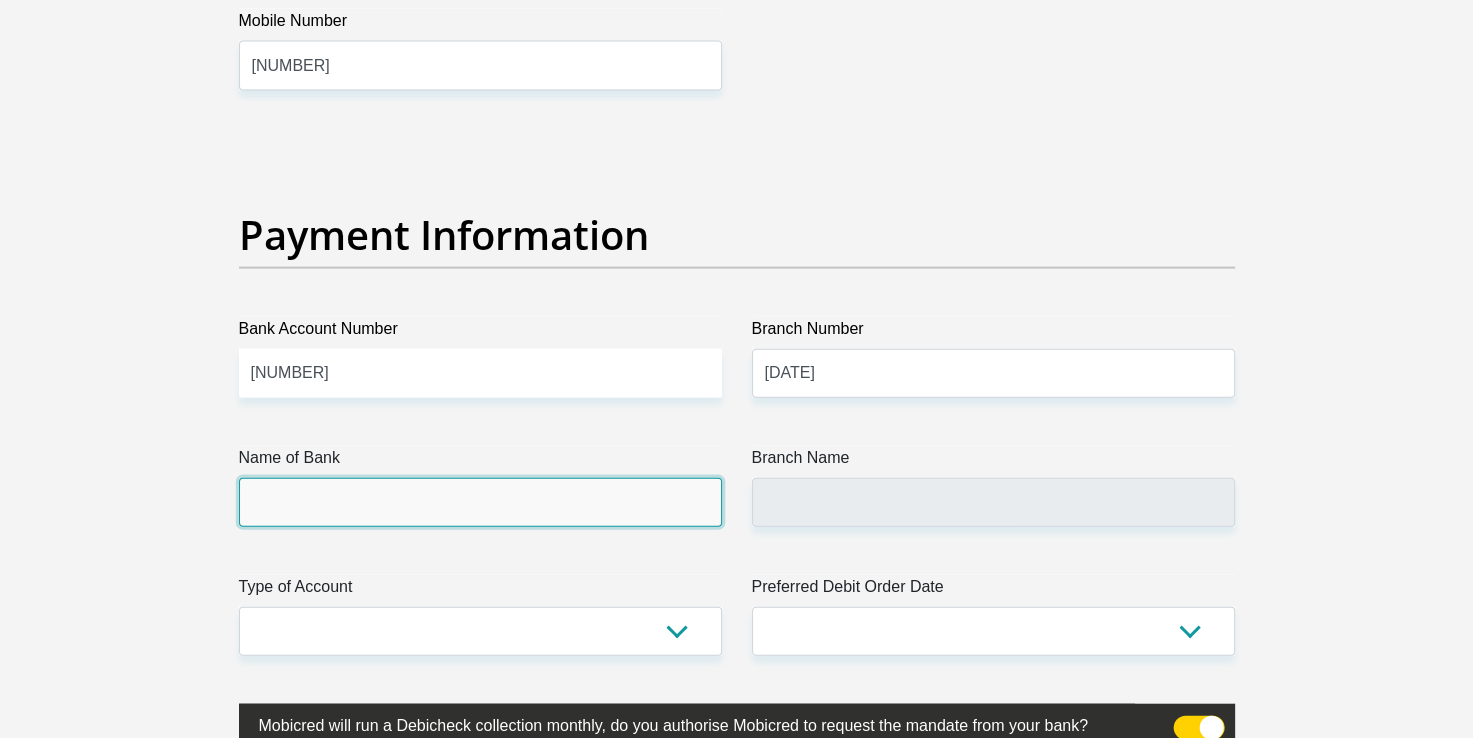 click on "Name of Bank" at bounding box center (480, 502) 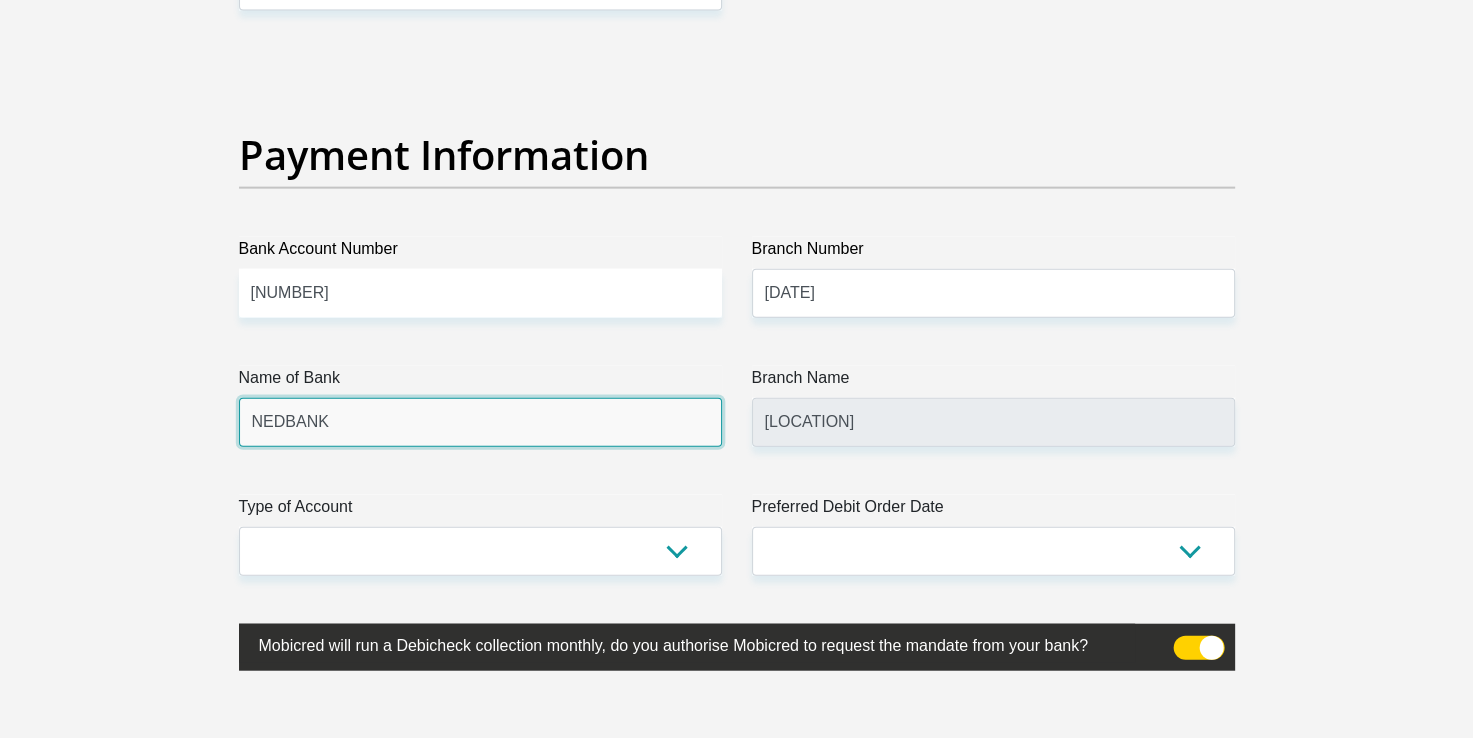 scroll, scrollTop: 4560, scrollLeft: 0, axis: vertical 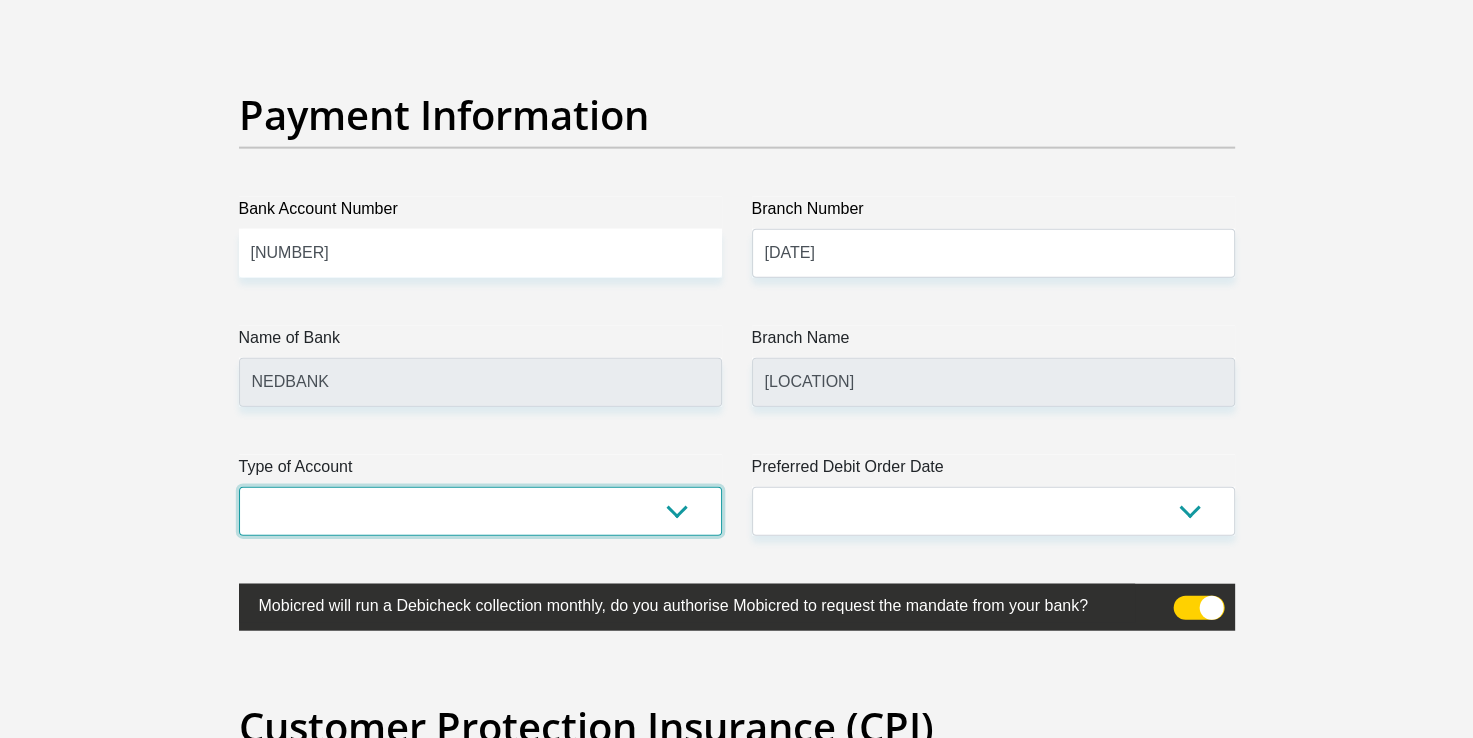 click on "Cheque
Savings" at bounding box center [480, 511] 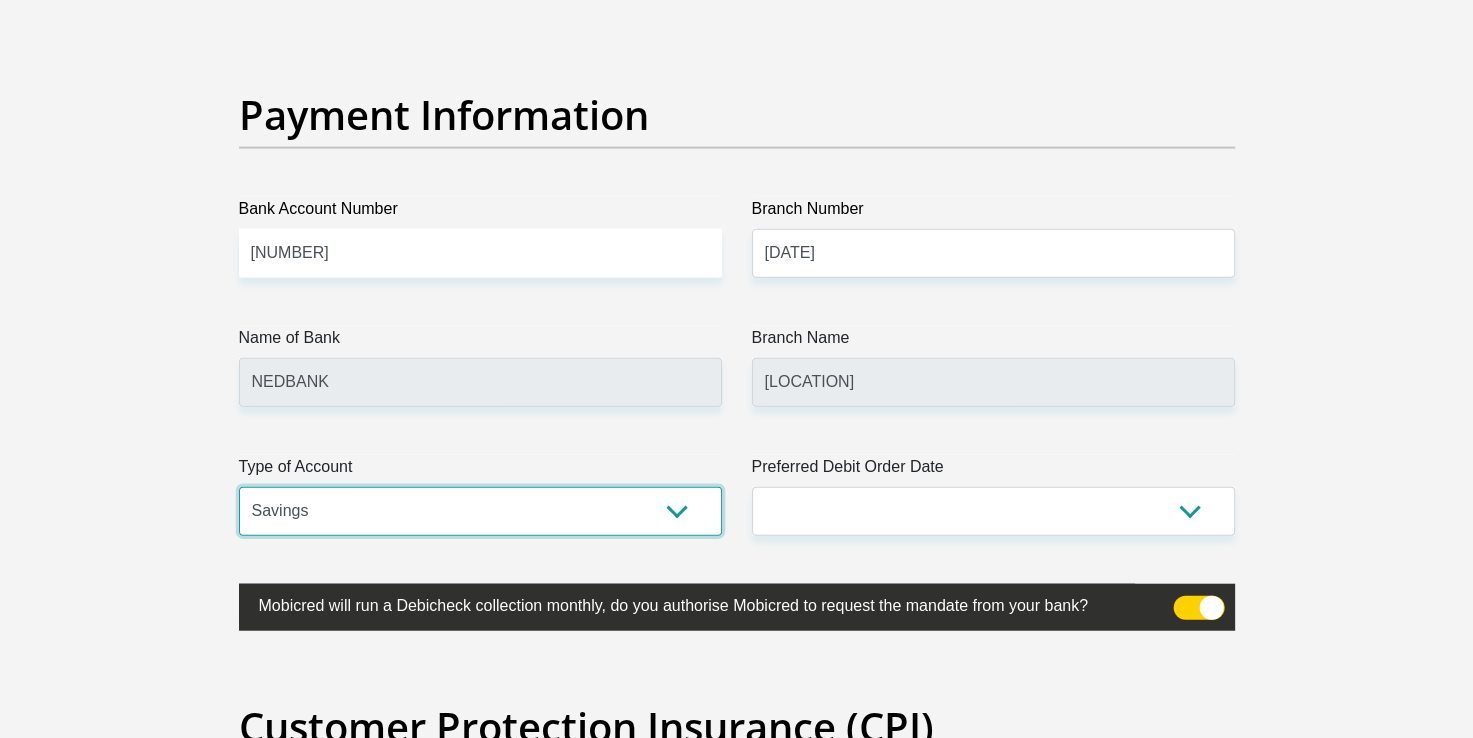 click on "Cheque
Savings" at bounding box center [480, 511] 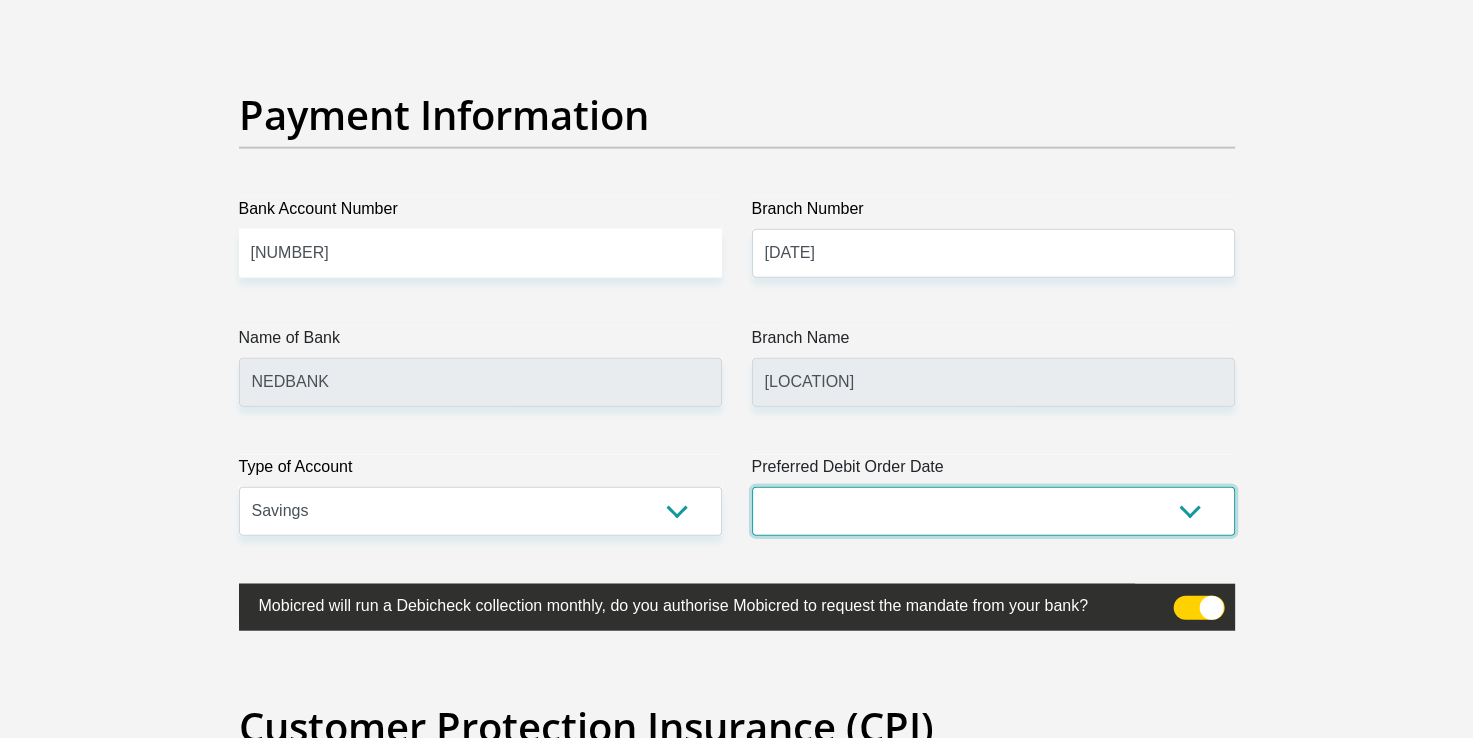 click on "1st
2nd
3rd
4th
5th
7th
18th
19th
20th
21st
22nd
23rd
24th
25th
26th
27th
28th
29th
30th" at bounding box center (993, 511) 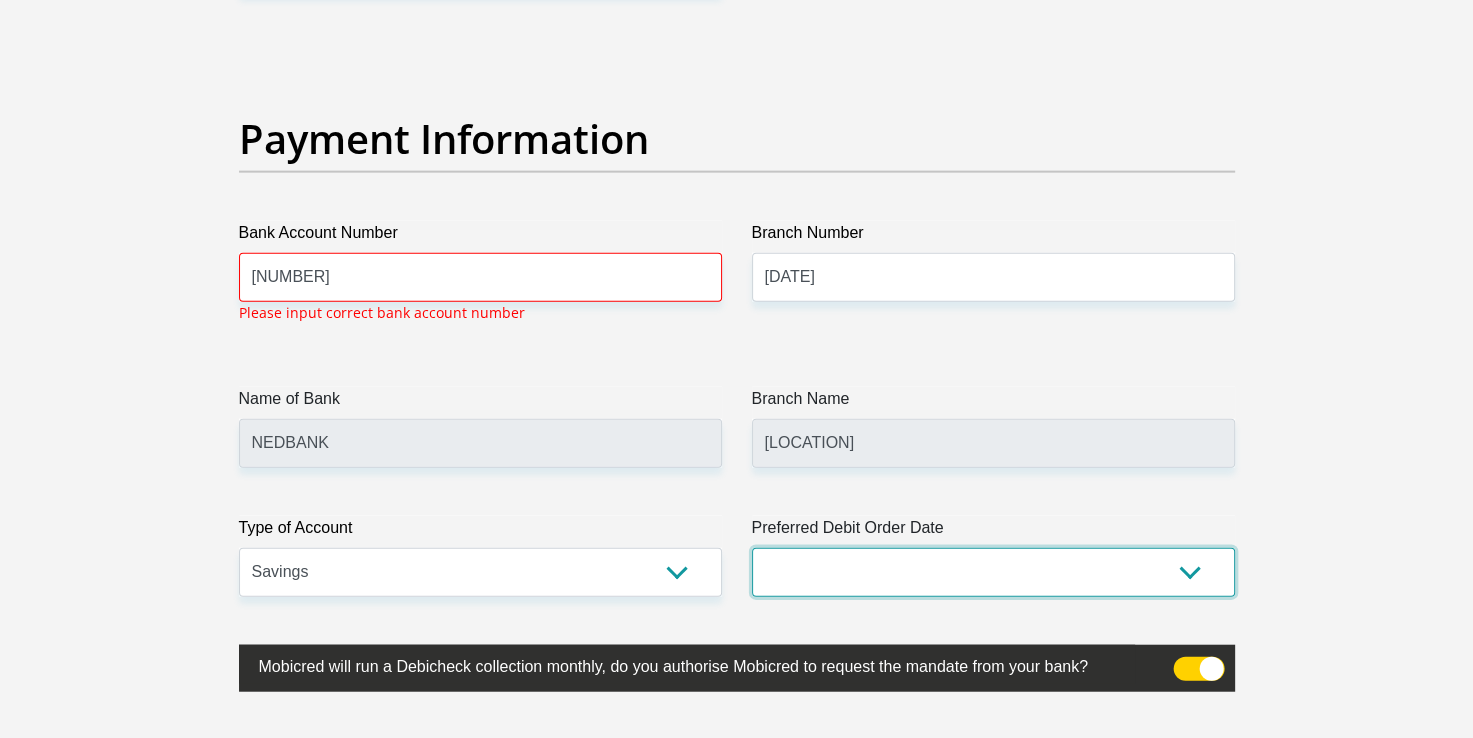 scroll, scrollTop: 4535, scrollLeft: 0, axis: vertical 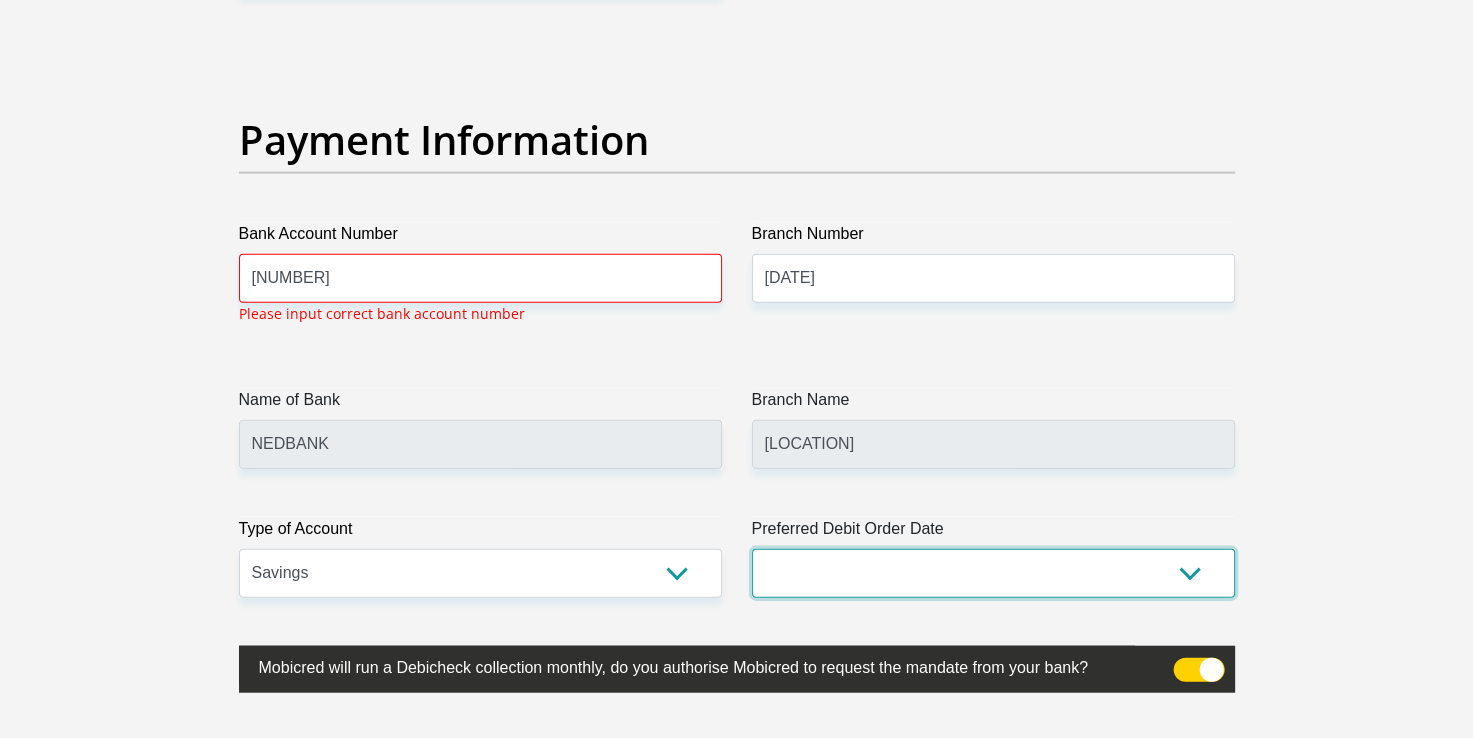 select on "2" 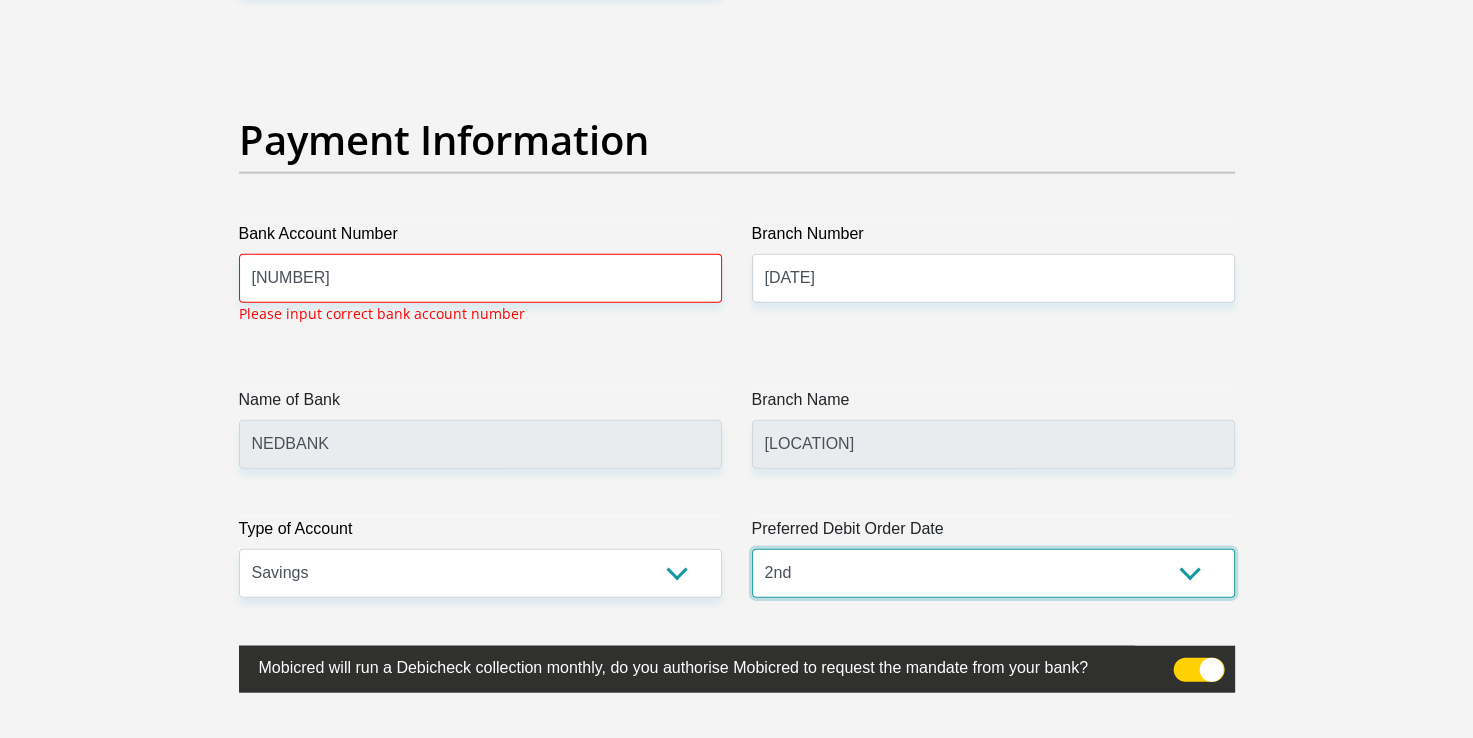 click on "1st
2nd
3rd
4th
5th
7th
18th
19th
20th
21st
22nd
23rd
24th
25th
26th
27th
28th
29th
30th" at bounding box center [993, 573] 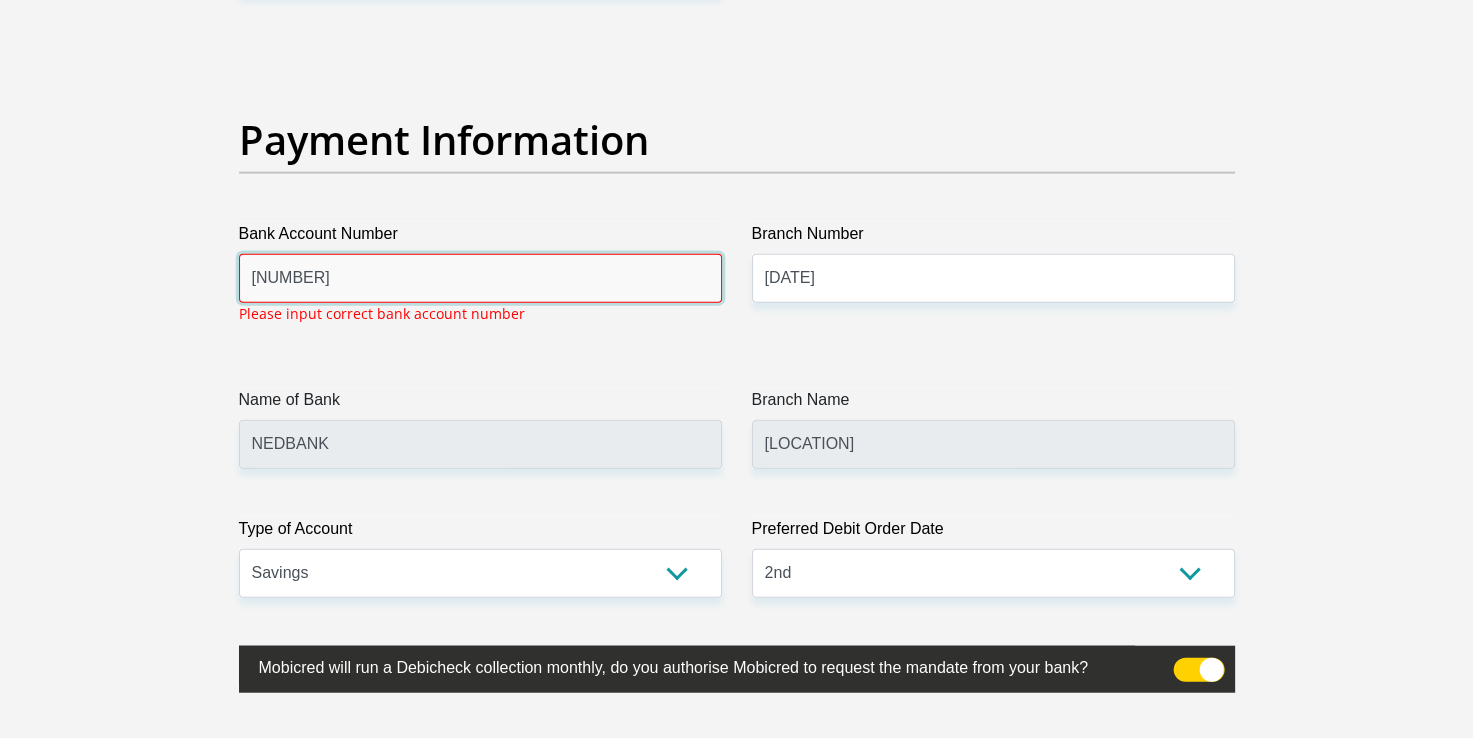 click on "[NUMBER]" at bounding box center [480, 278] 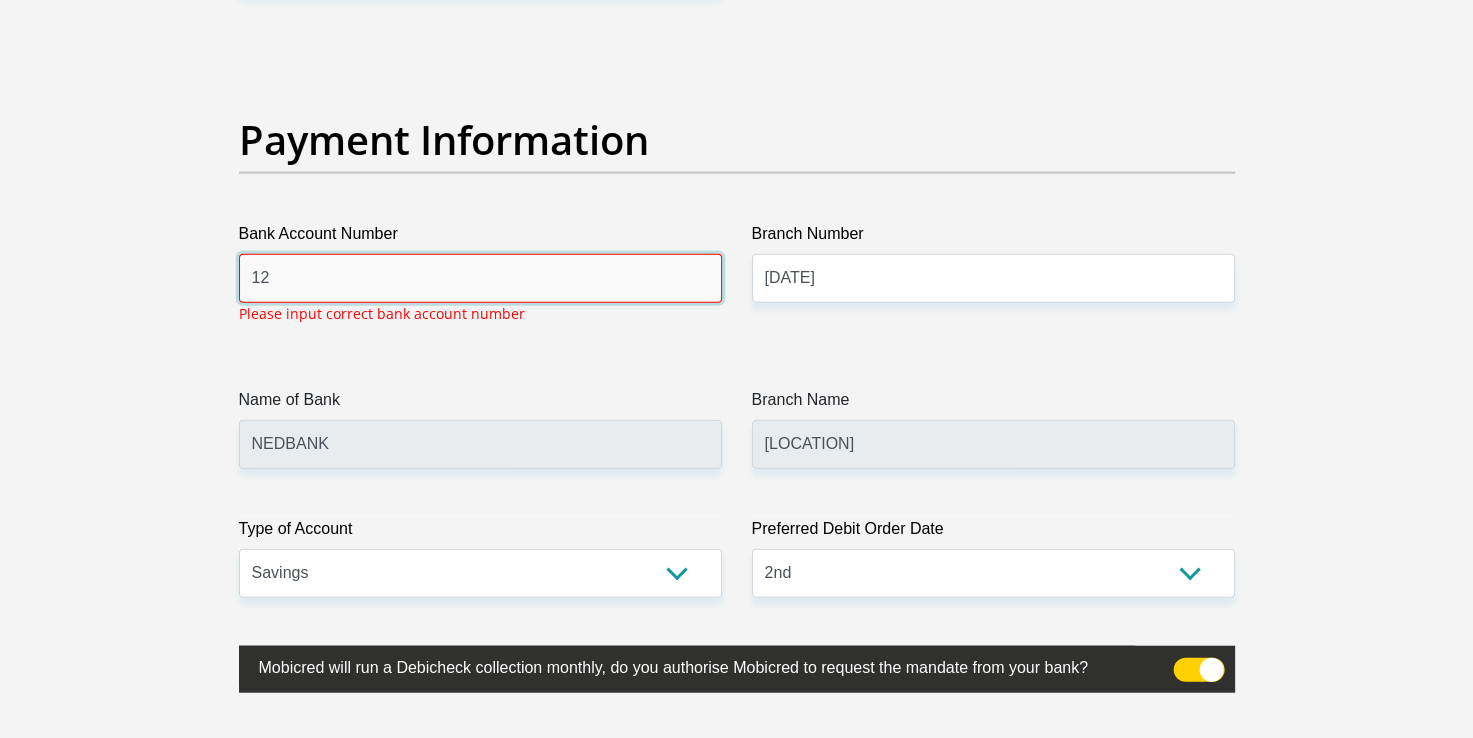 type on "1" 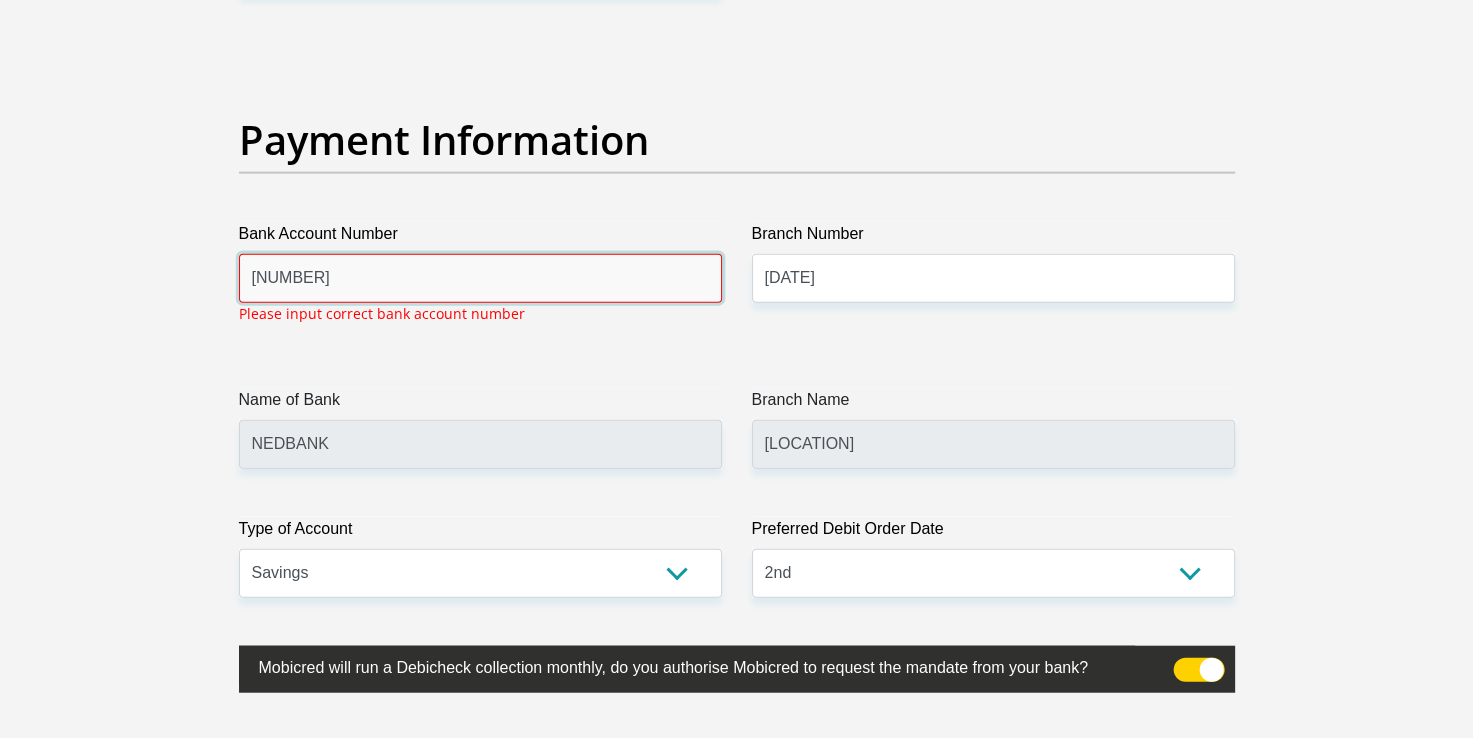 type on "[NUMBER]" 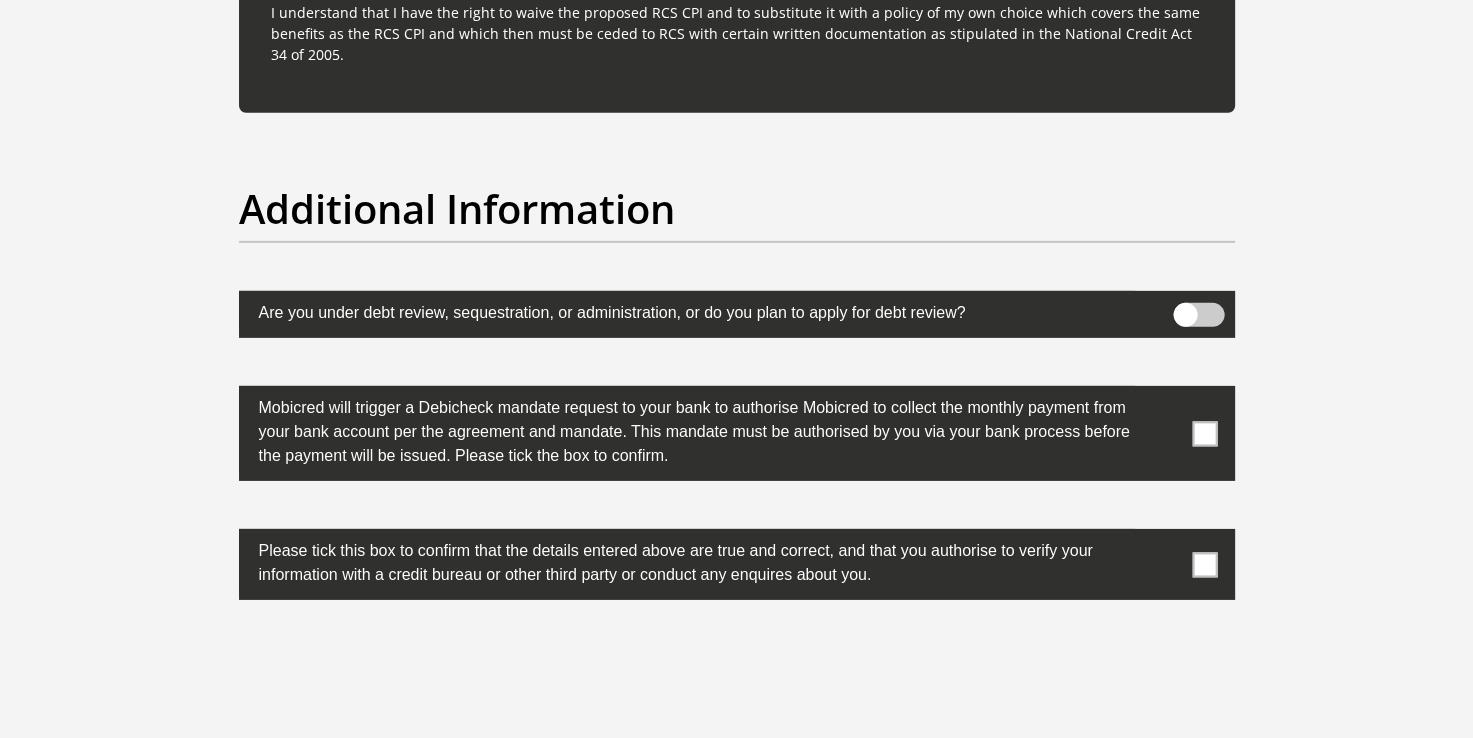 scroll, scrollTop: 6058, scrollLeft: 0, axis: vertical 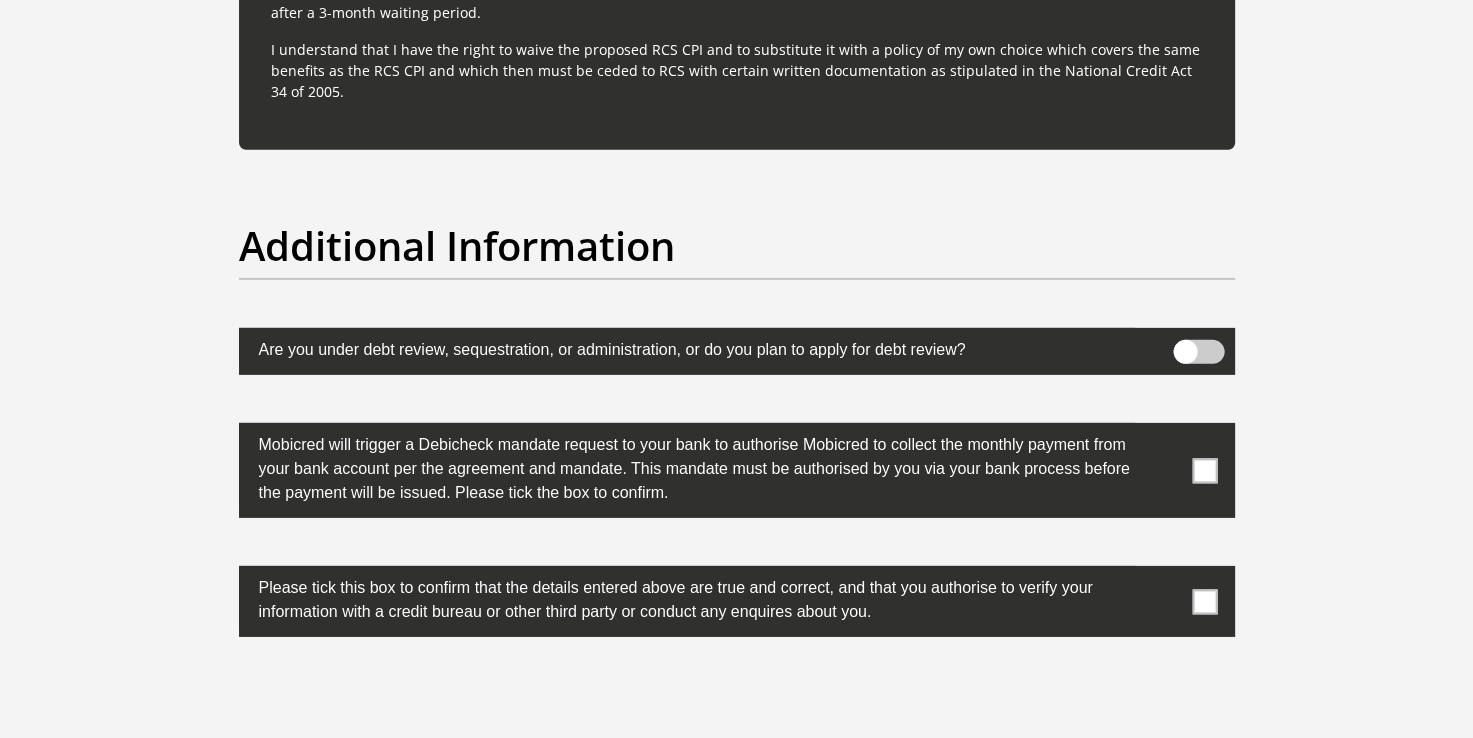 click at bounding box center [1204, 601] 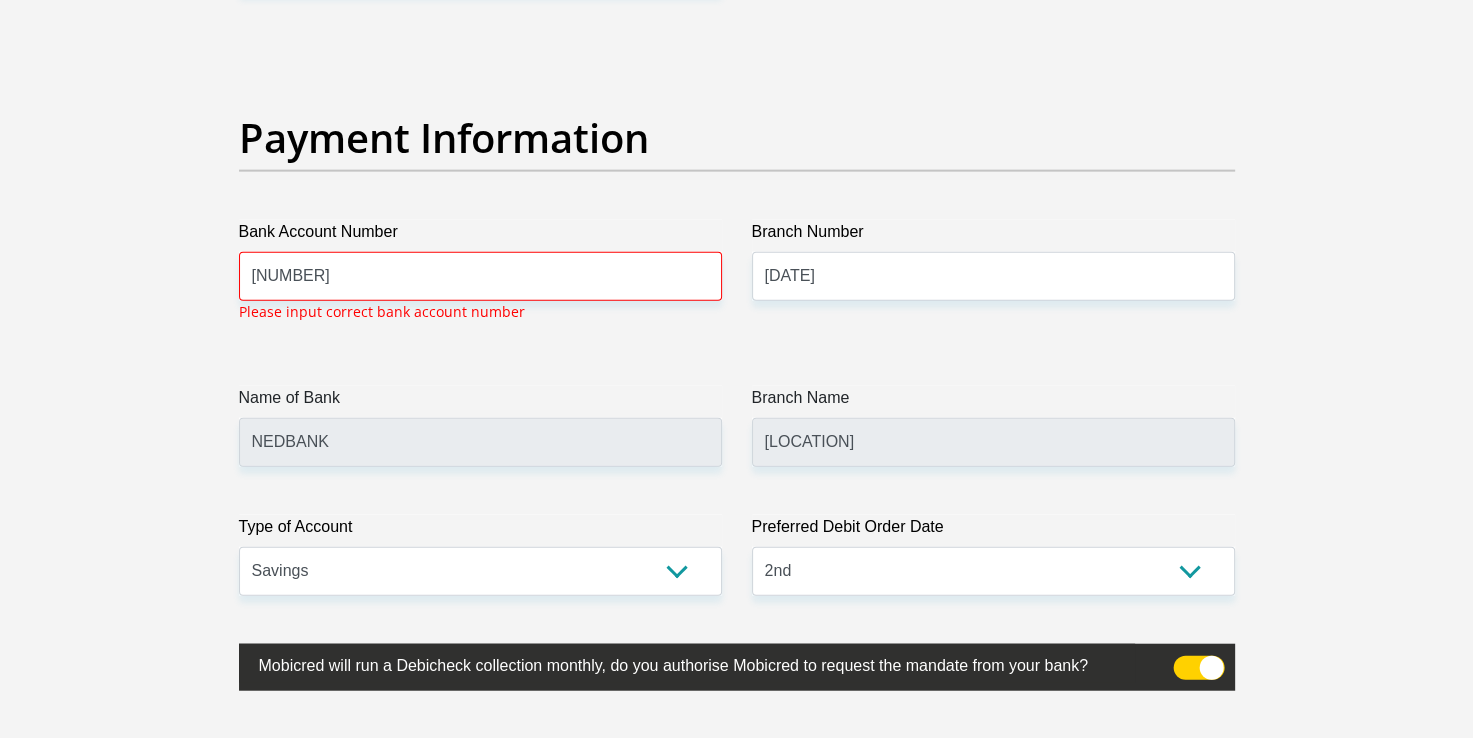 scroll, scrollTop: 4535, scrollLeft: 0, axis: vertical 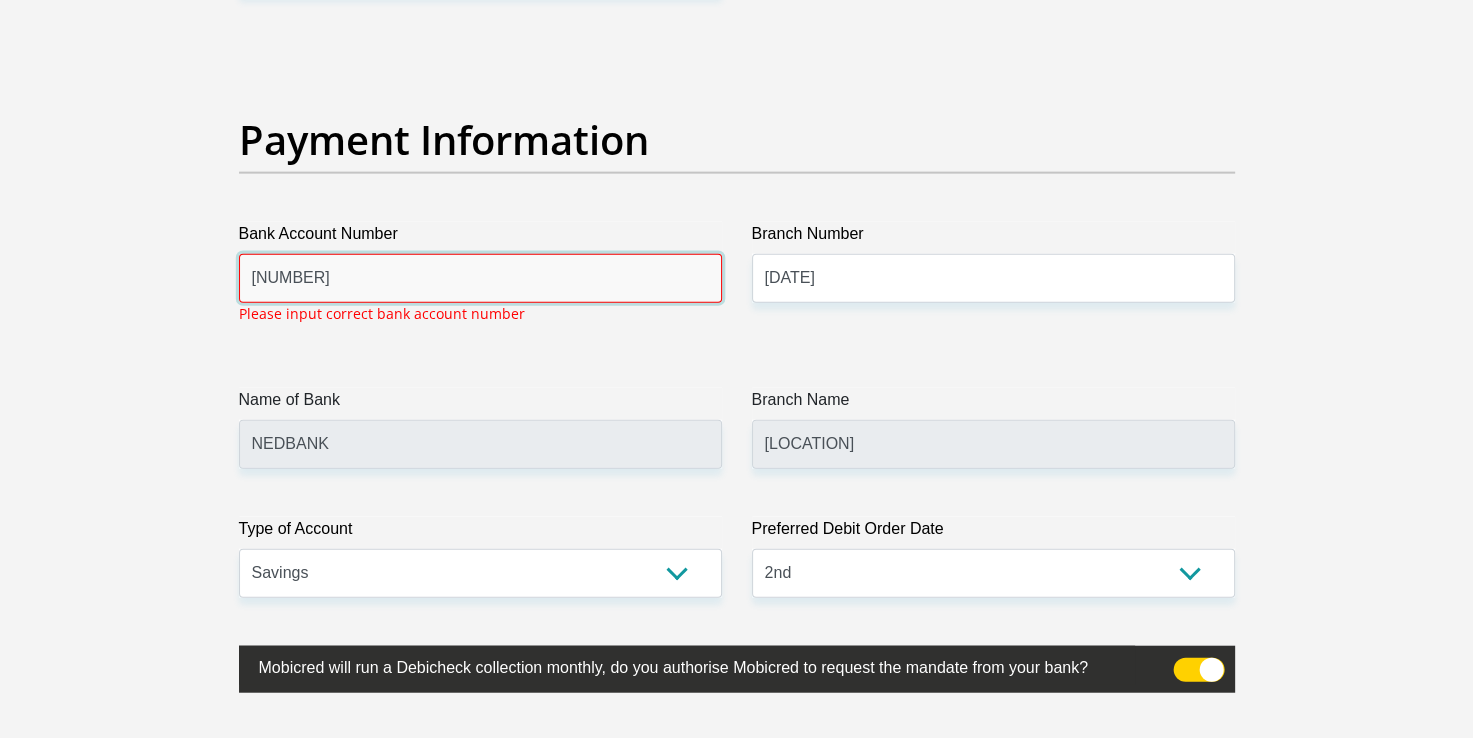 click on "[NUMBER]" at bounding box center (480, 278) 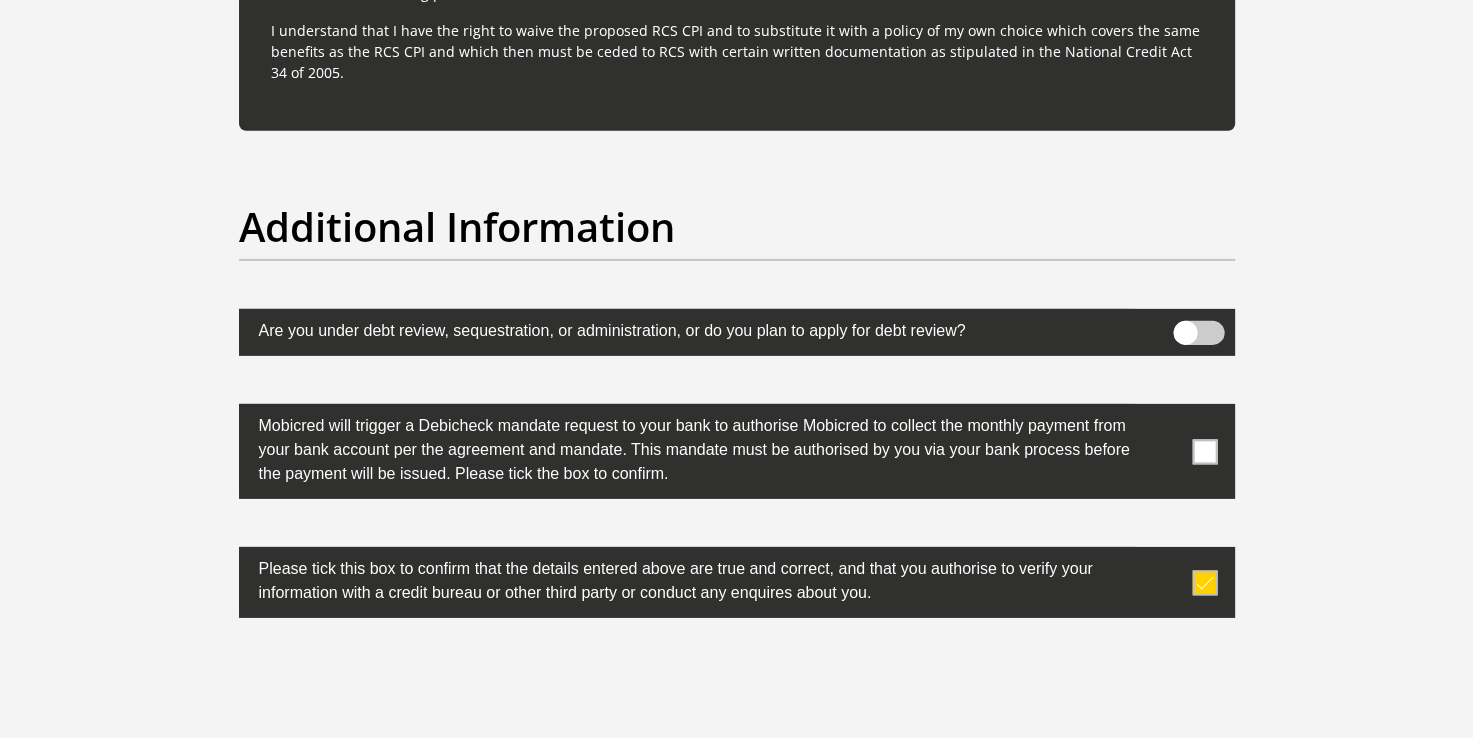 scroll, scrollTop: 6120, scrollLeft: 0, axis: vertical 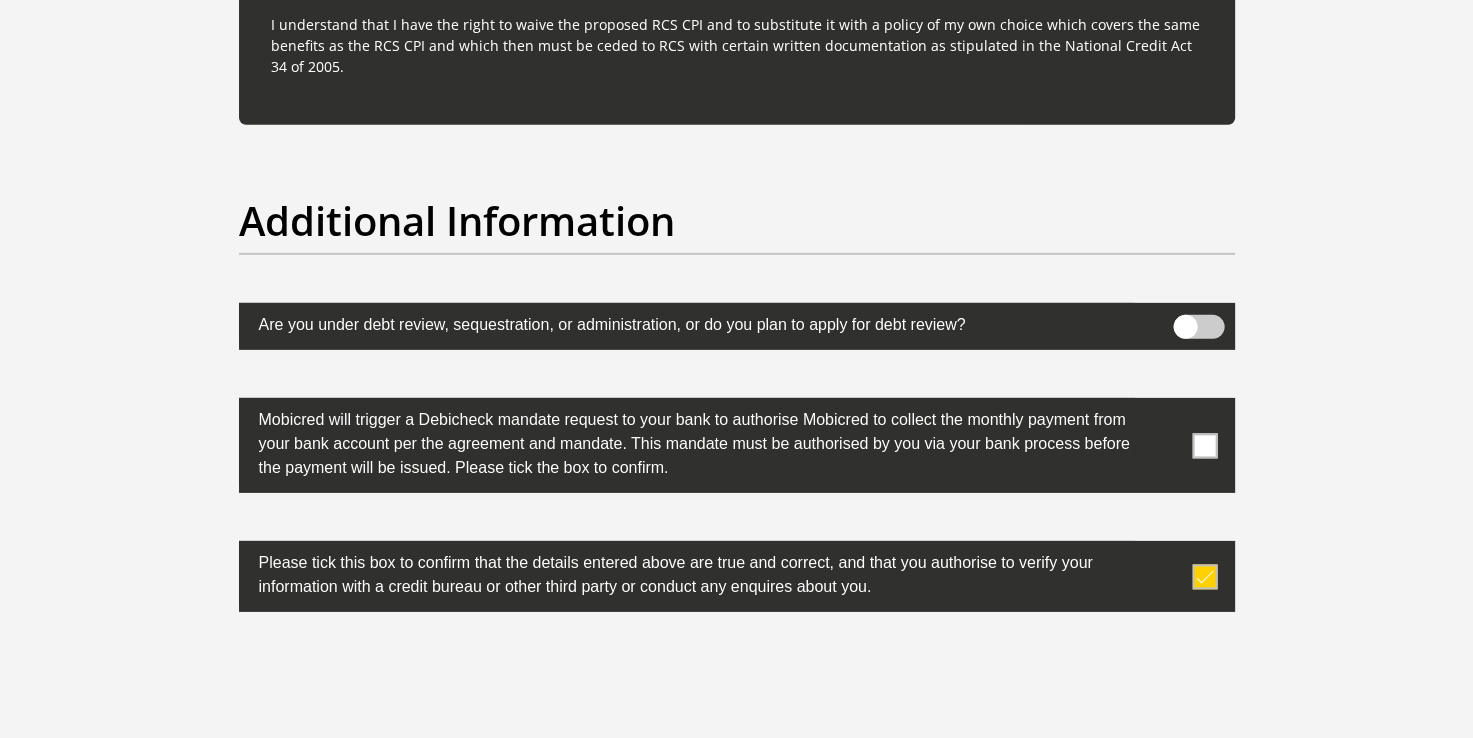 click at bounding box center [1204, 445] 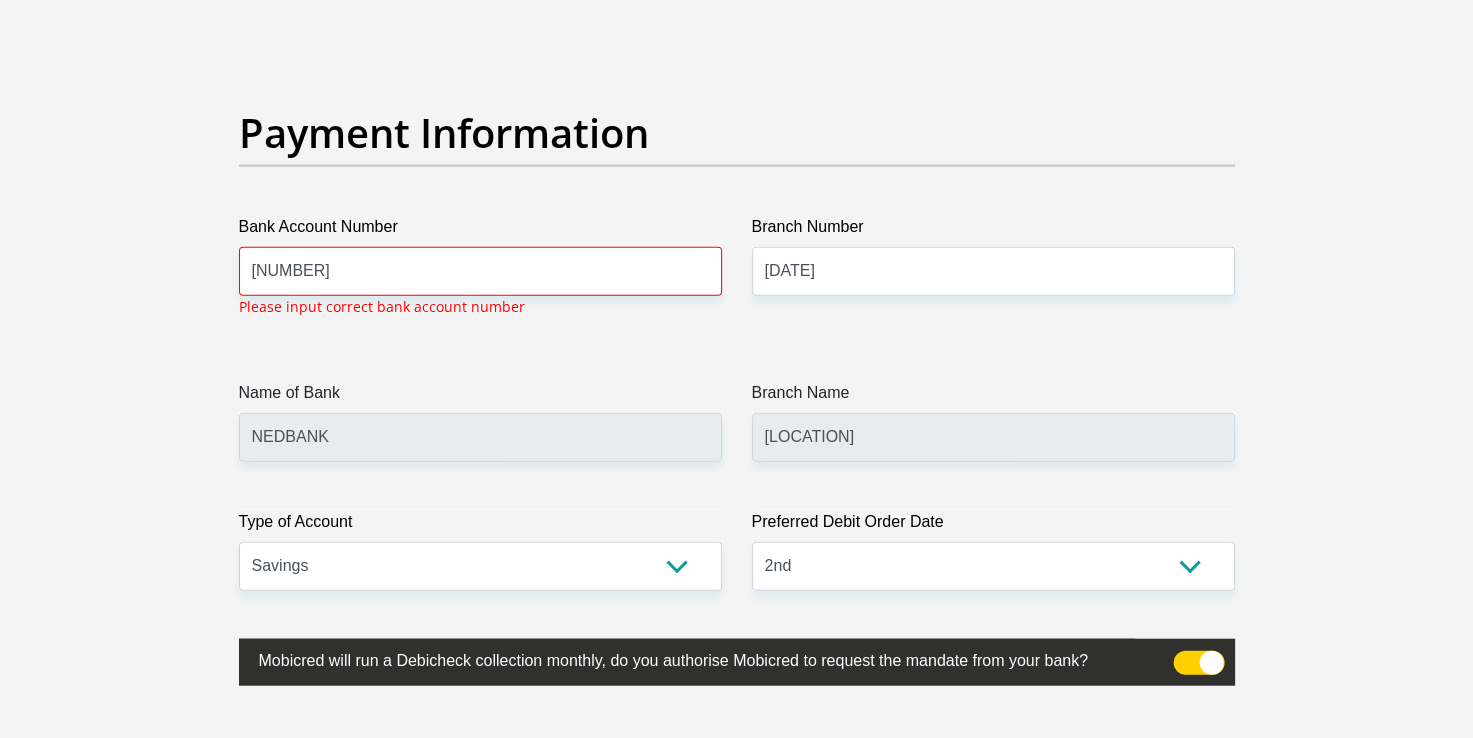 scroll, scrollTop: 4535, scrollLeft: 0, axis: vertical 